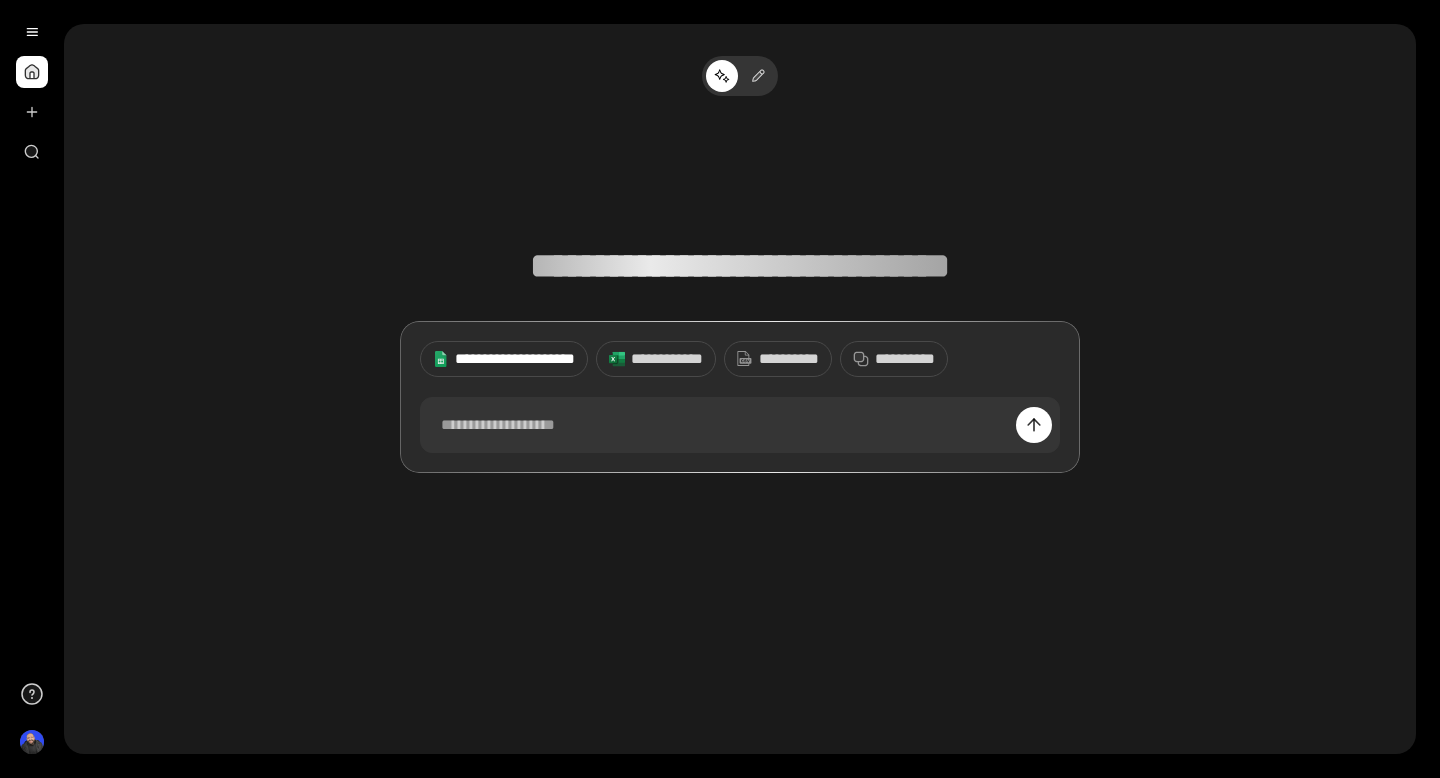 click on "**********" at bounding box center [515, 359] 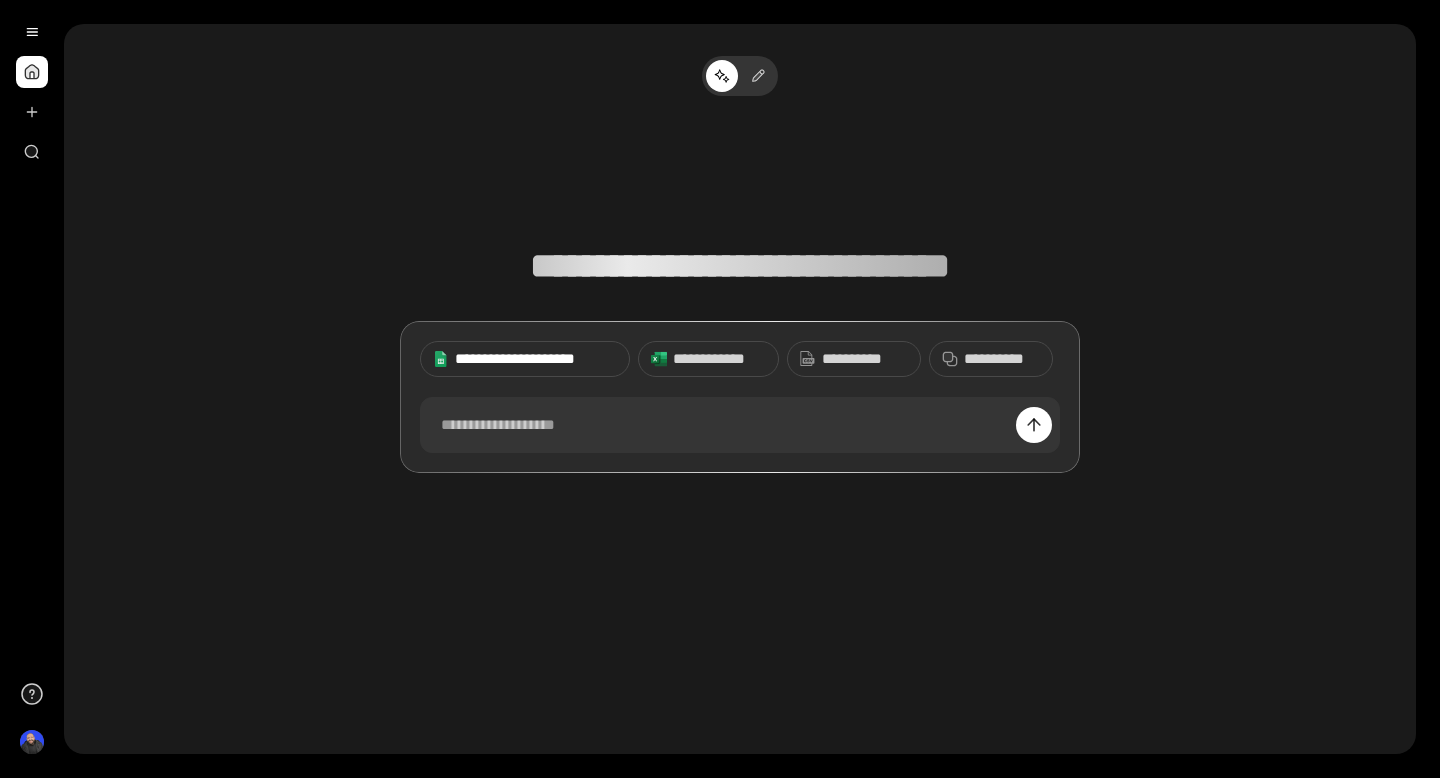 scroll, scrollTop: 0, scrollLeft: 0, axis: both 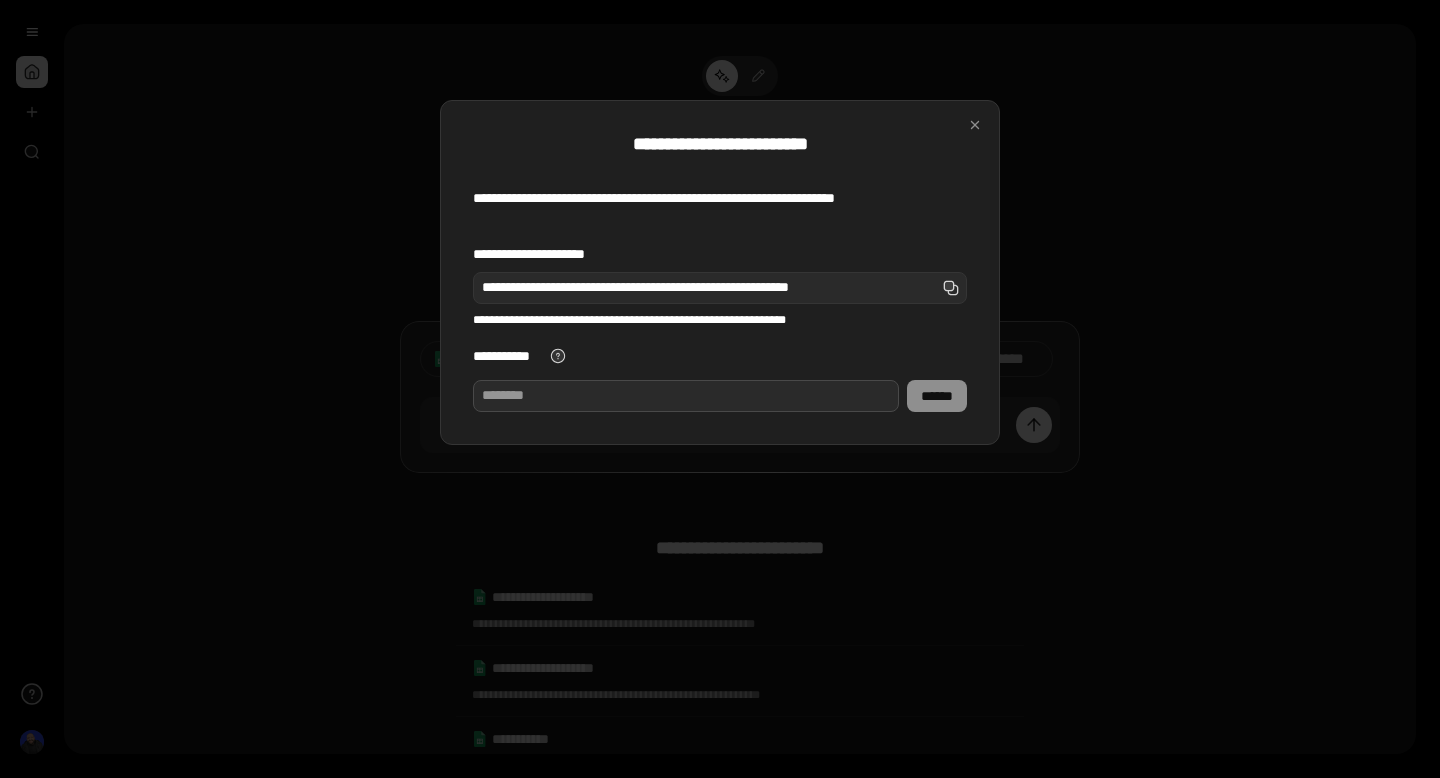 click on "**********" at bounding box center (686, 396) 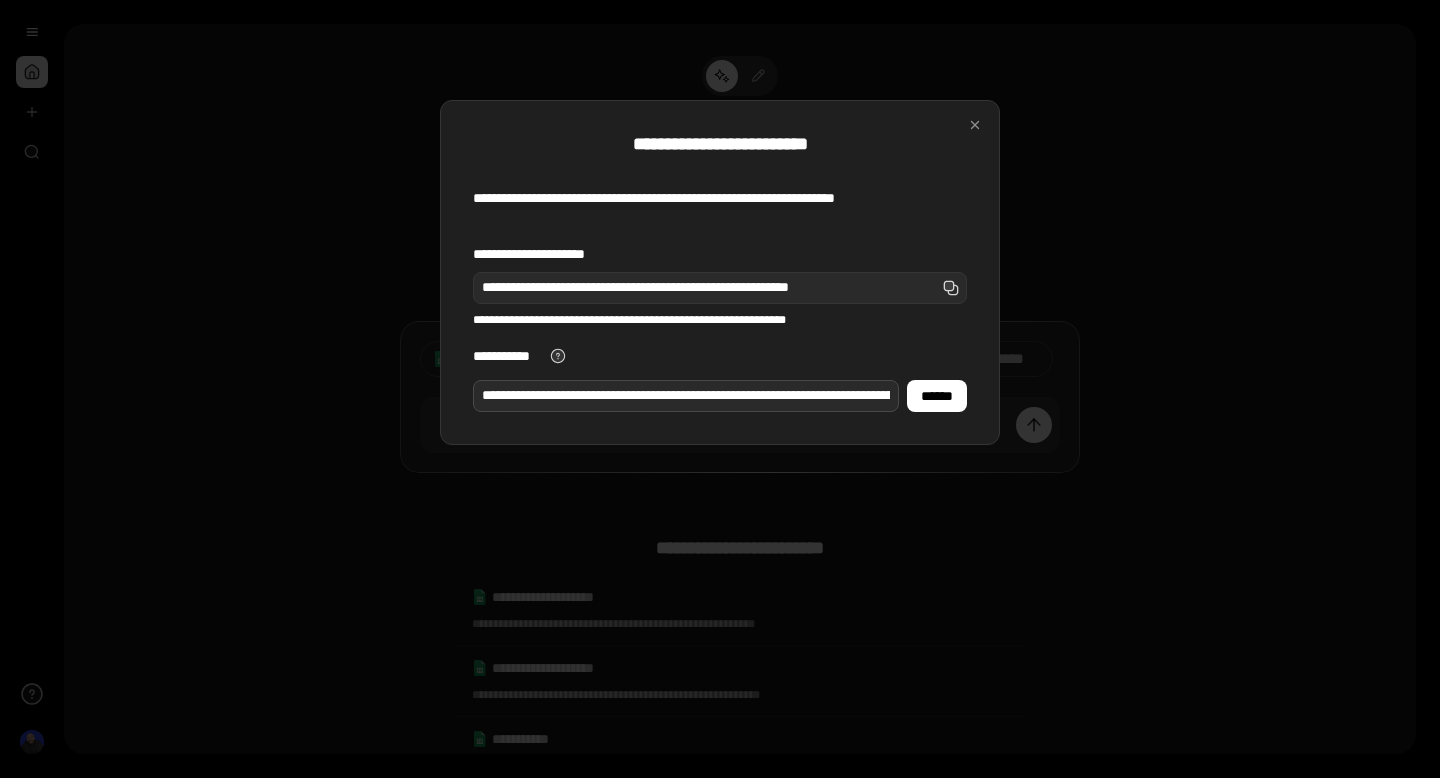 scroll, scrollTop: 0, scrollLeft: 507, axis: horizontal 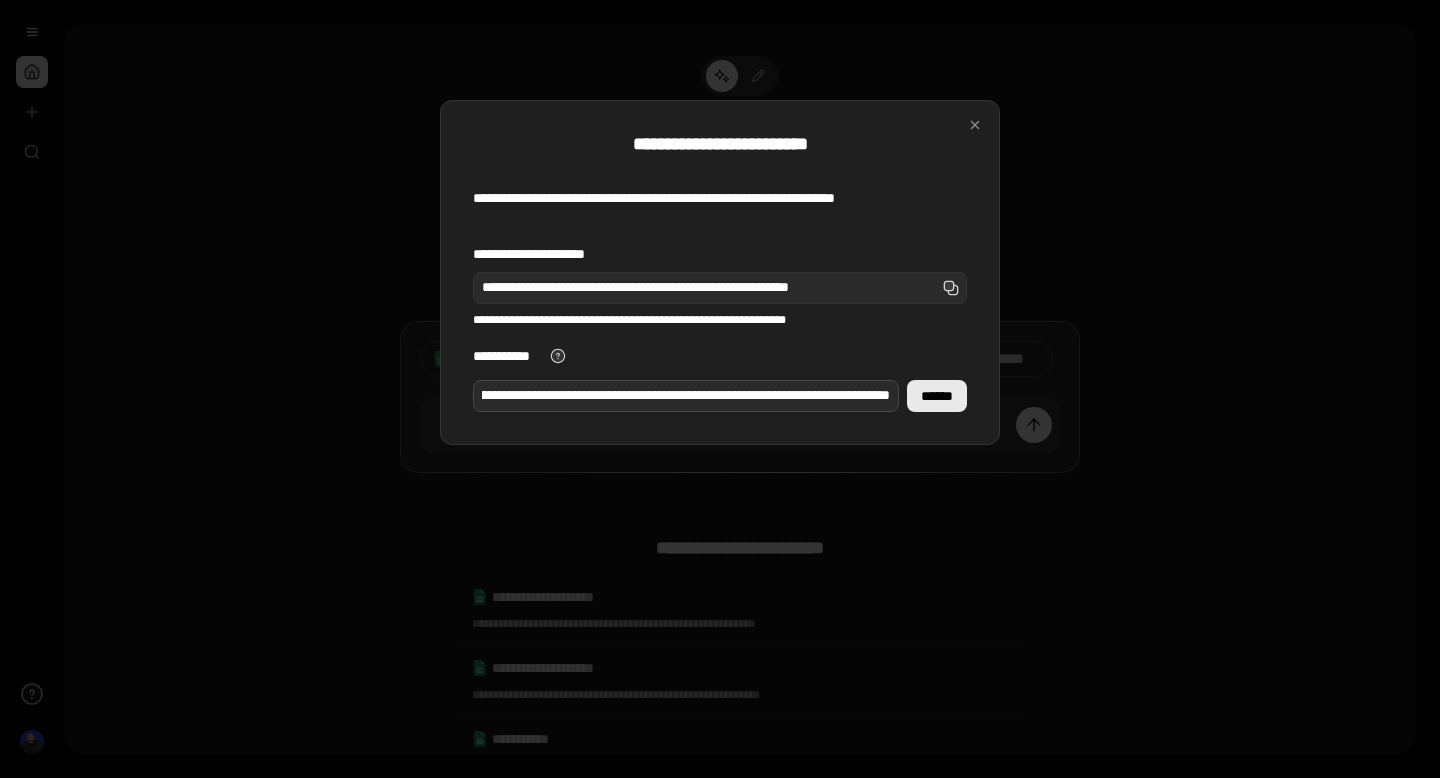 type on "**********" 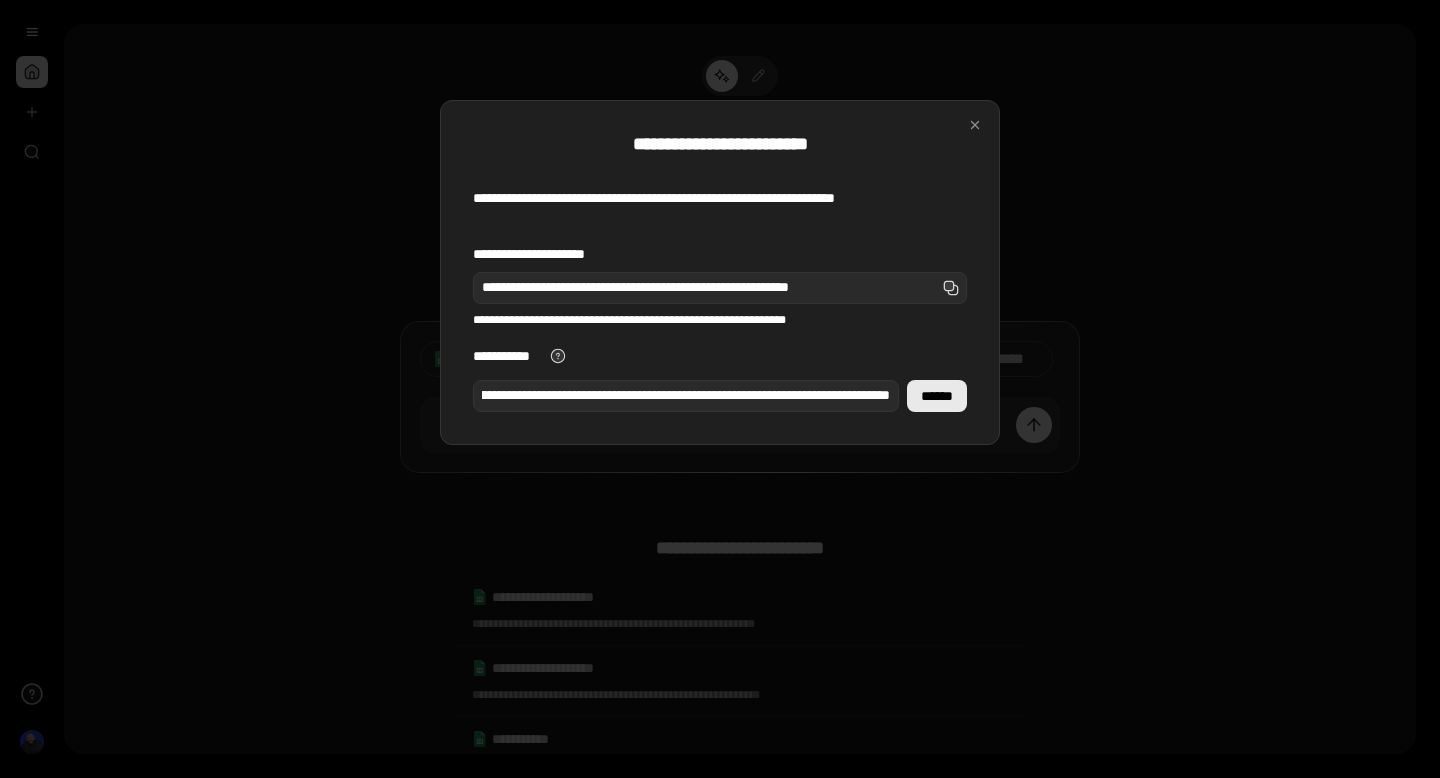 scroll, scrollTop: 0, scrollLeft: 0, axis: both 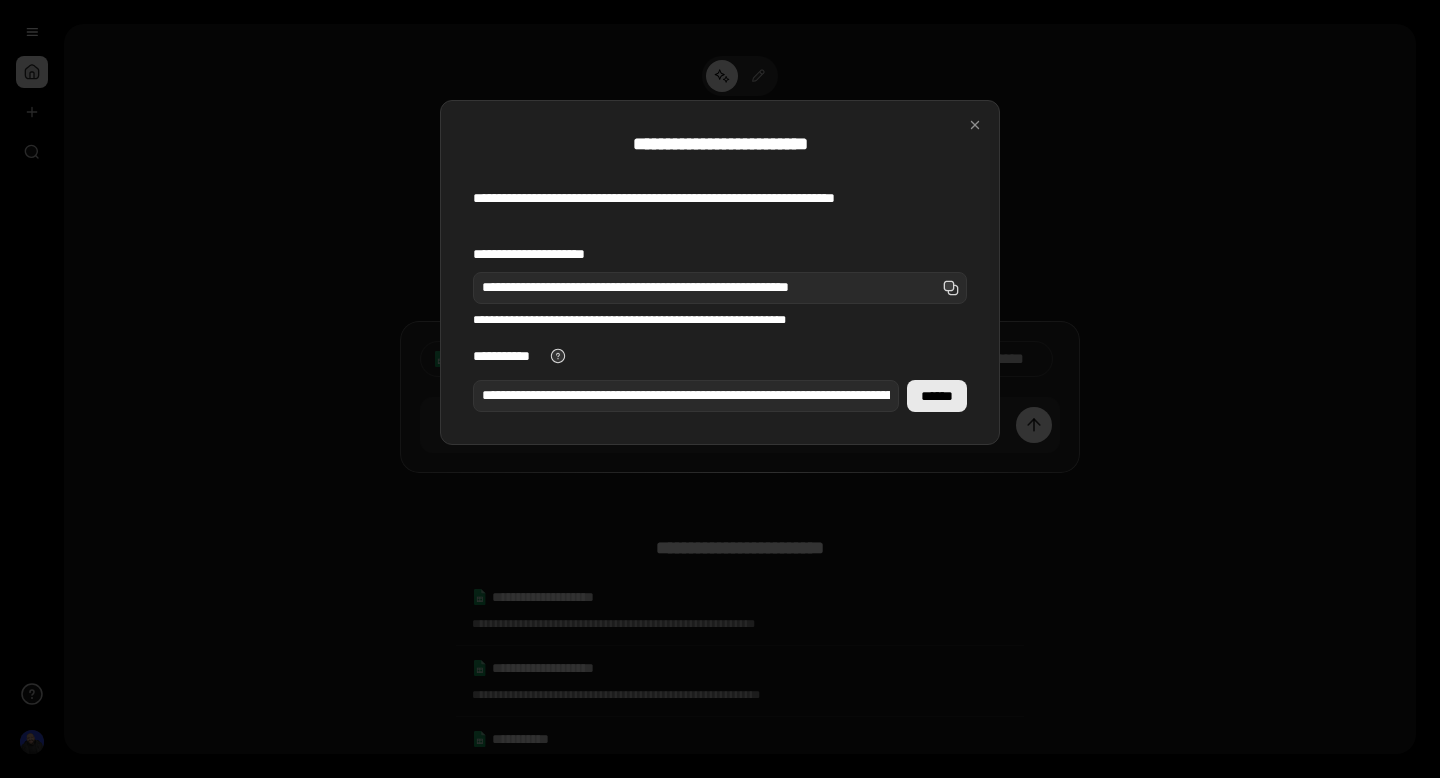 click on "******" at bounding box center [937, 396] 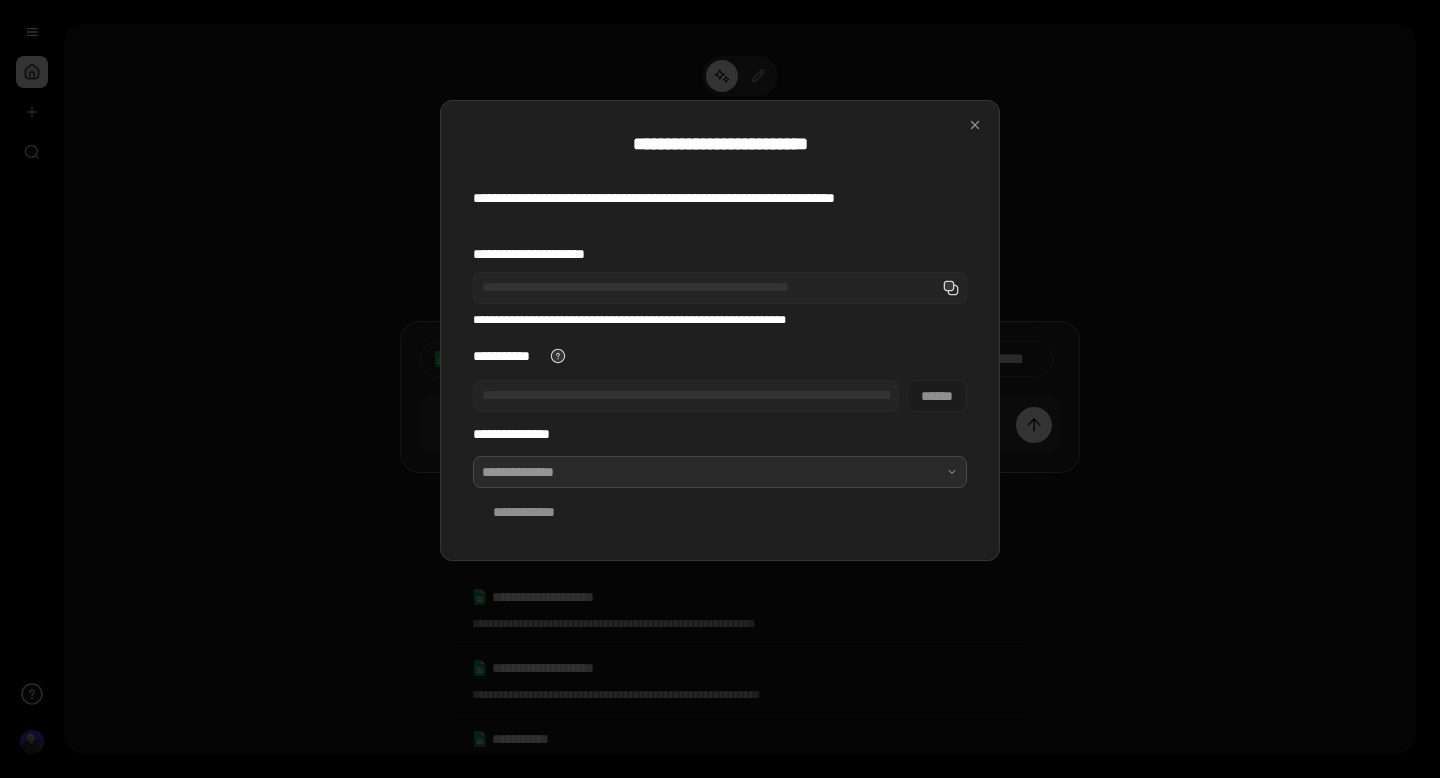 click at bounding box center (720, 472) 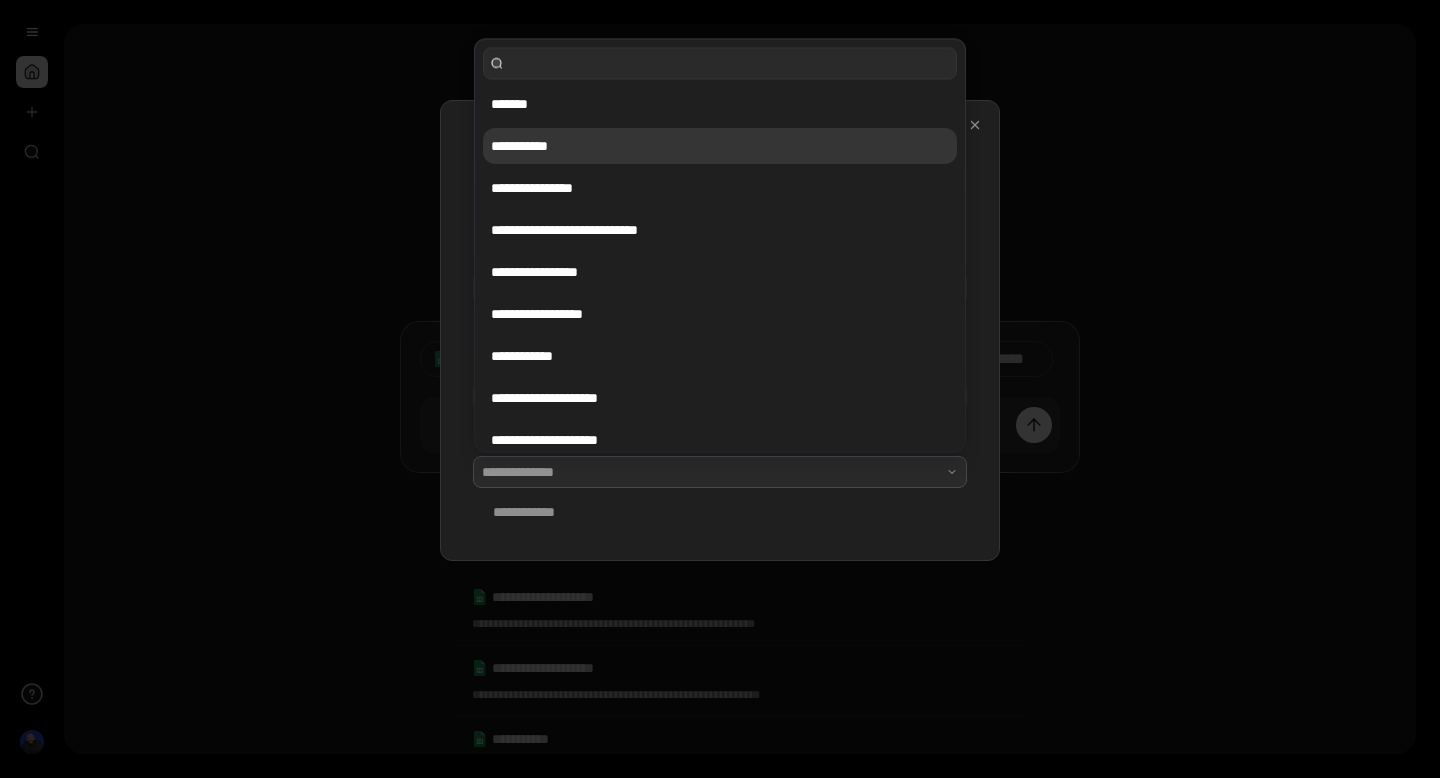 click on "**********" at bounding box center (720, 146) 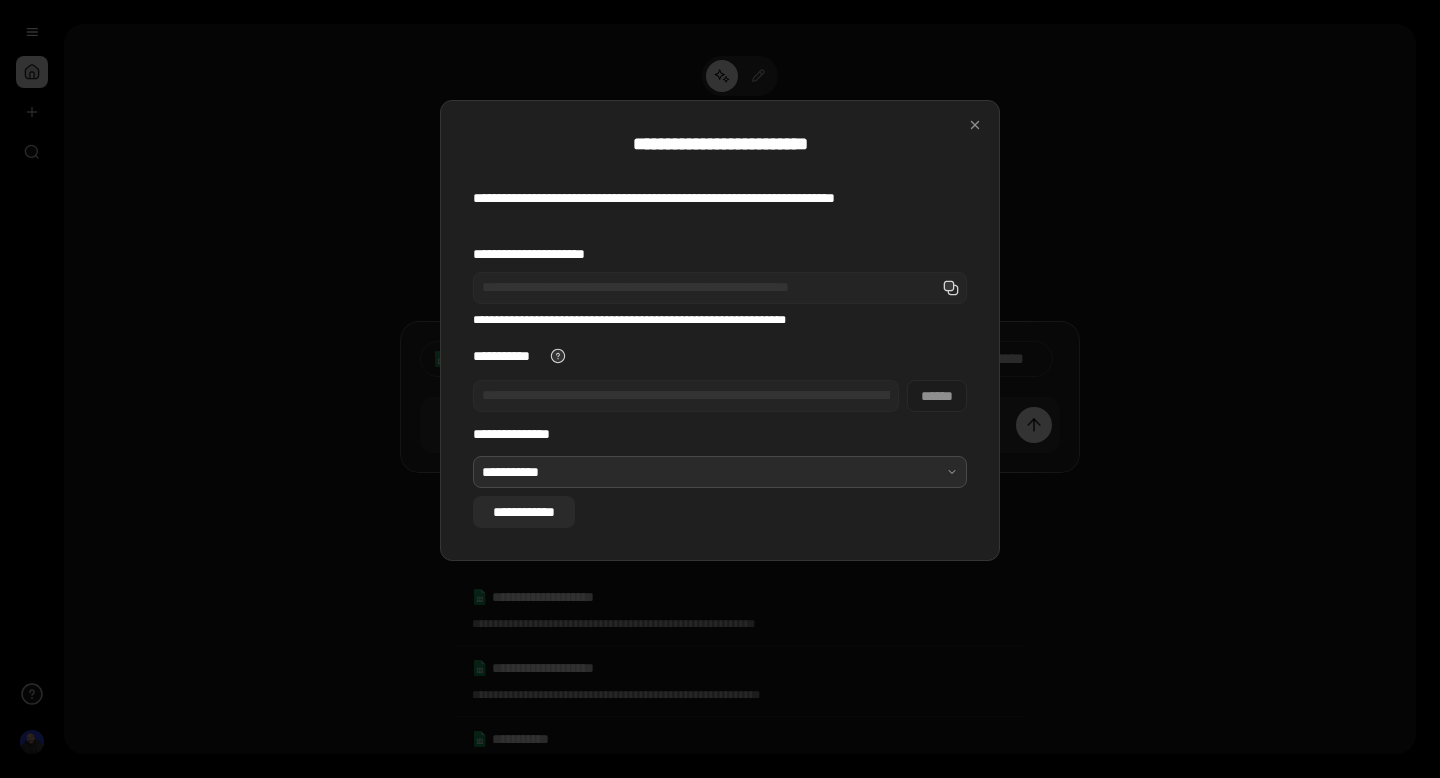 click on "**********" at bounding box center [524, 512] 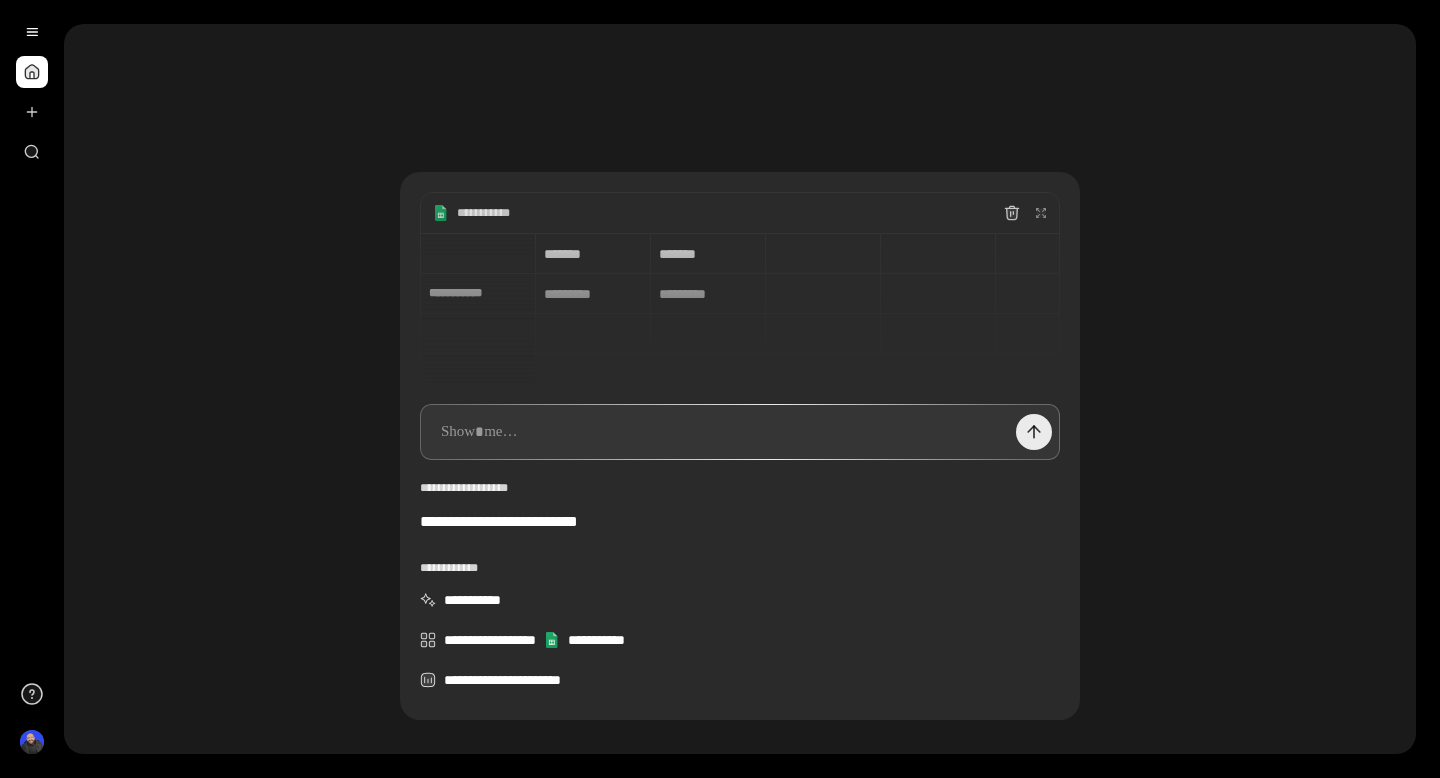 click at bounding box center [1034, 432] 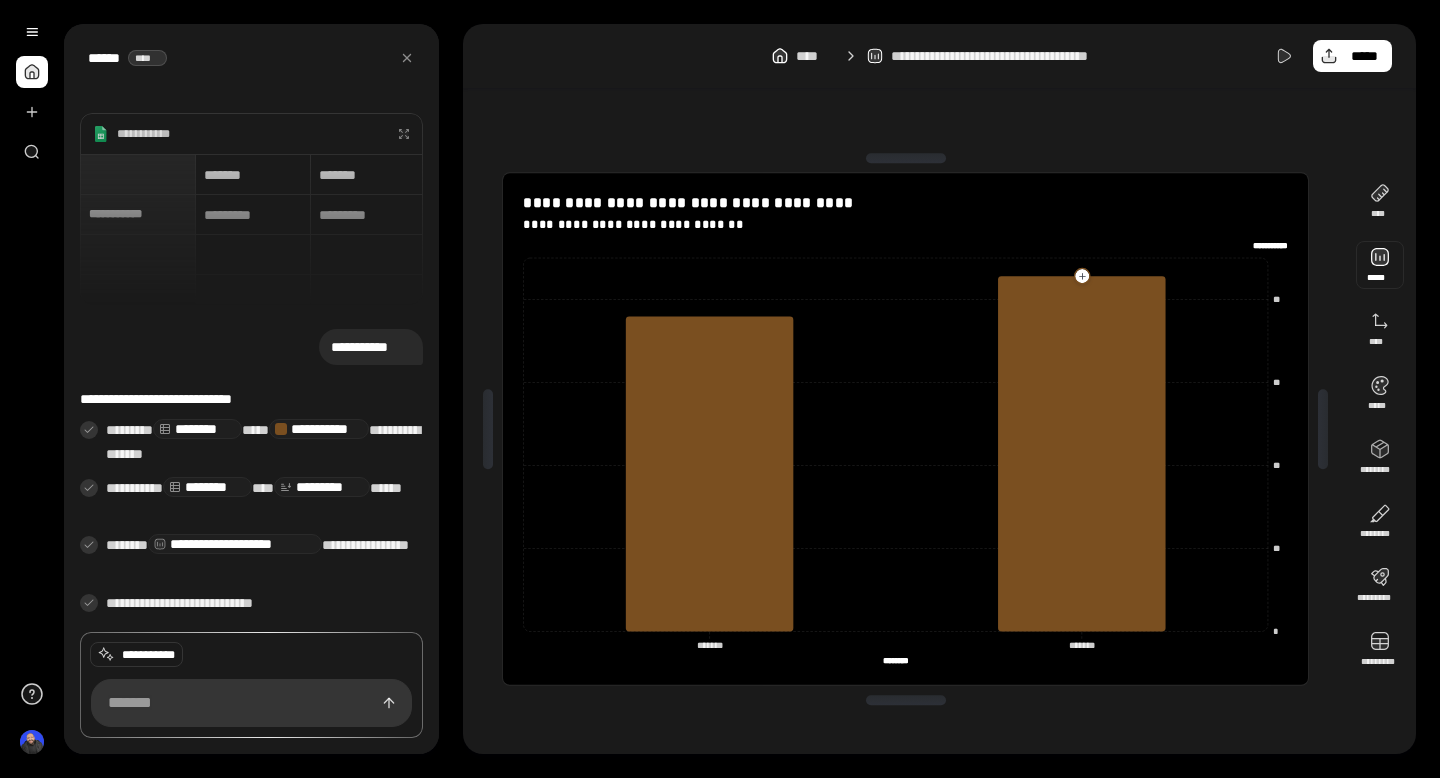 click at bounding box center [1380, 265] 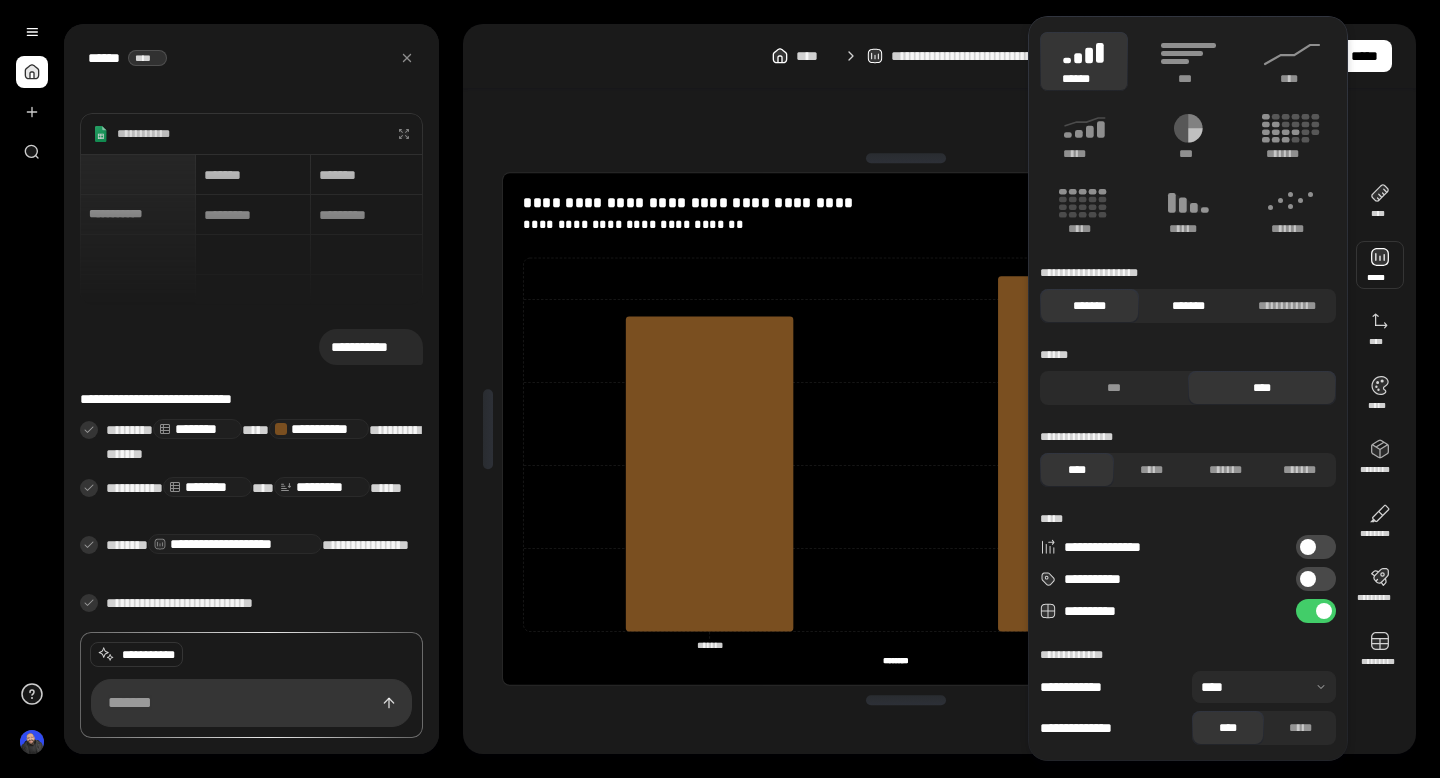 click on "*******" at bounding box center (1188, 306) 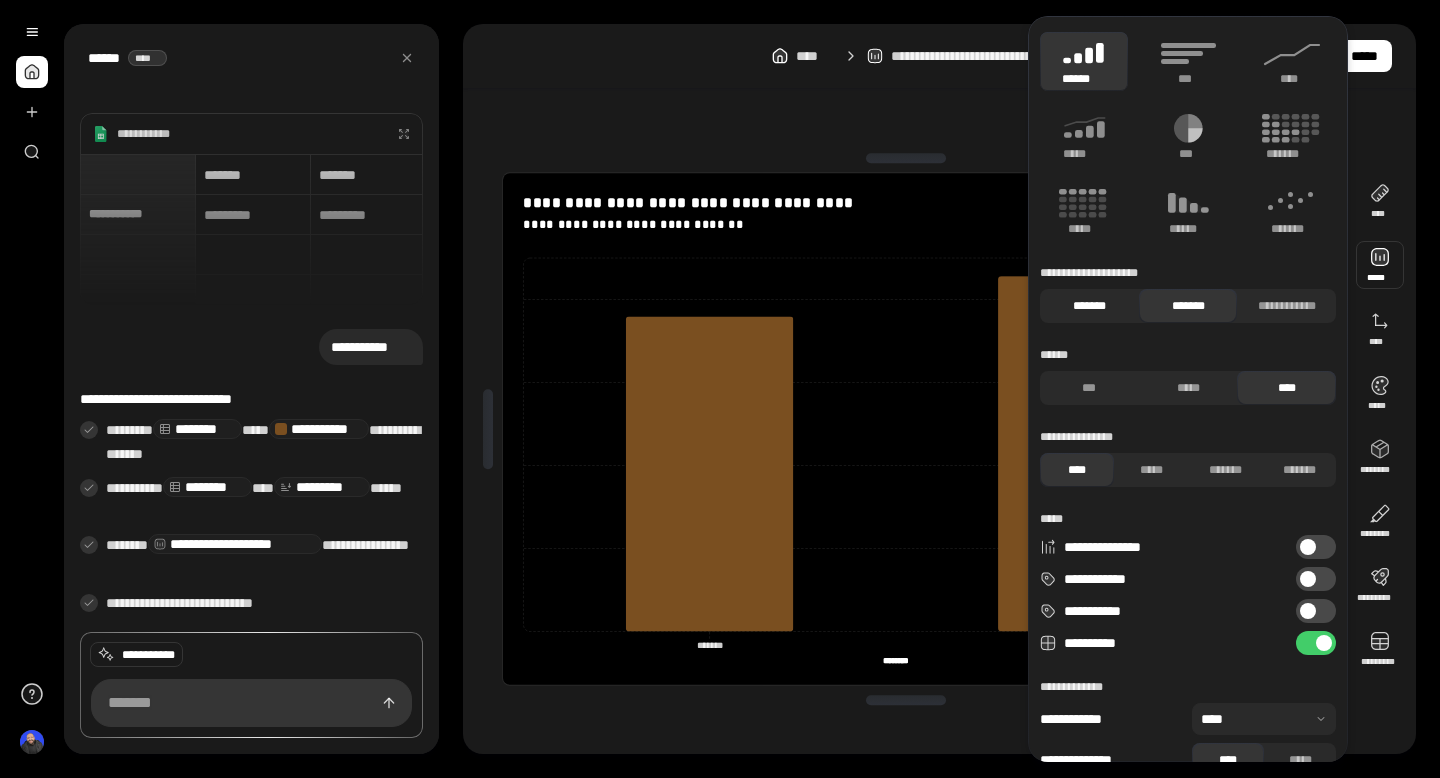 click on "*******" at bounding box center (1089, 306) 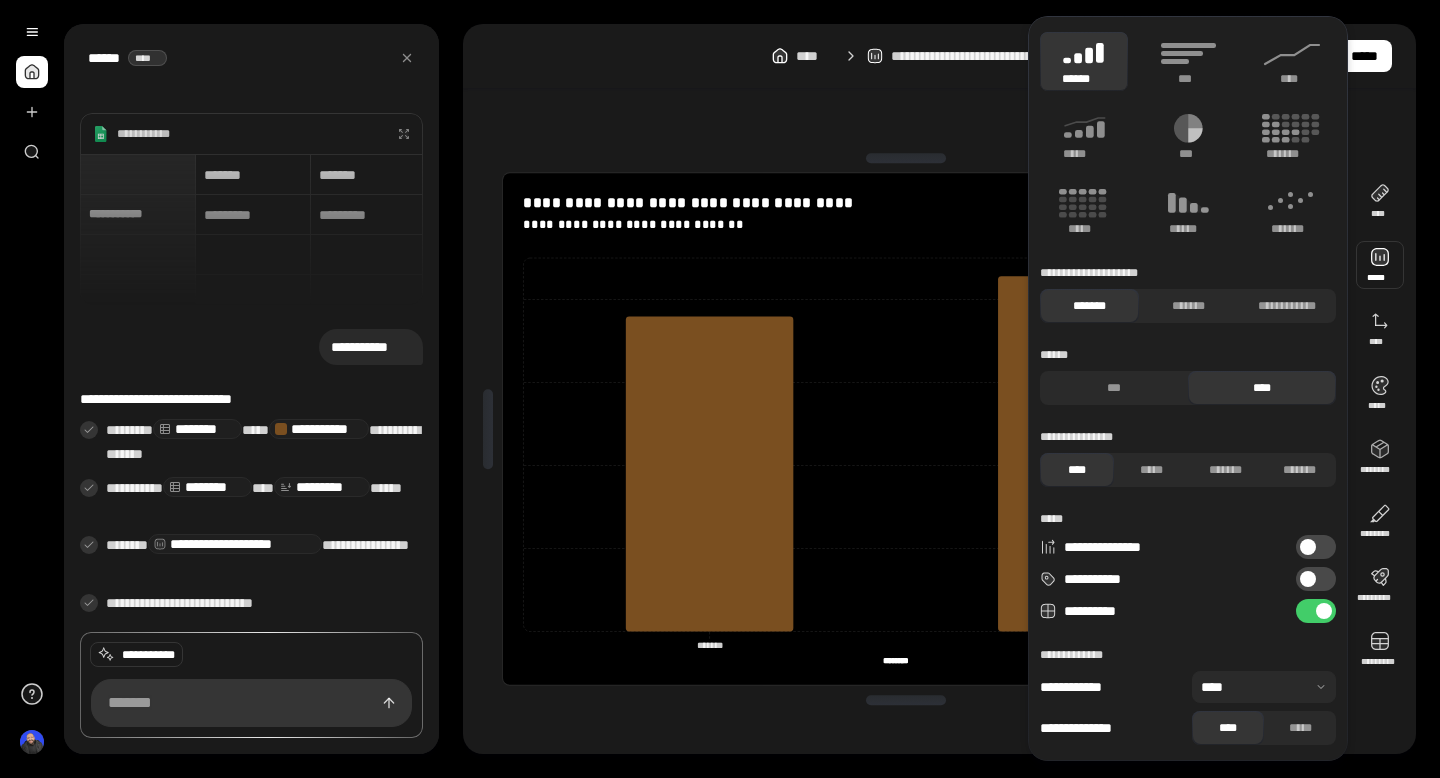 click on "**********" at bounding box center [1316, 579] 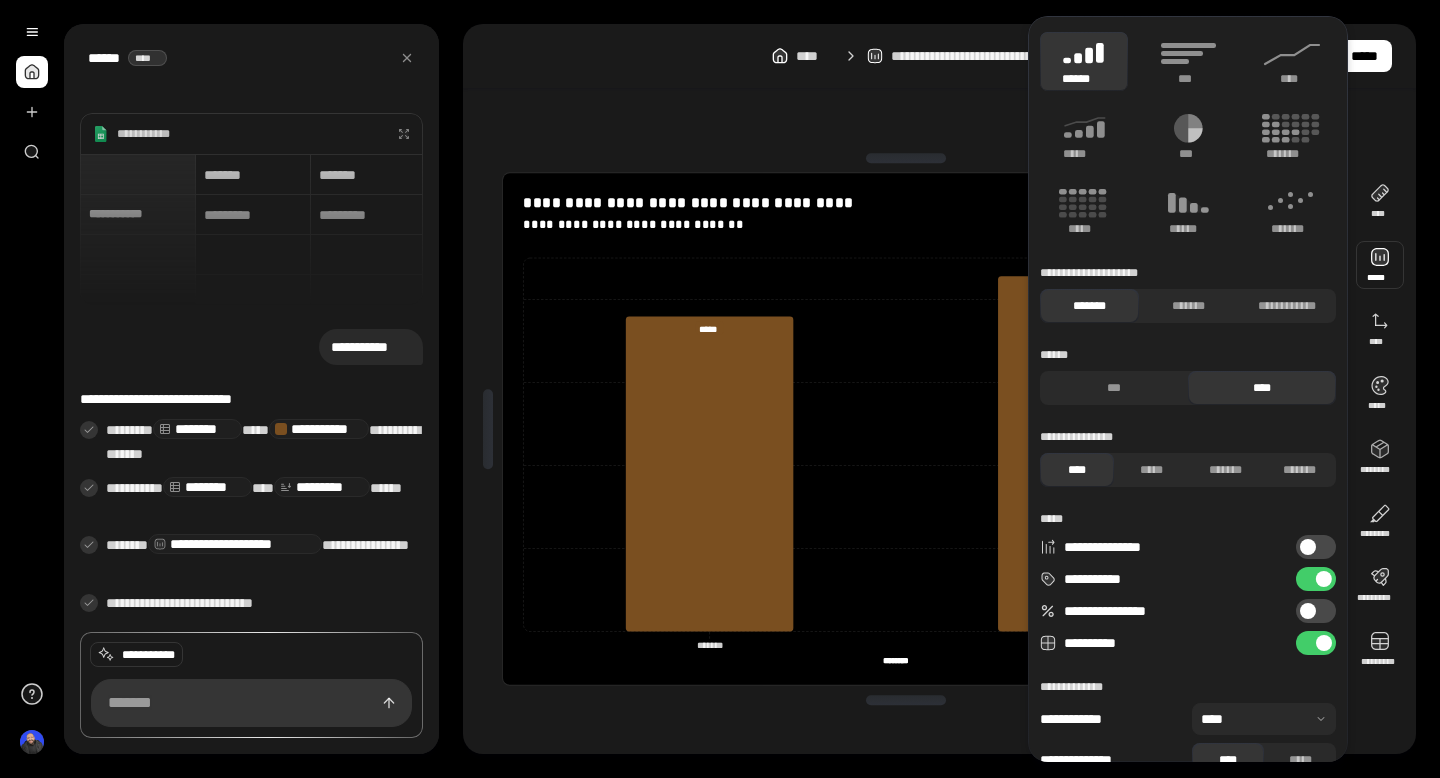 click at bounding box center (1308, 547) 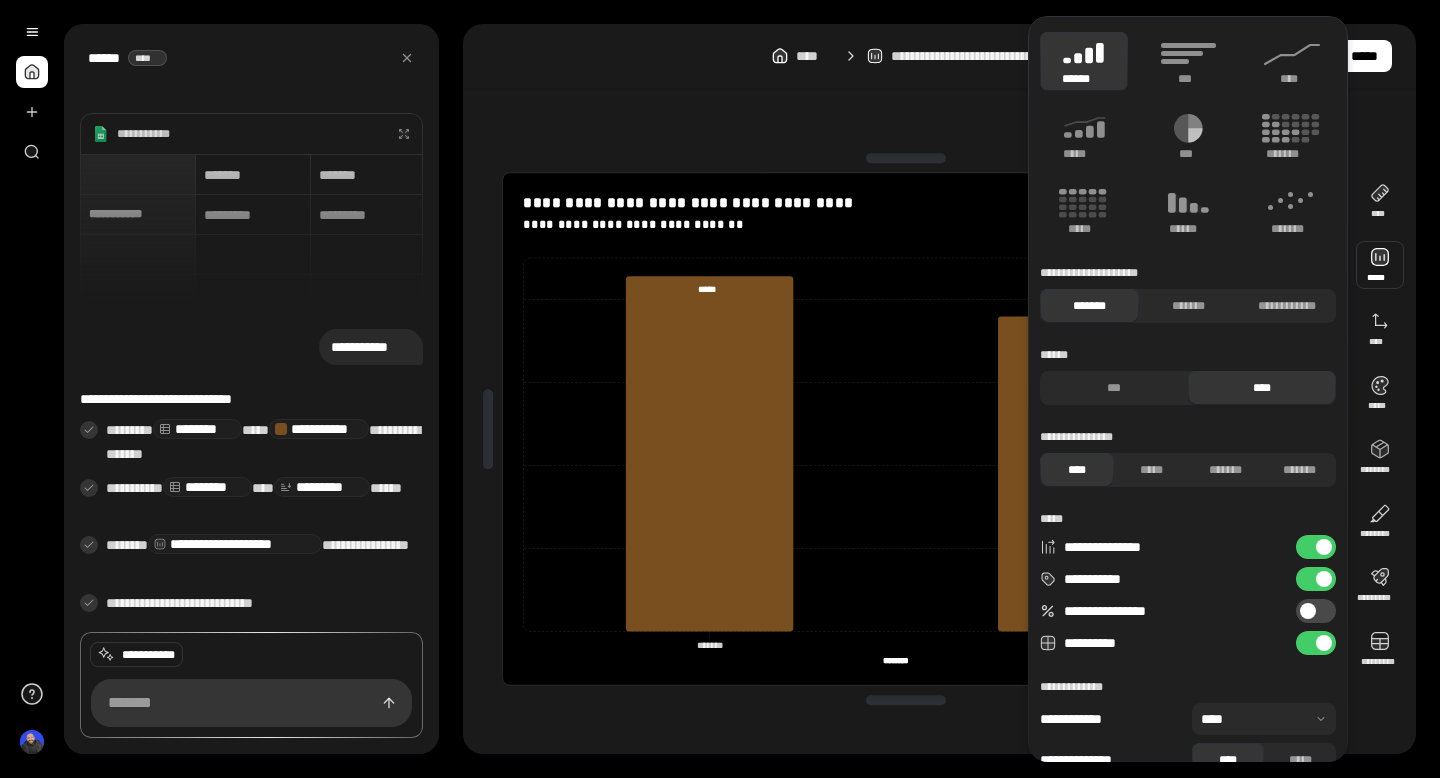 click on "**********" at bounding box center (1316, 547) 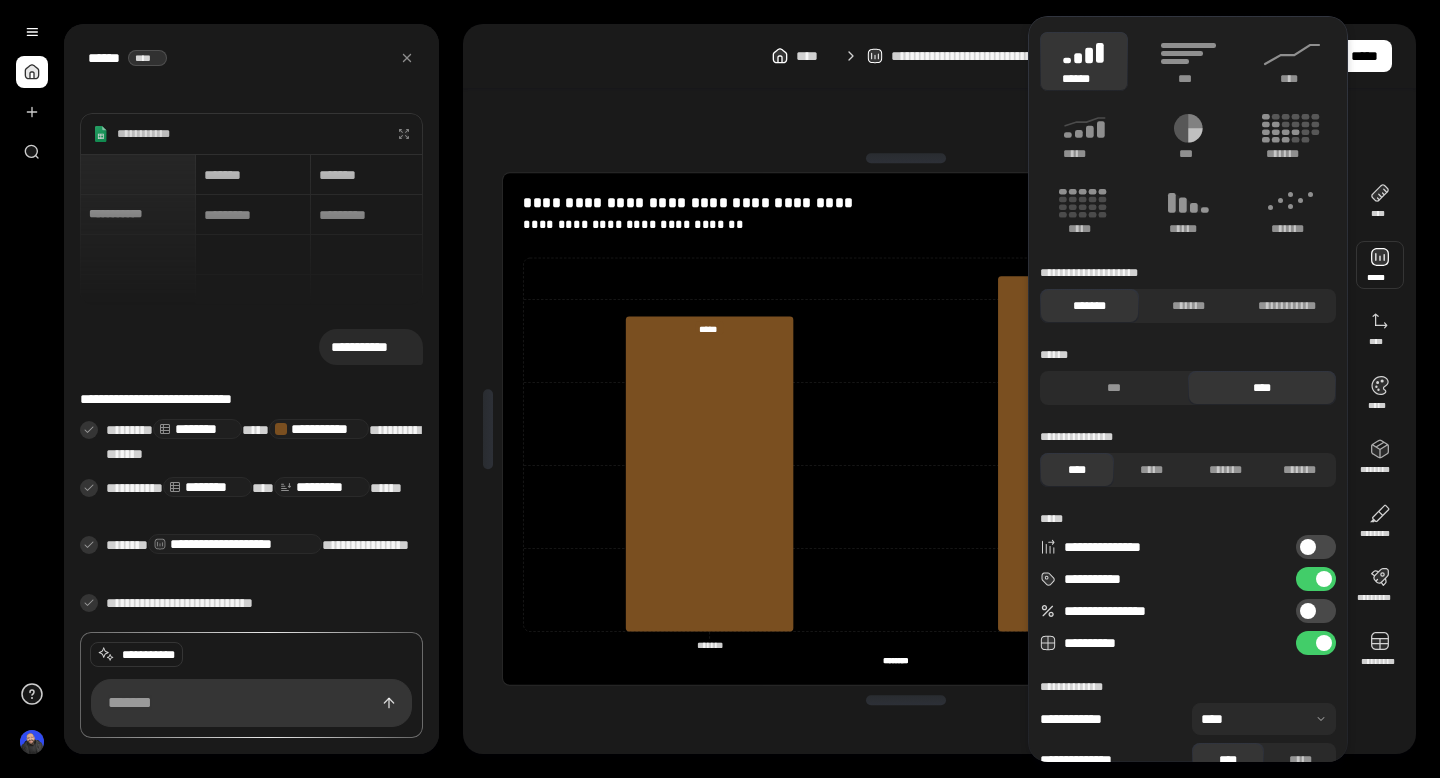 click on "**********" at bounding box center [1316, 611] 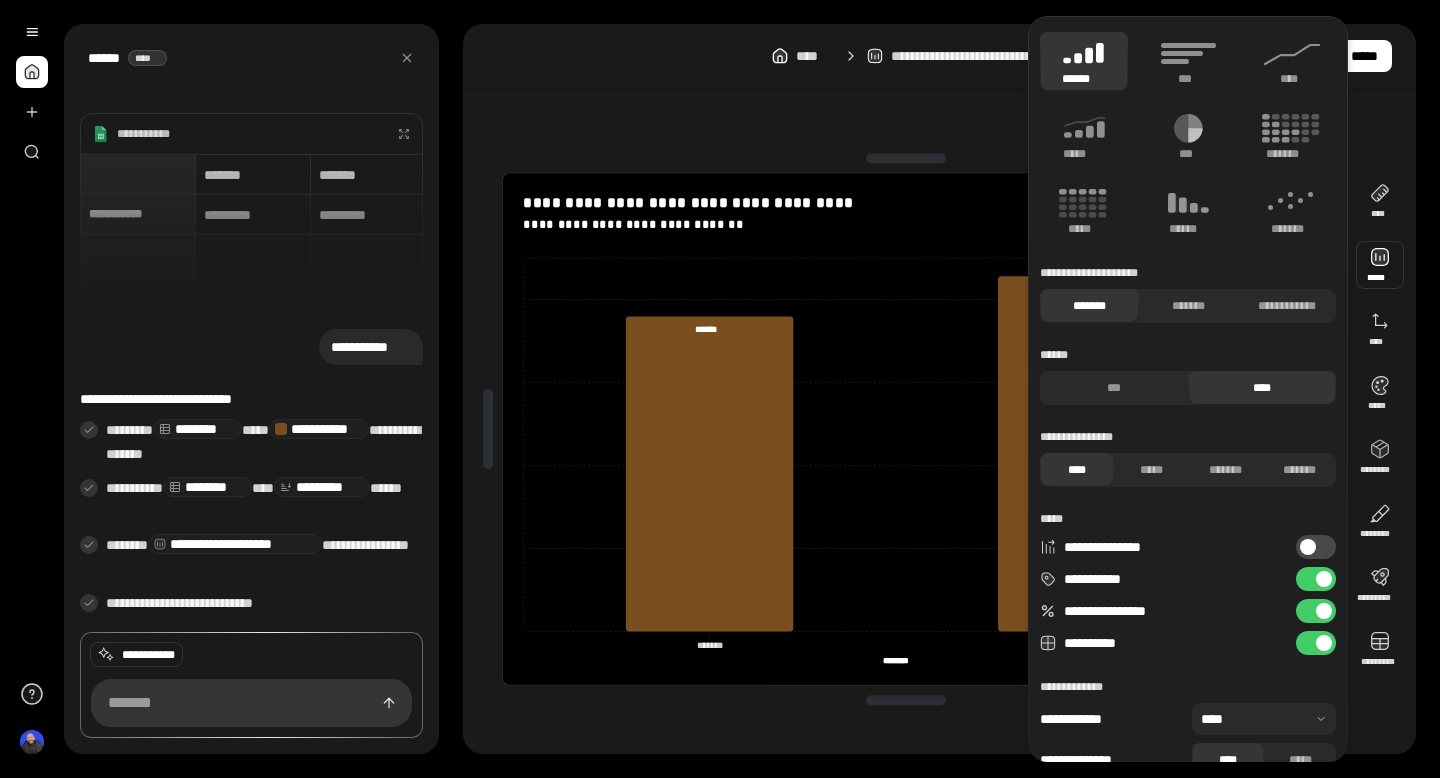 scroll, scrollTop: 31, scrollLeft: 0, axis: vertical 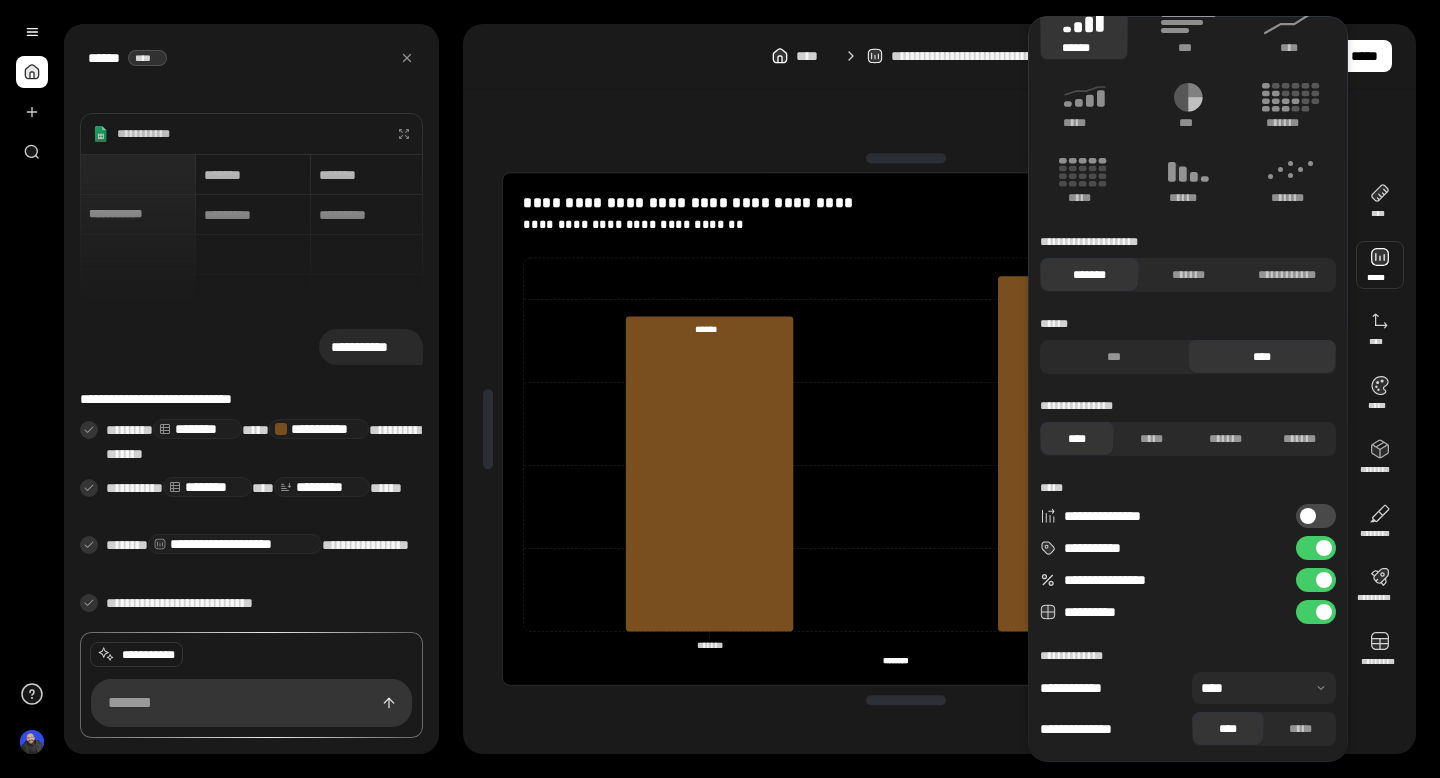 click at bounding box center [1264, 688] 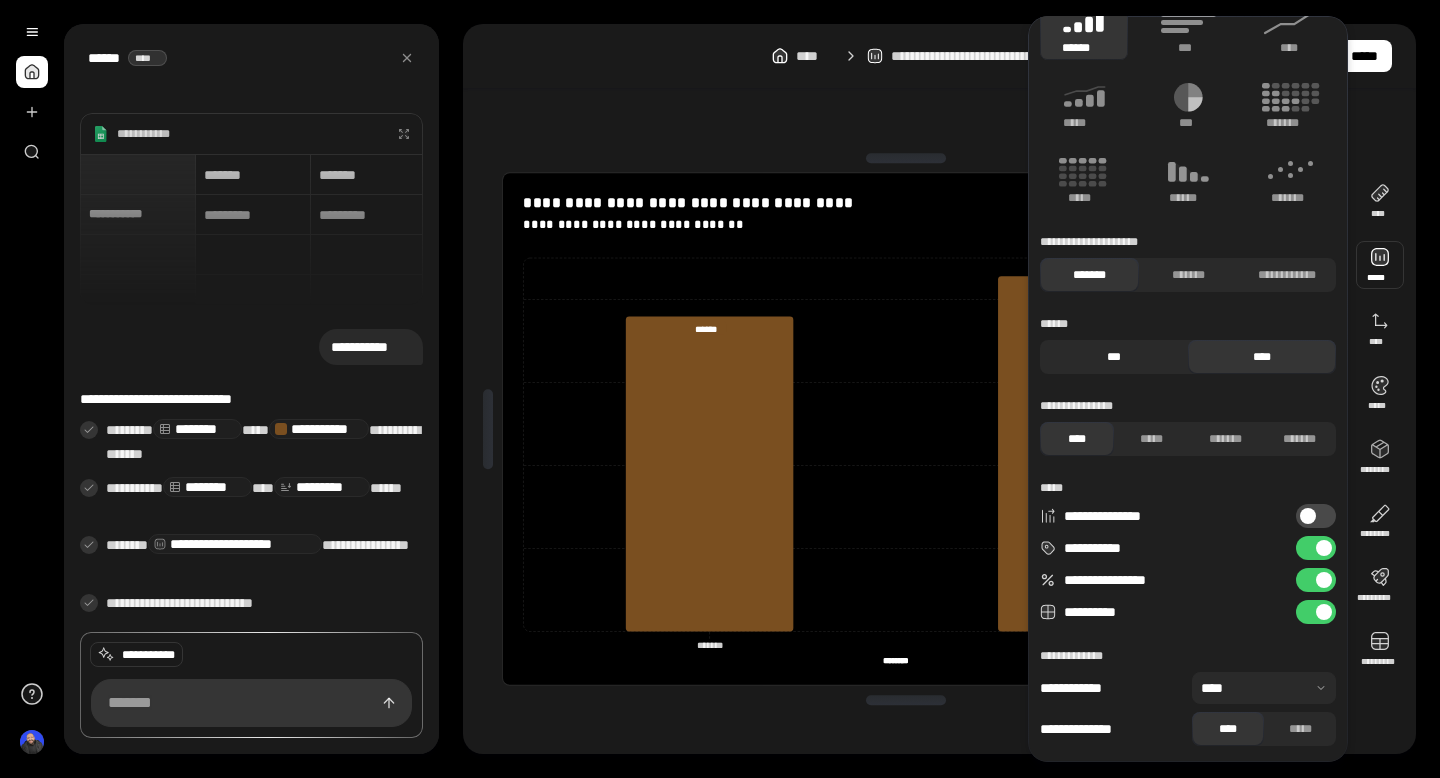 click on "***" at bounding box center (1114, 357) 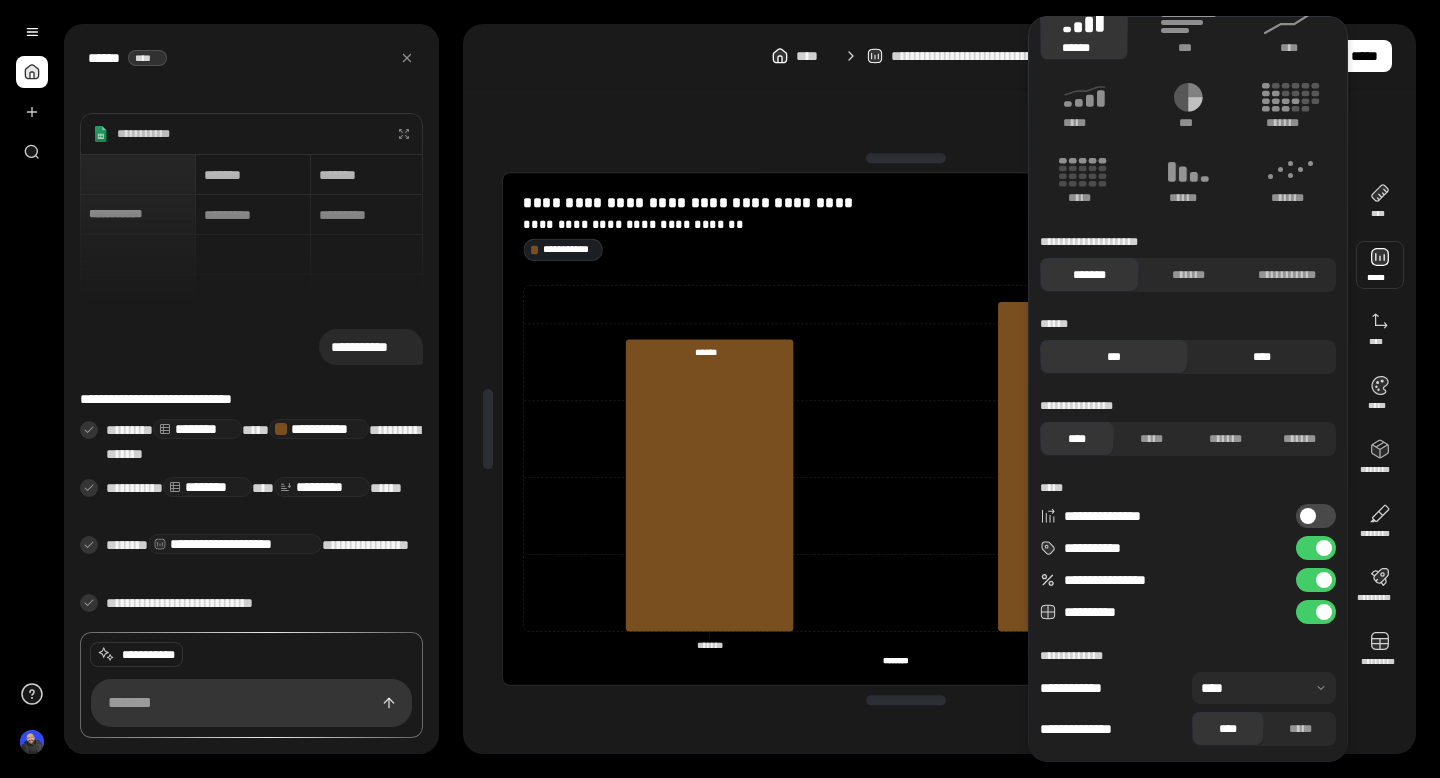click on "****" at bounding box center (1262, 357) 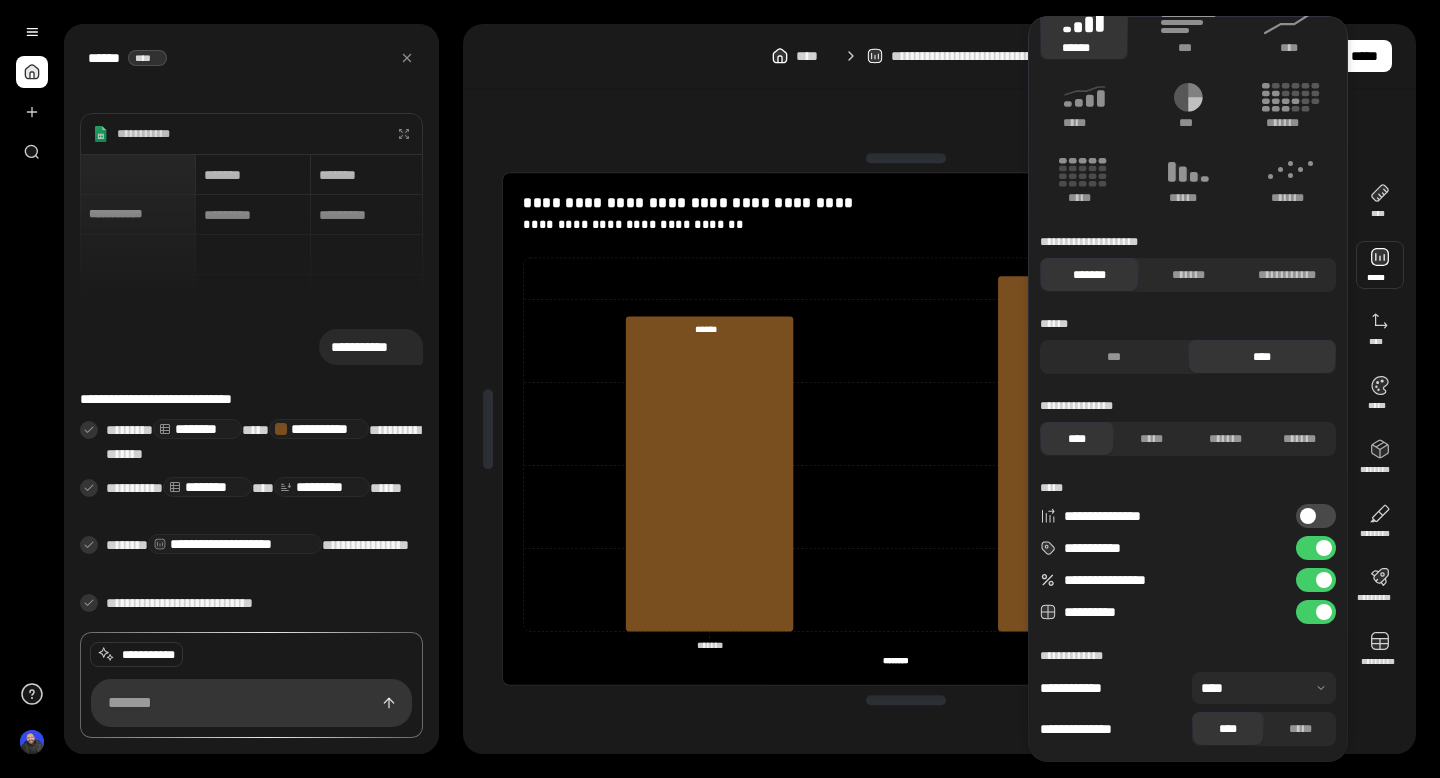 click at bounding box center (906, 158) 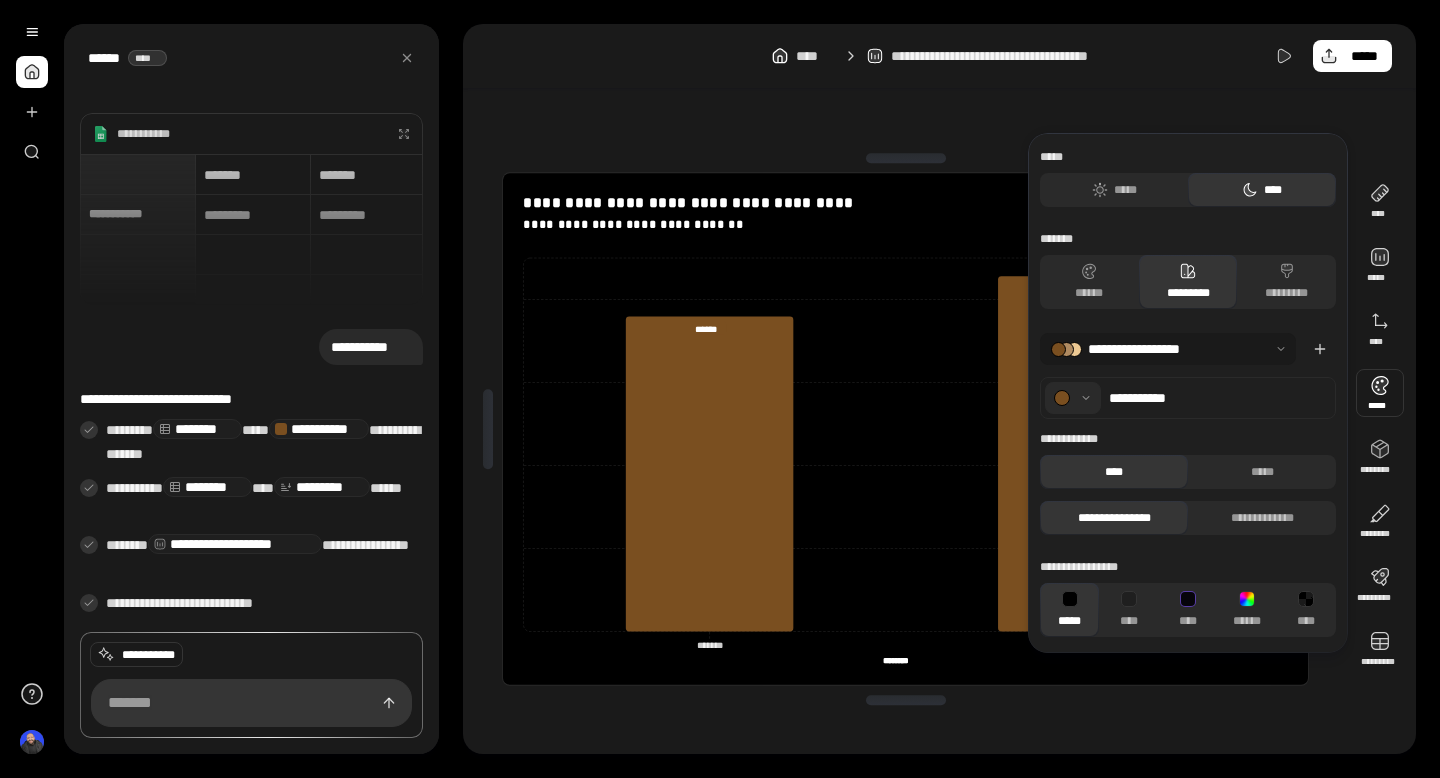 click at bounding box center (1380, 393) 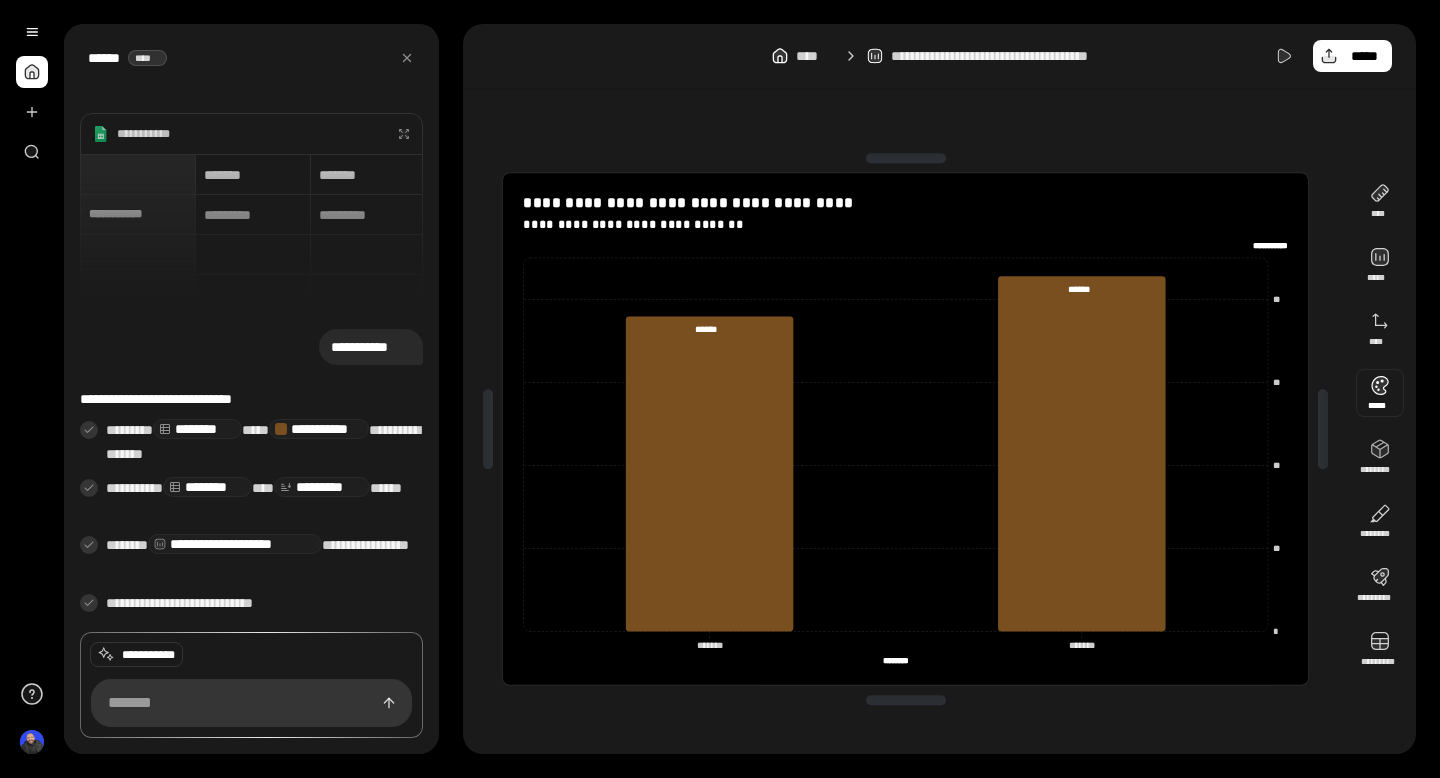 click at bounding box center [1380, 393] 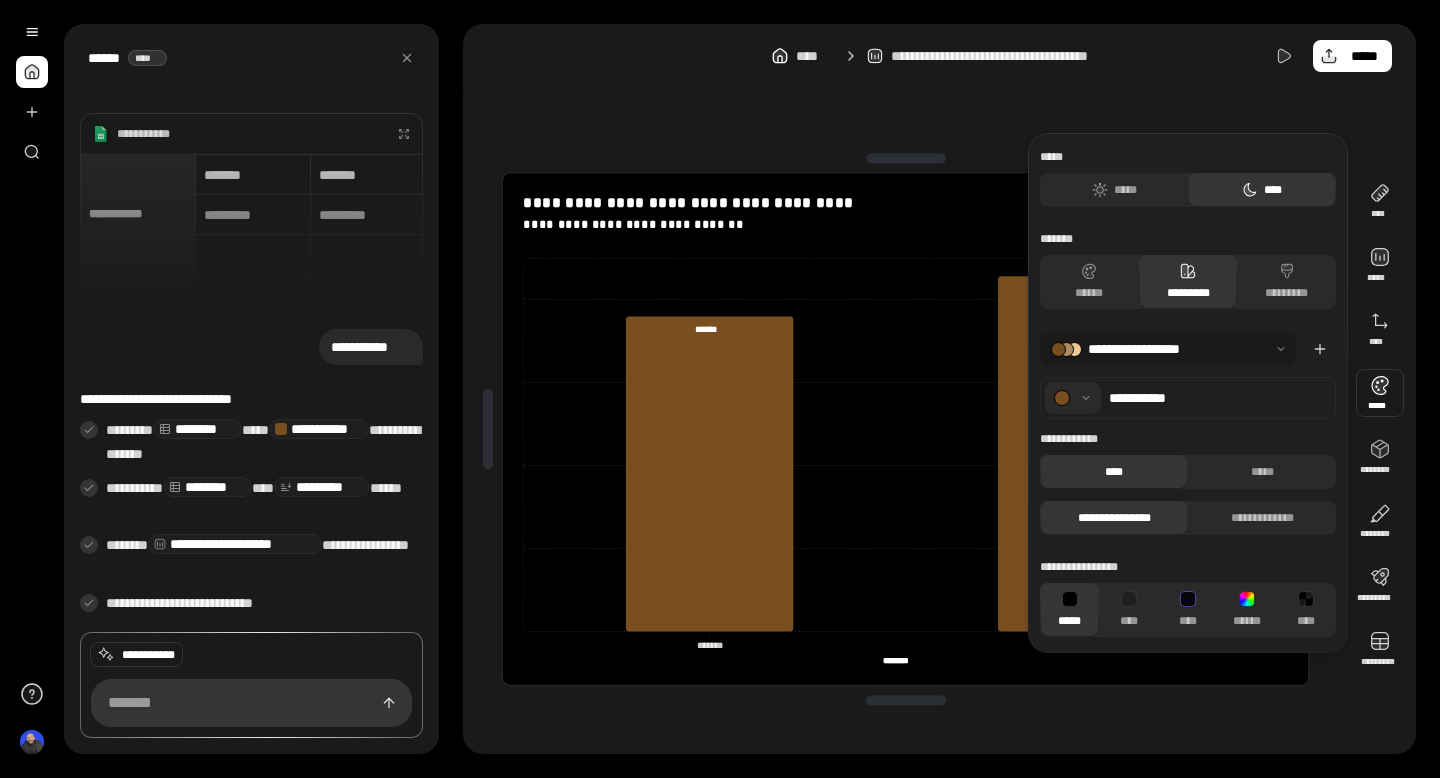 click at bounding box center [1073, 398] 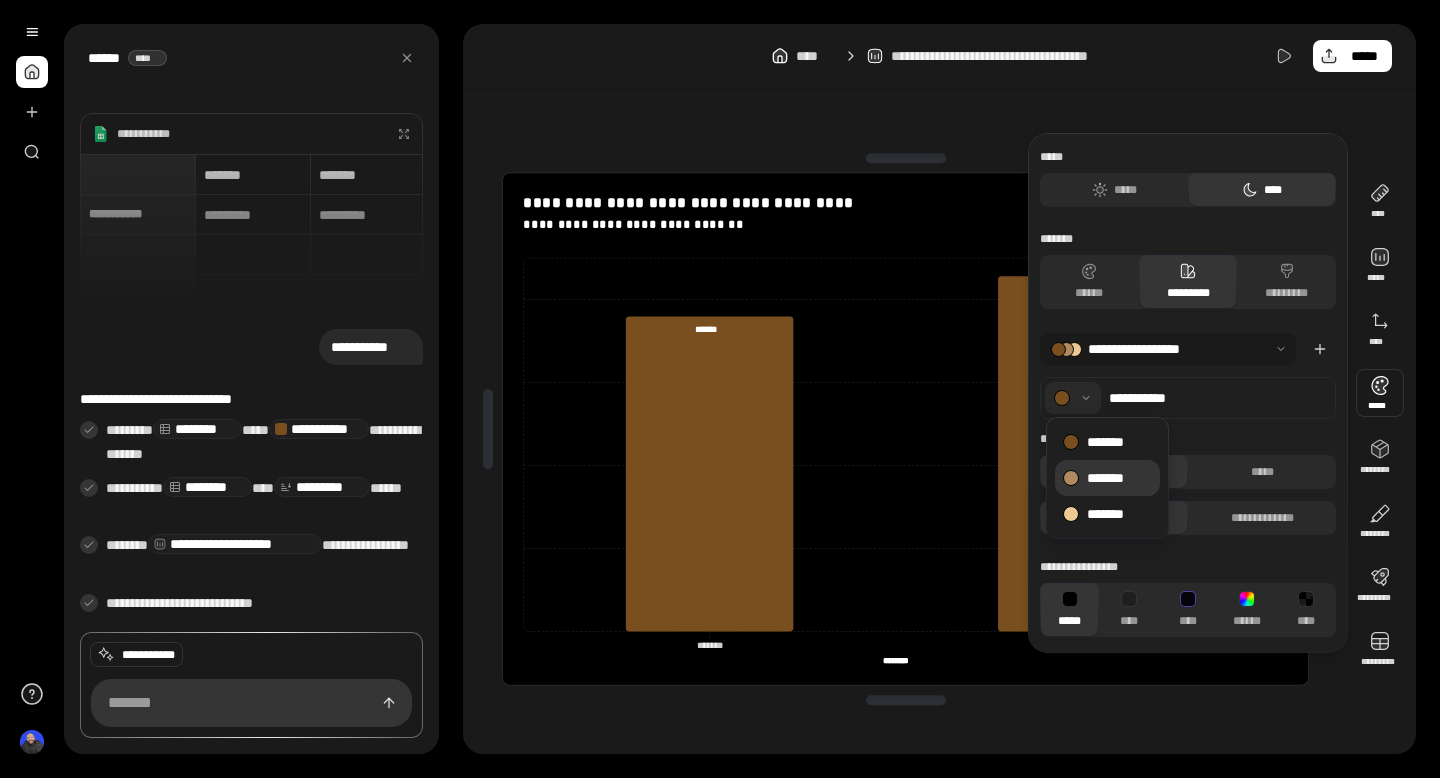 click on "*******" at bounding box center (1107, 478) 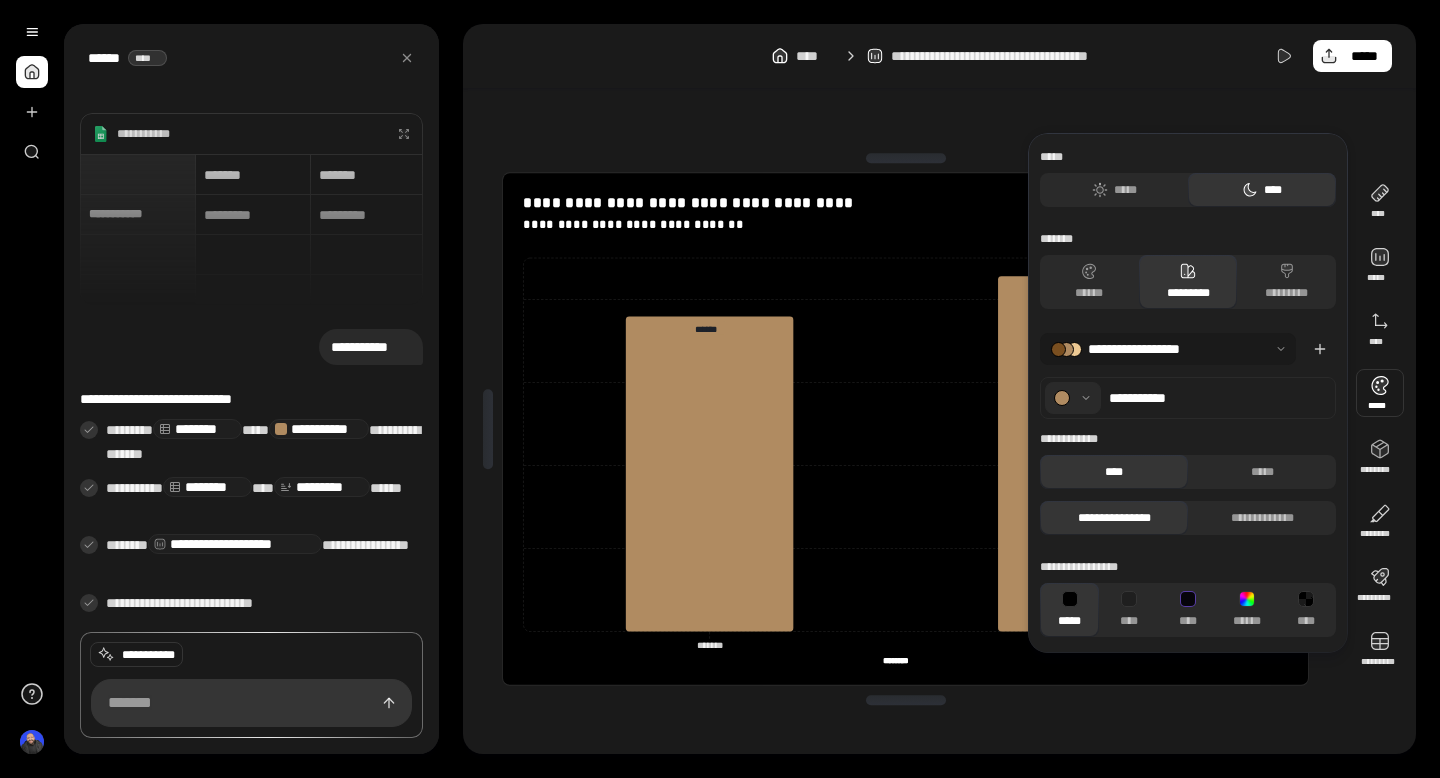 click at bounding box center [1073, 398] 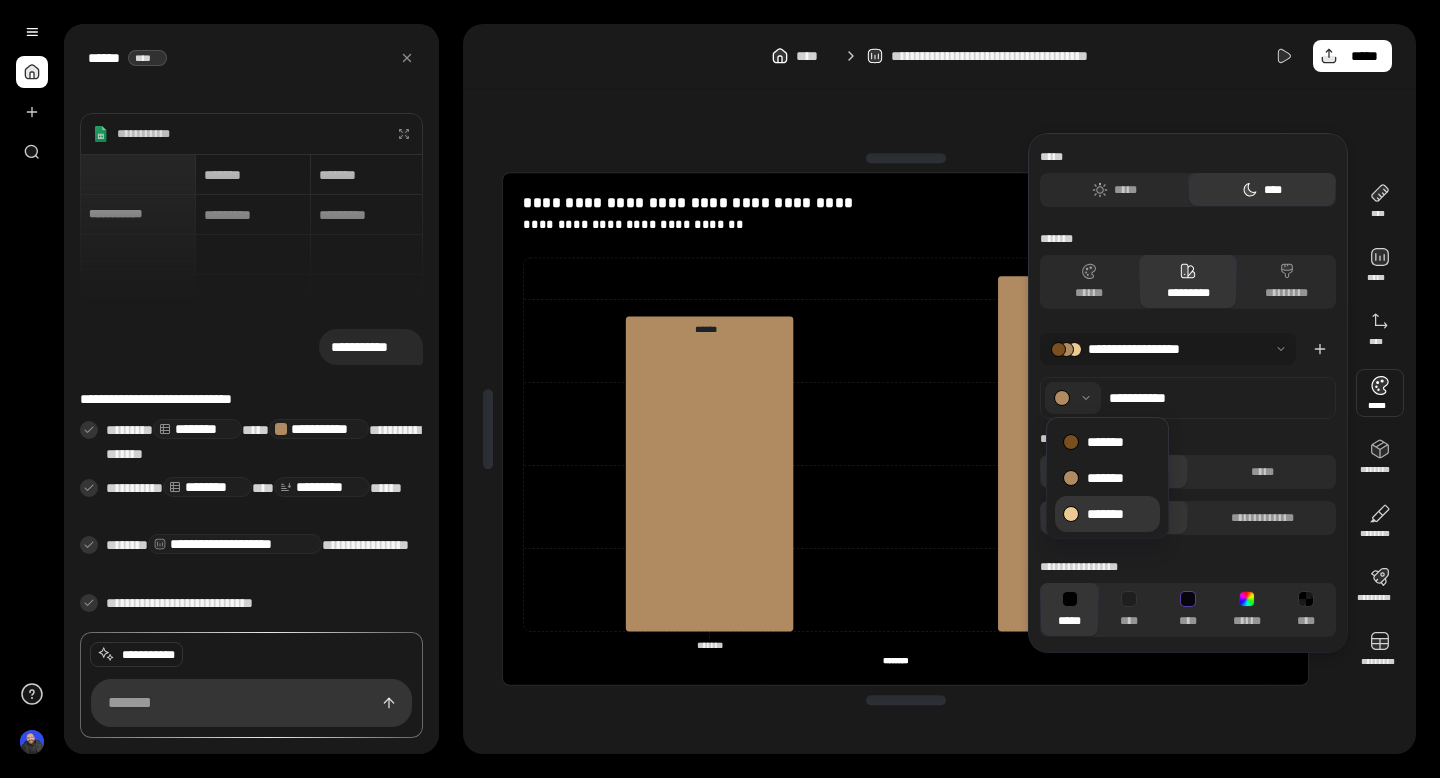 click at bounding box center [1071, 514] 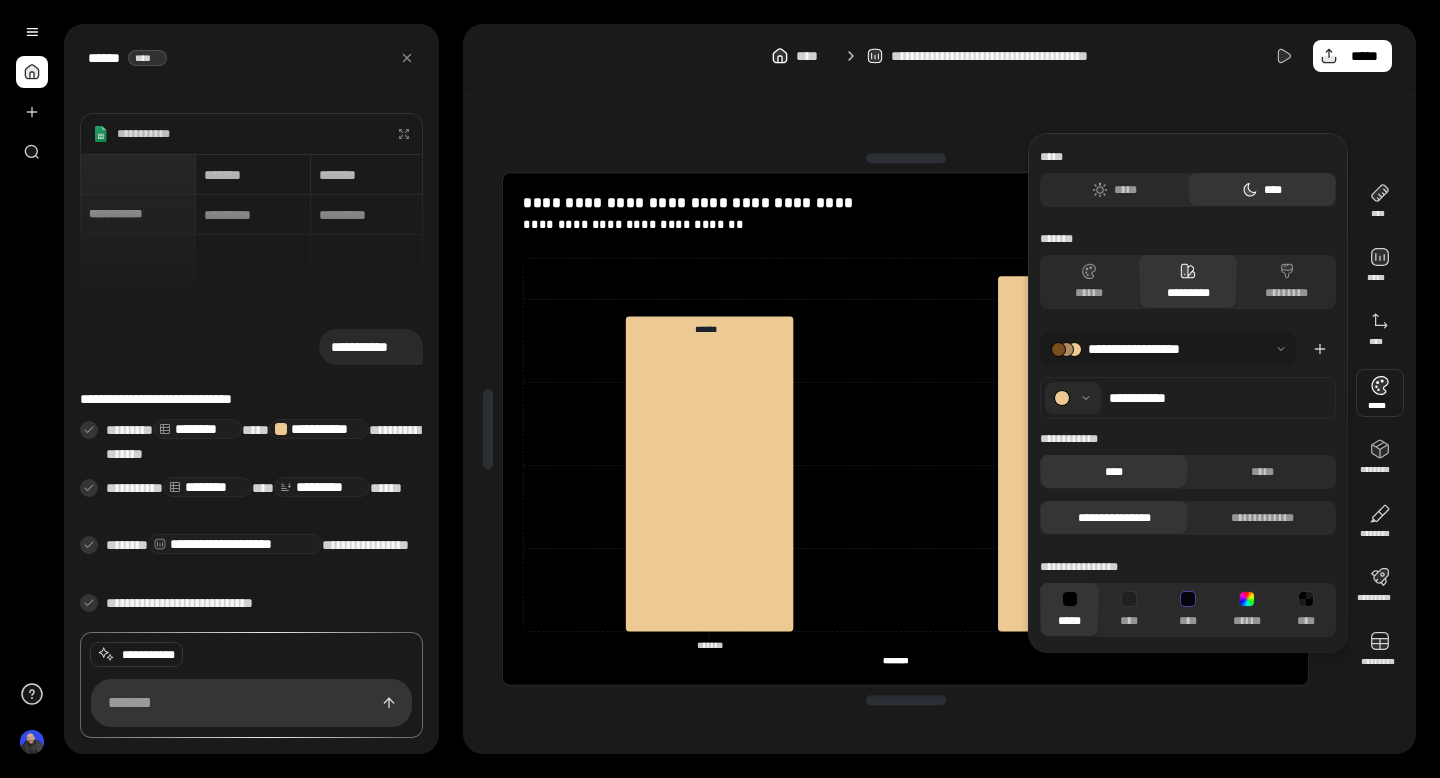 click at bounding box center [1168, 349] 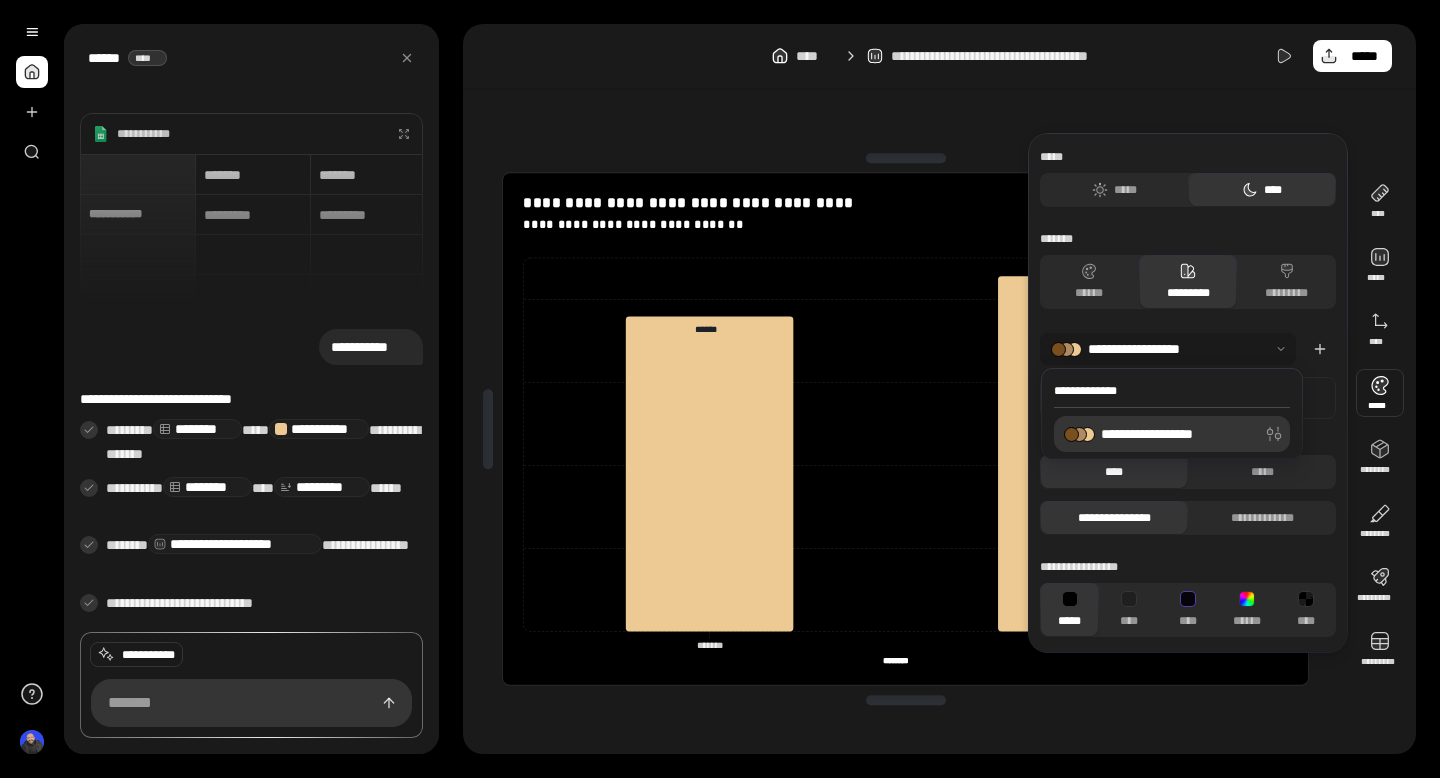 click on "**********" at bounding box center [1172, 434] 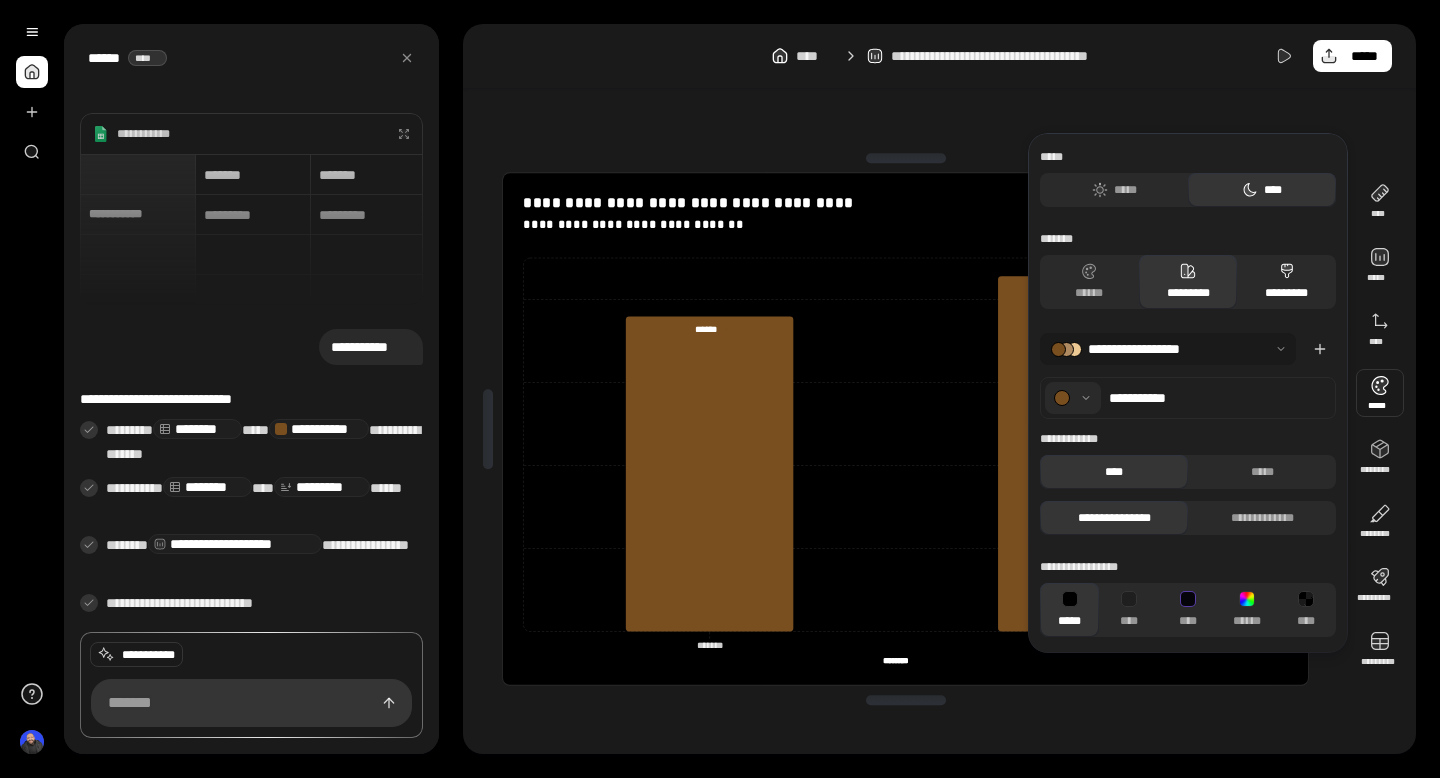 click on "*********" at bounding box center (1286, 282) 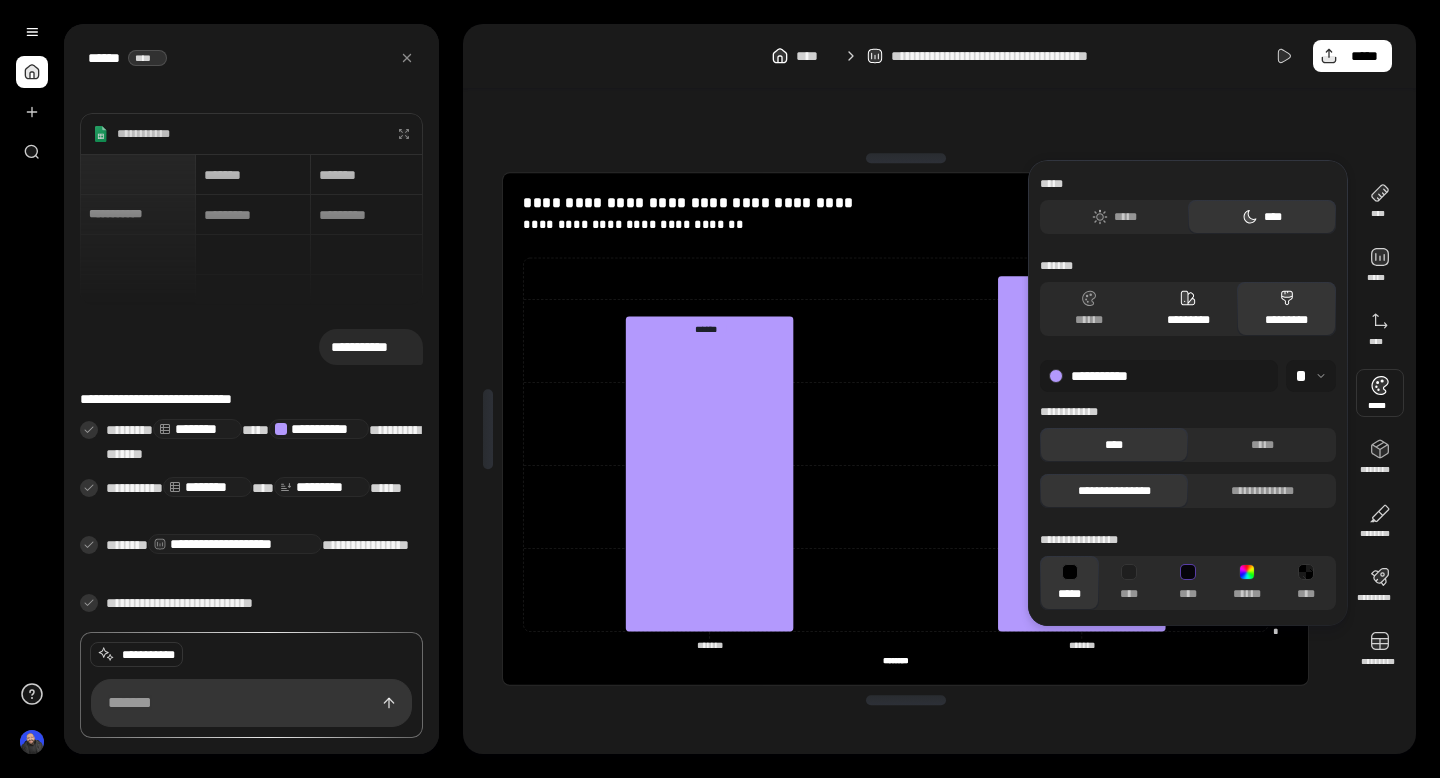 click on "*********" at bounding box center [1188, 309] 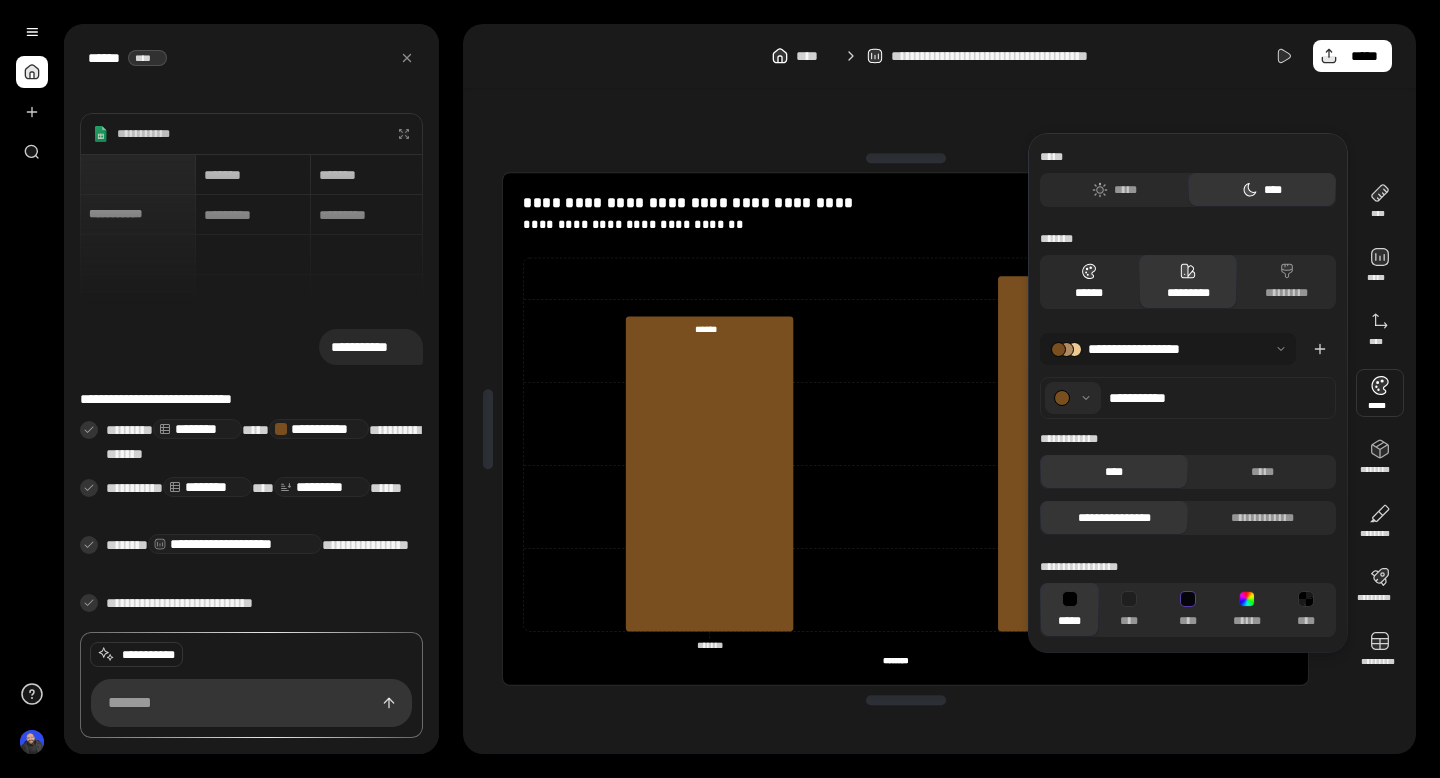 click on "******" at bounding box center (1089, 282) 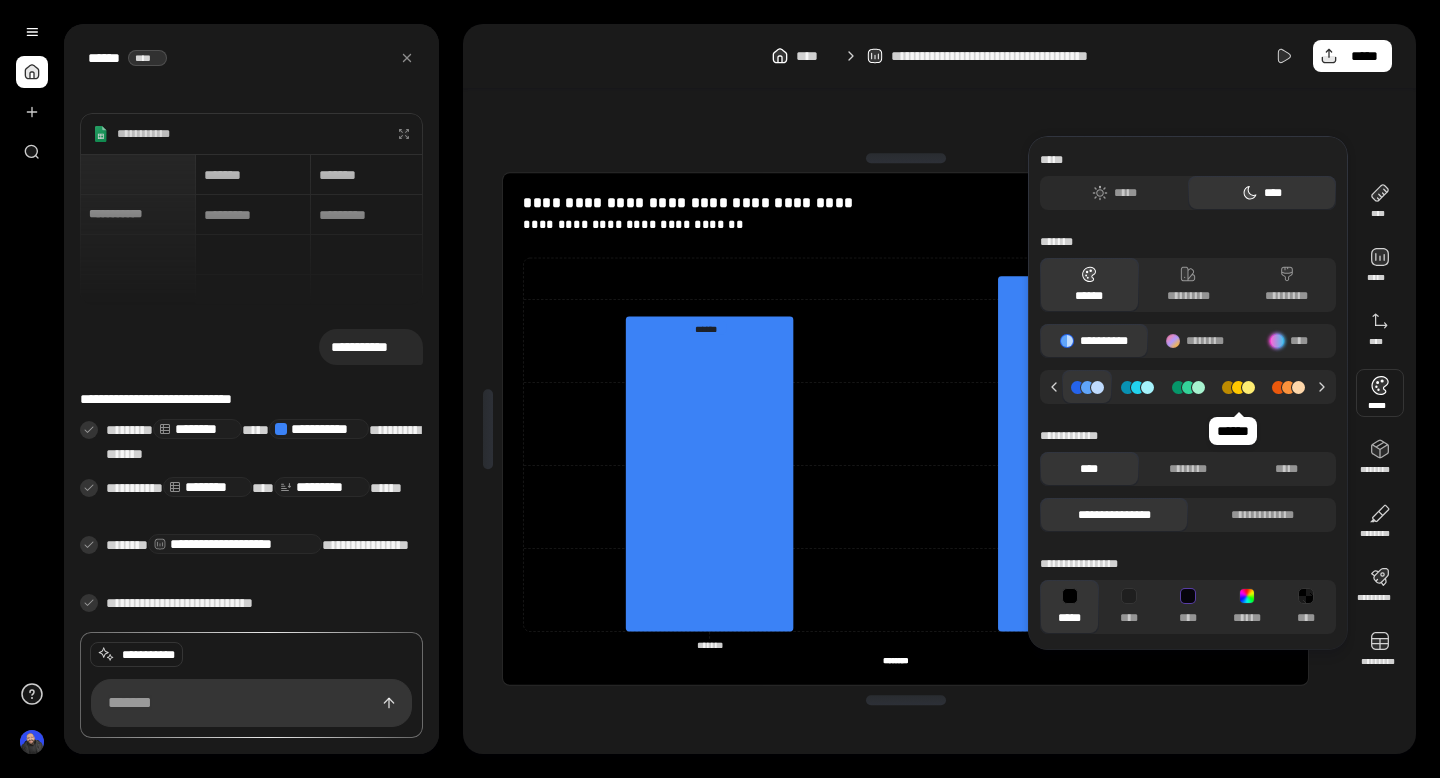 click 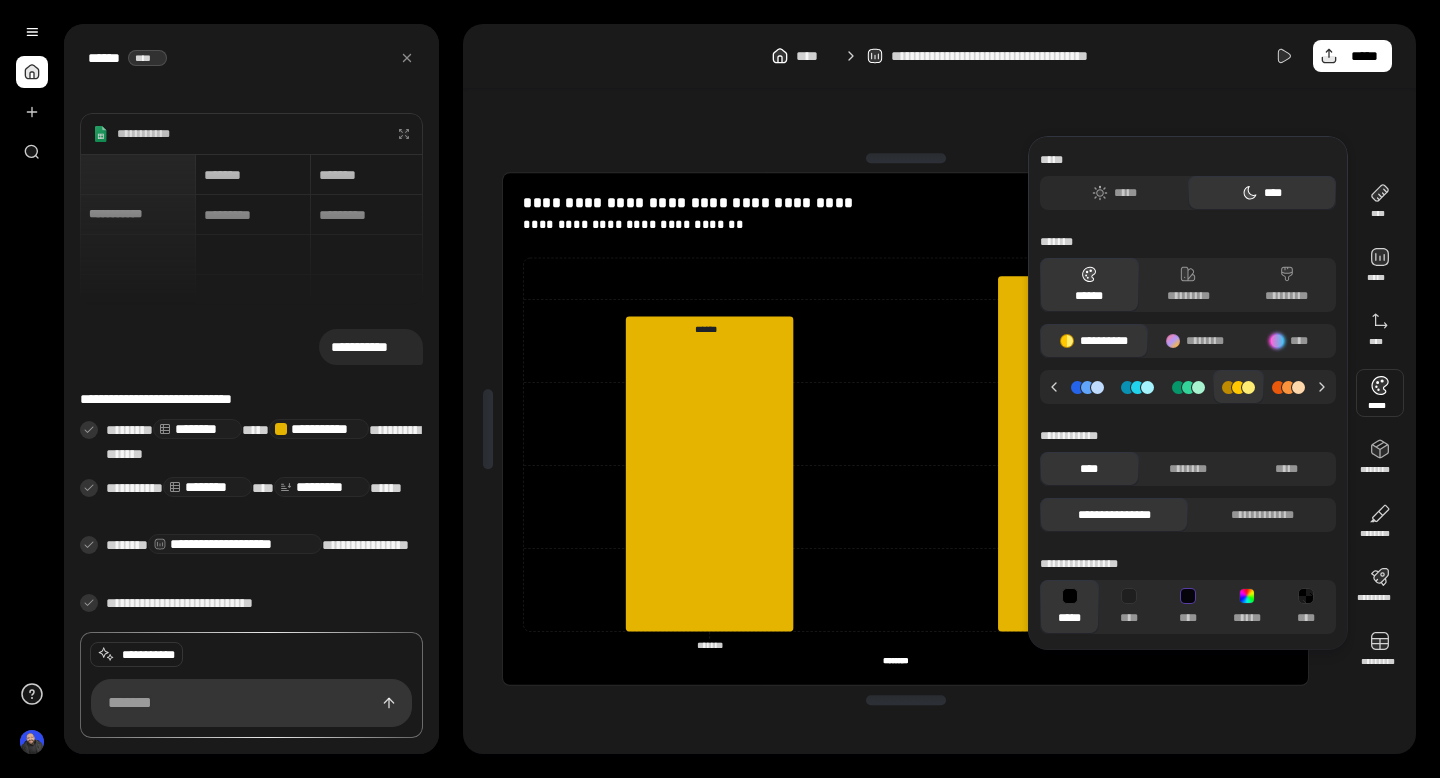 click on "**********" at bounding box center [1188, 393] 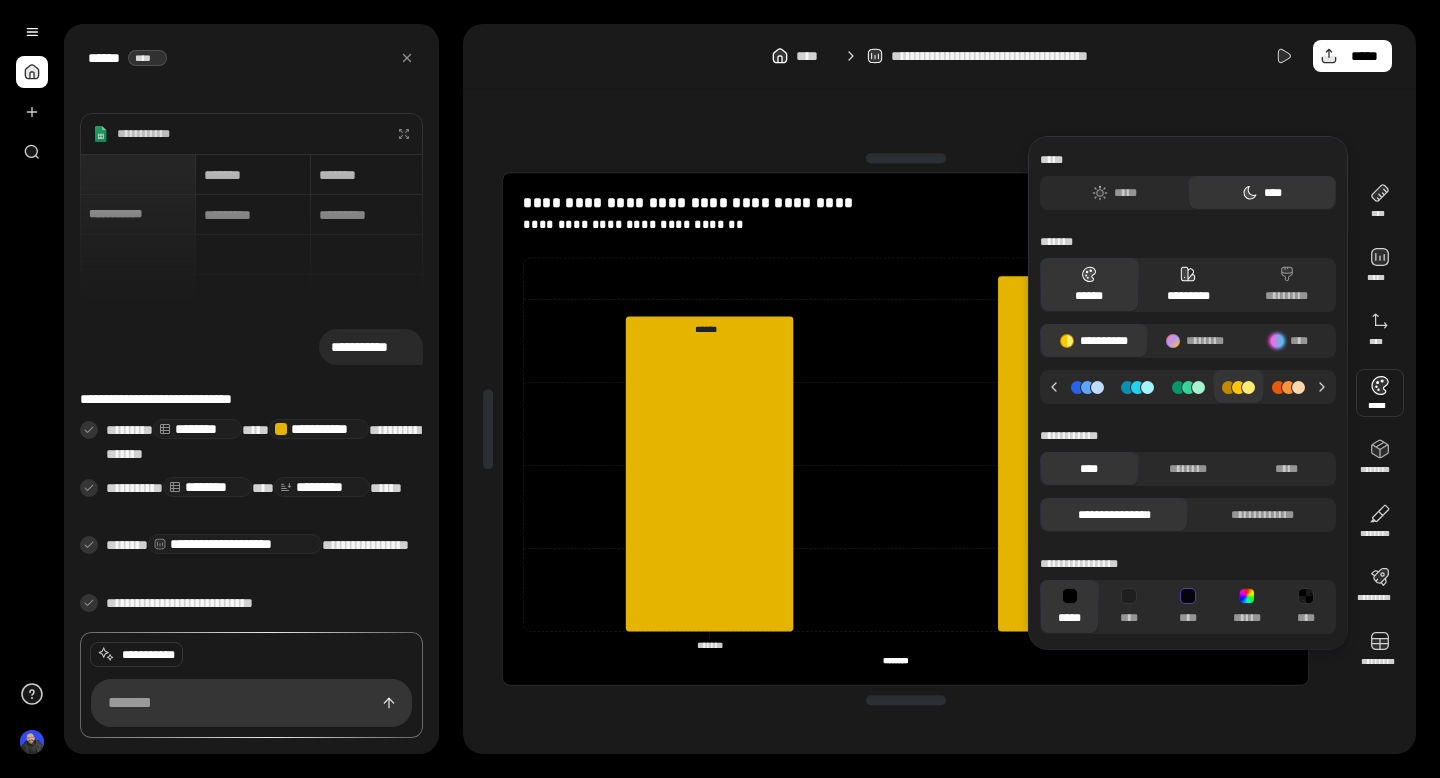 click on "*********" at bounding box center (1188, 285) 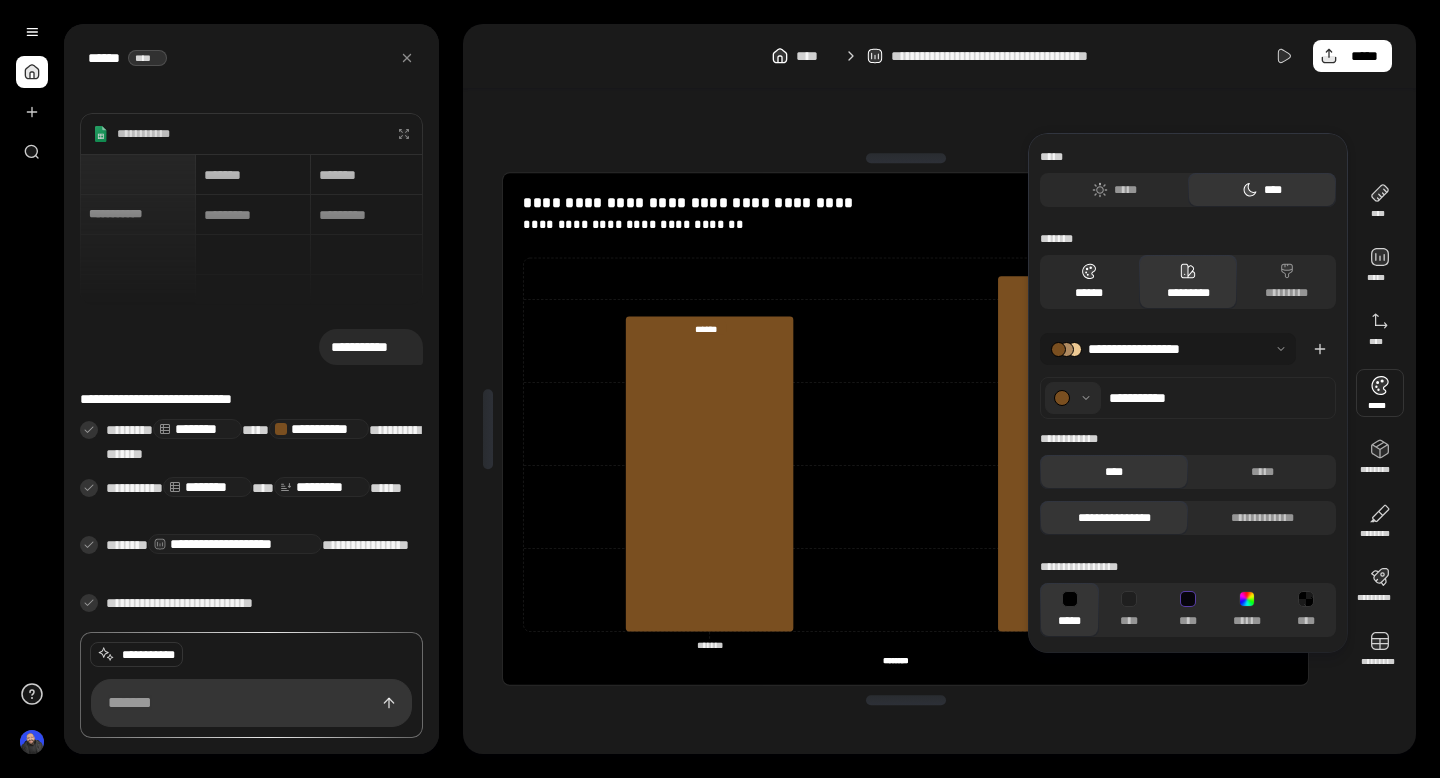 click on "******" at bounding box center [1089, 282] 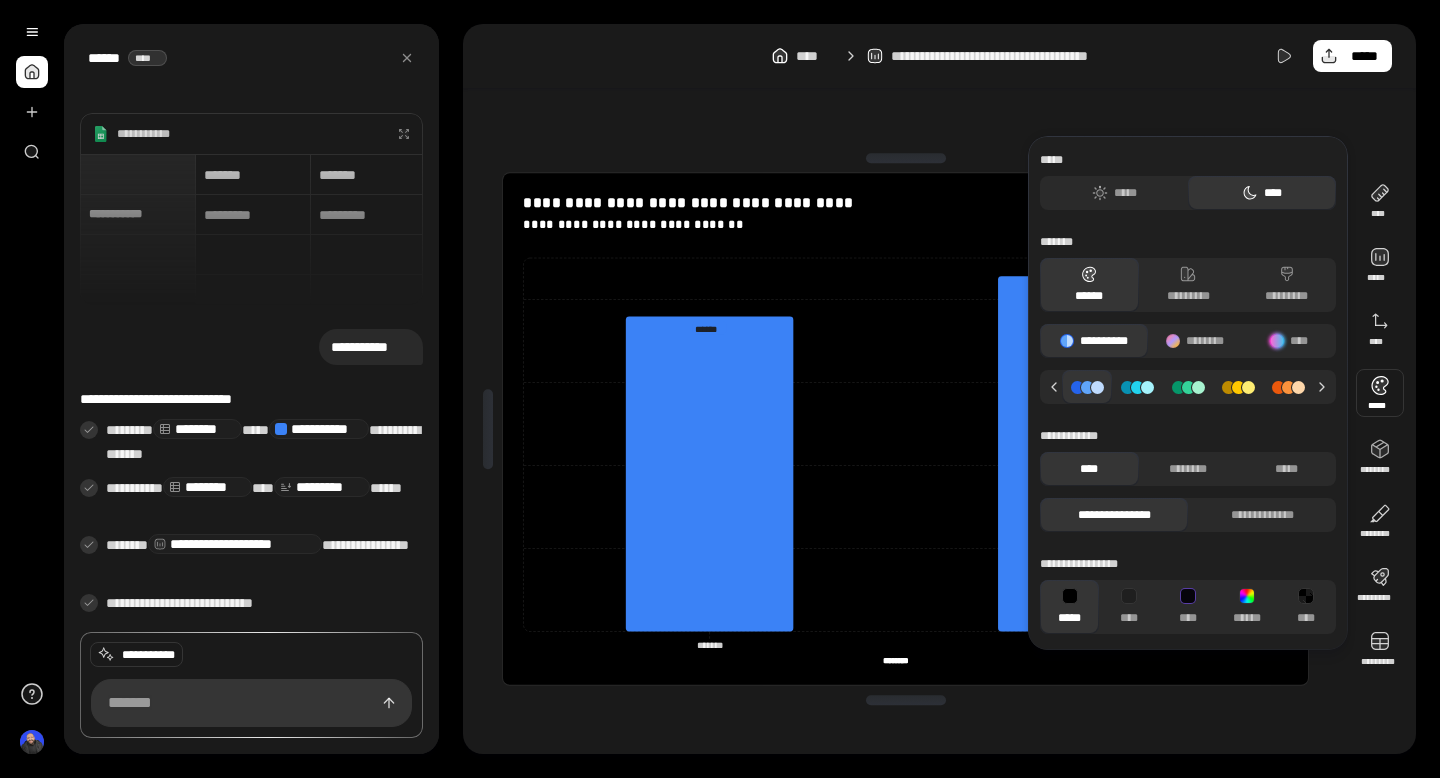 click 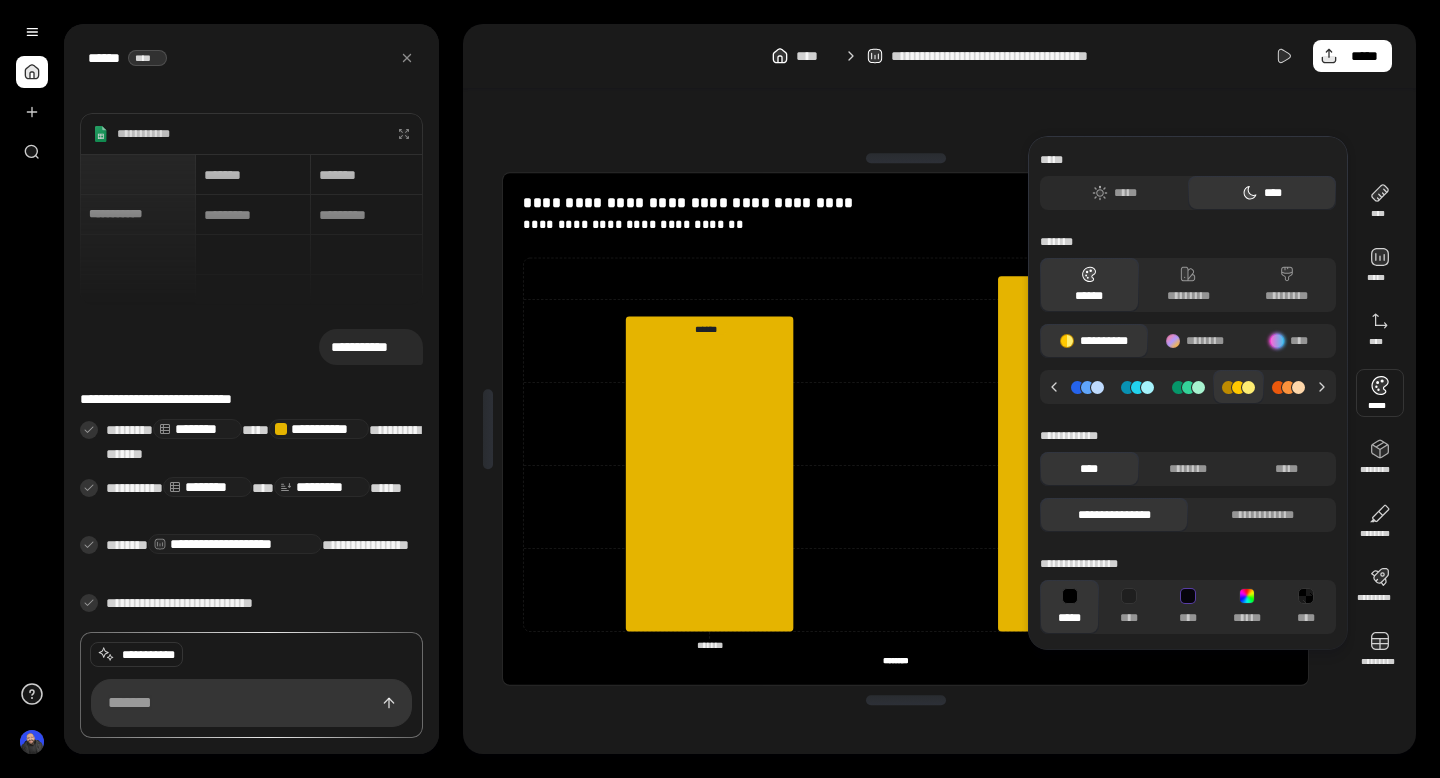 click 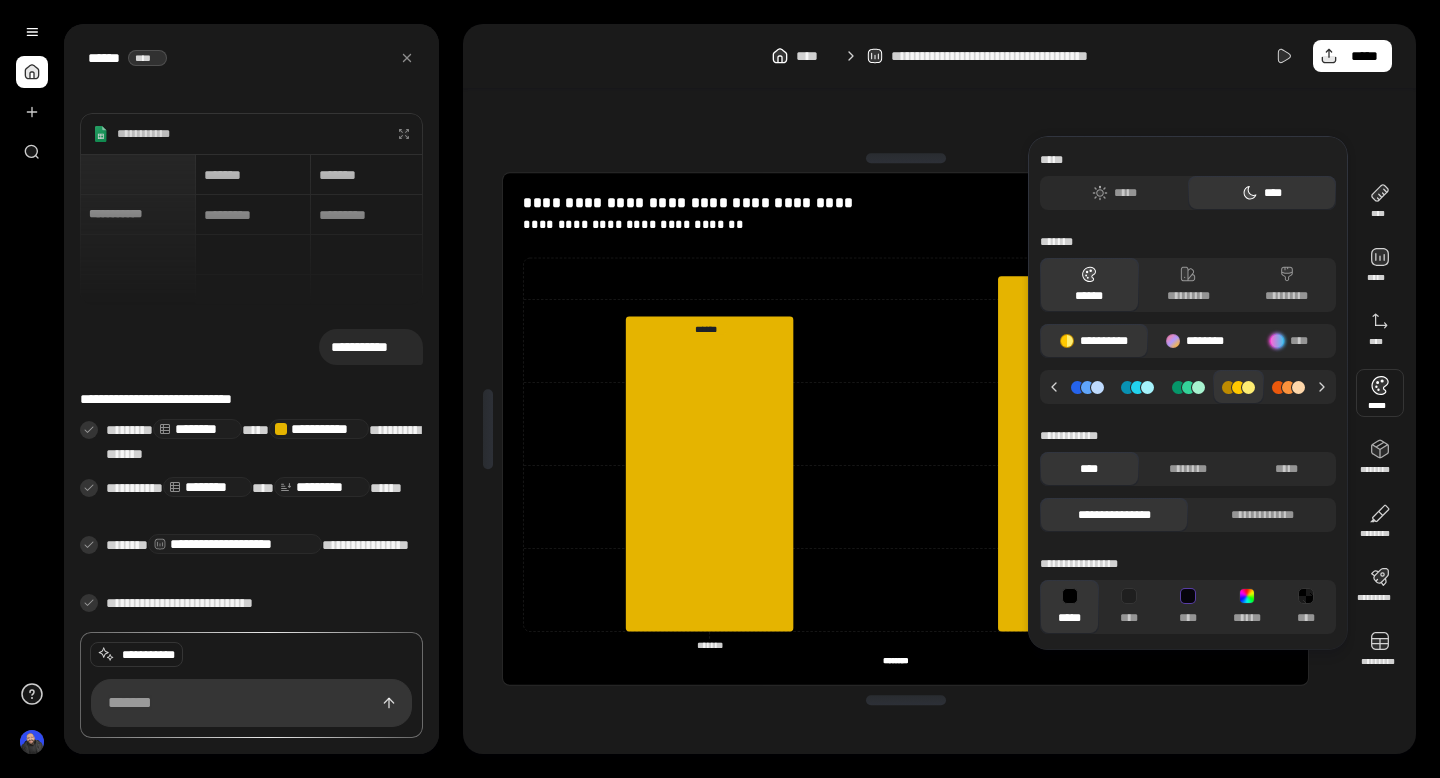 click on "********" at bounding box center (1195, 341) 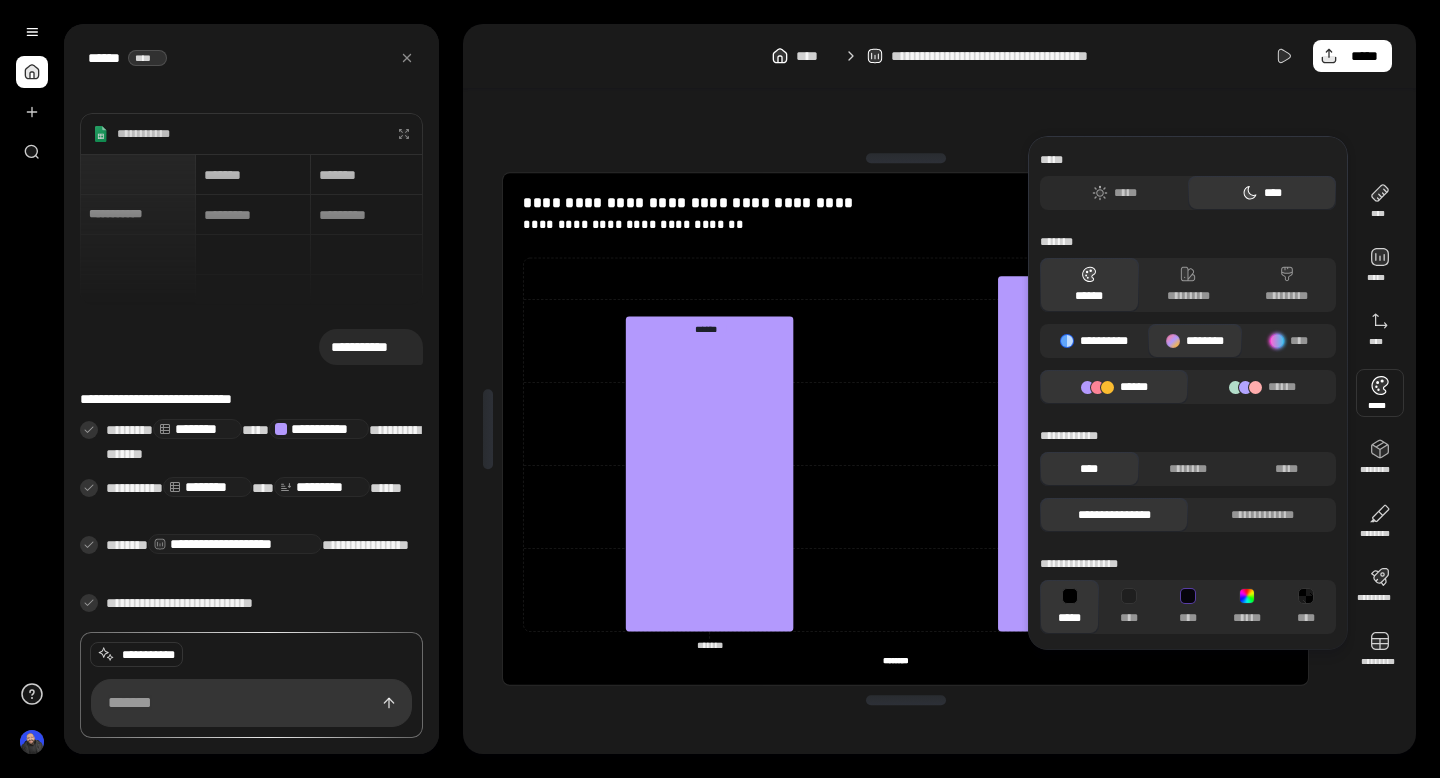 click on "**********" at bounding box center [1094, 341] 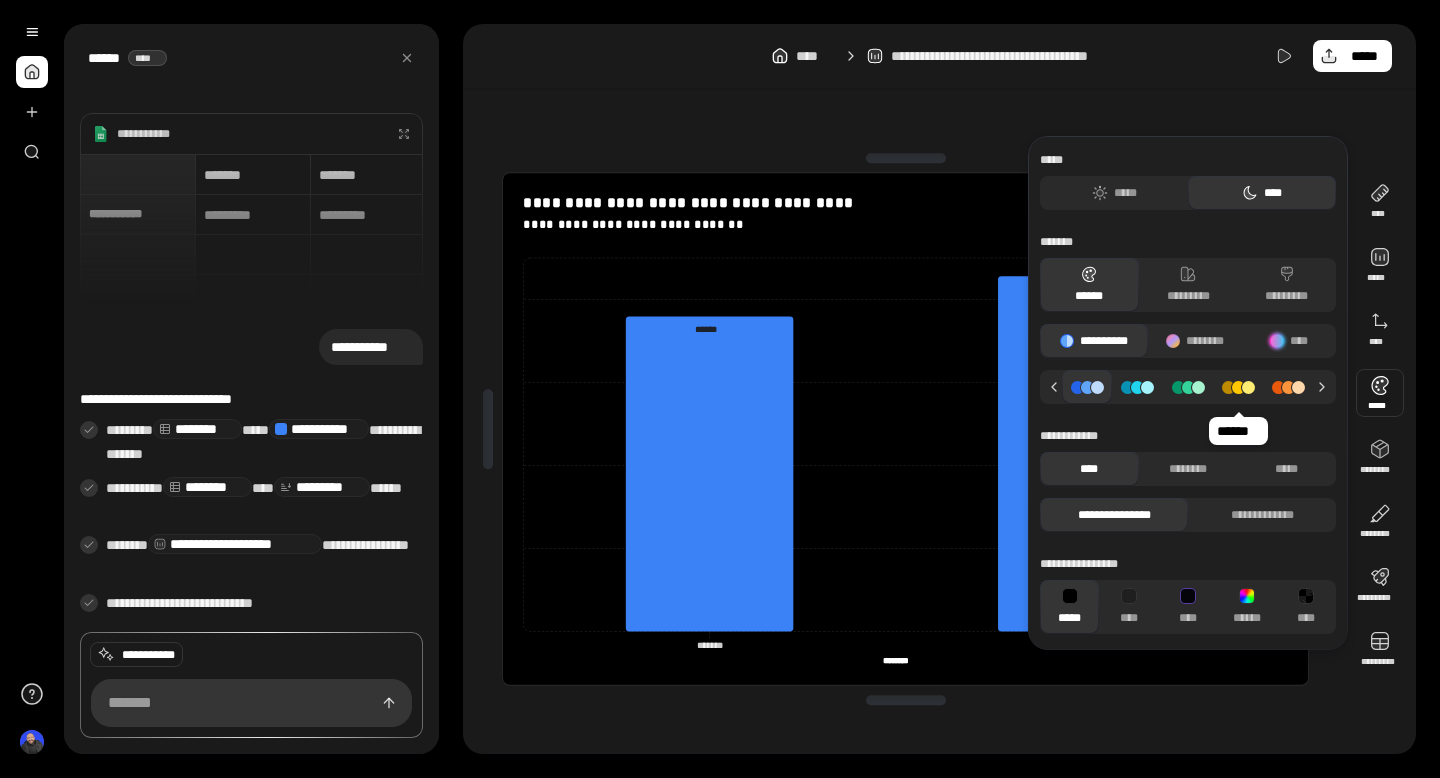 click at bounding box center (1238, 387) 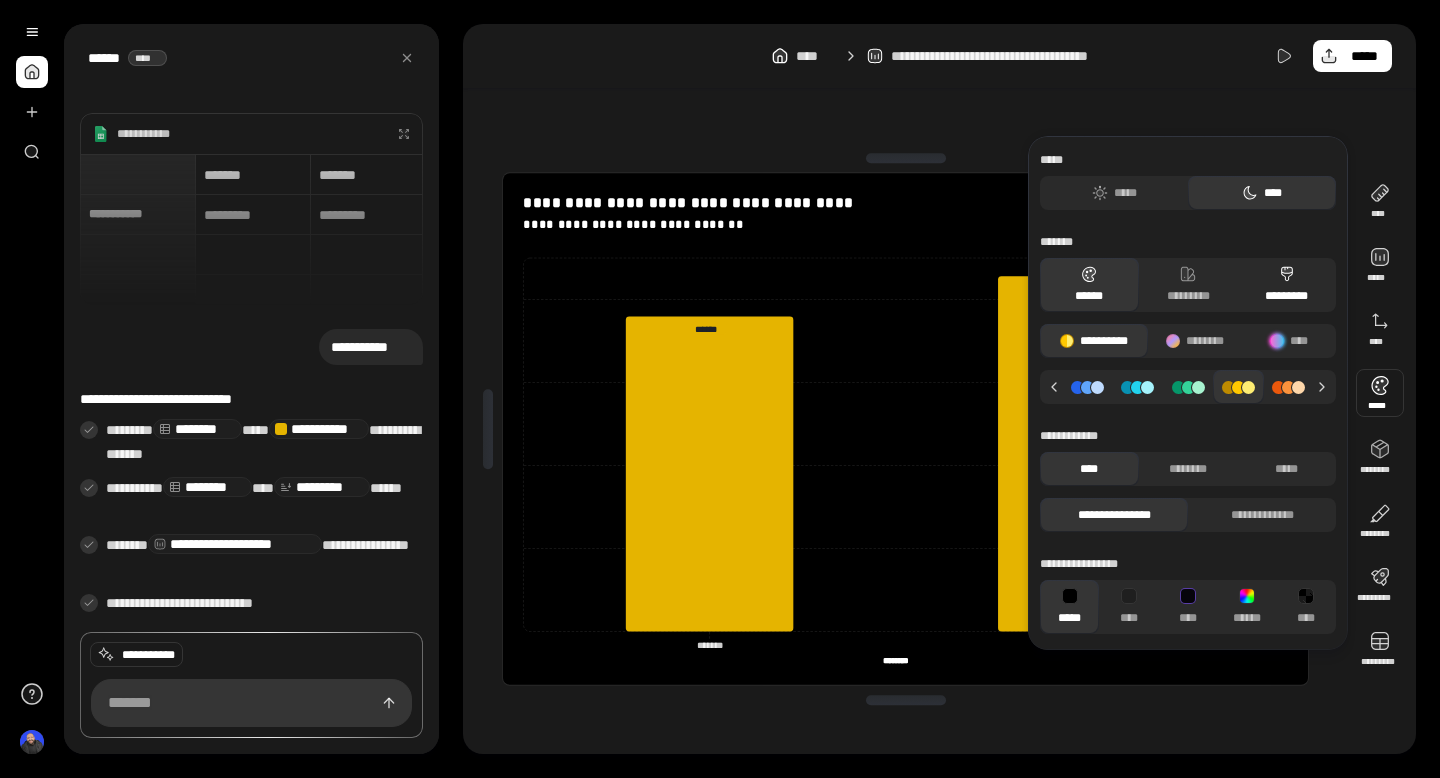 click on "*********" at bounding box center [1286, 285] 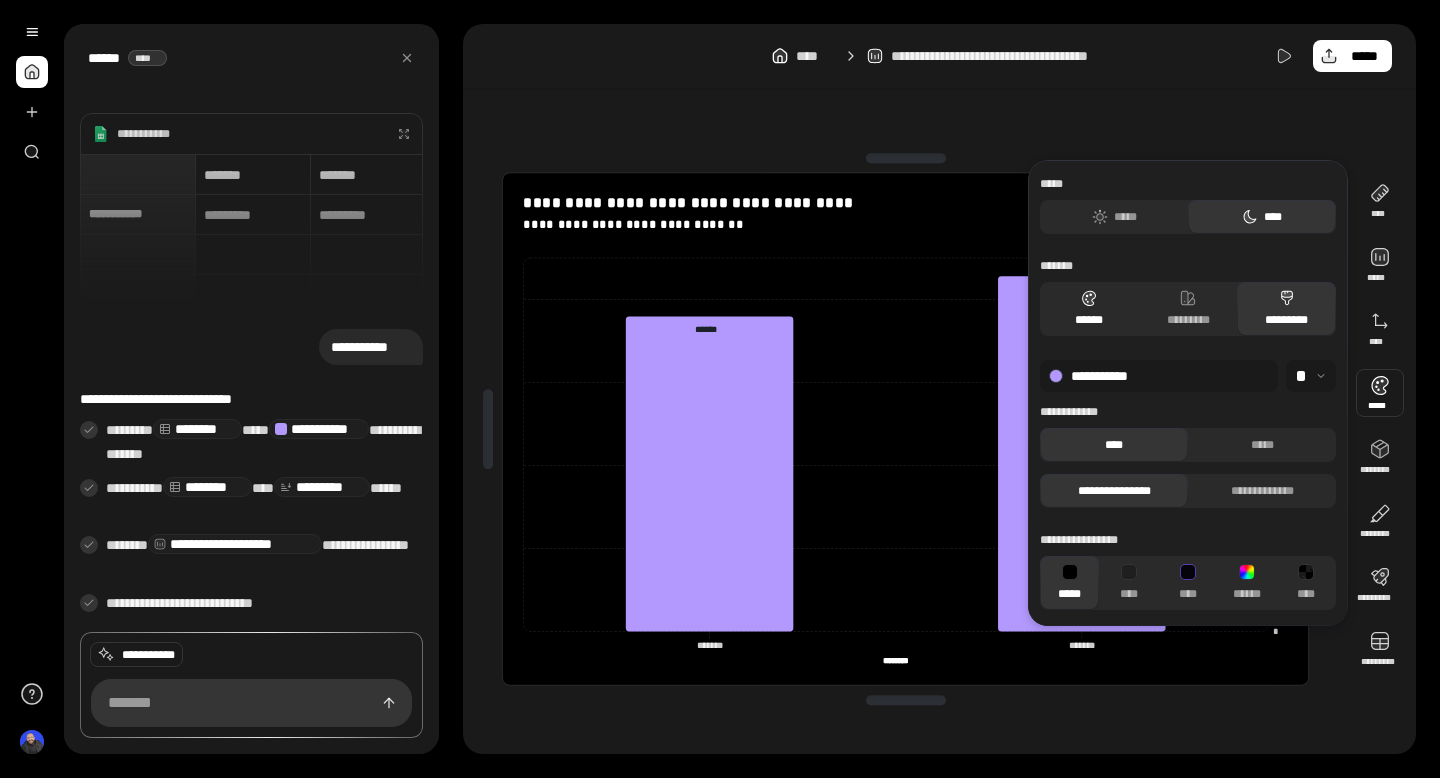 click 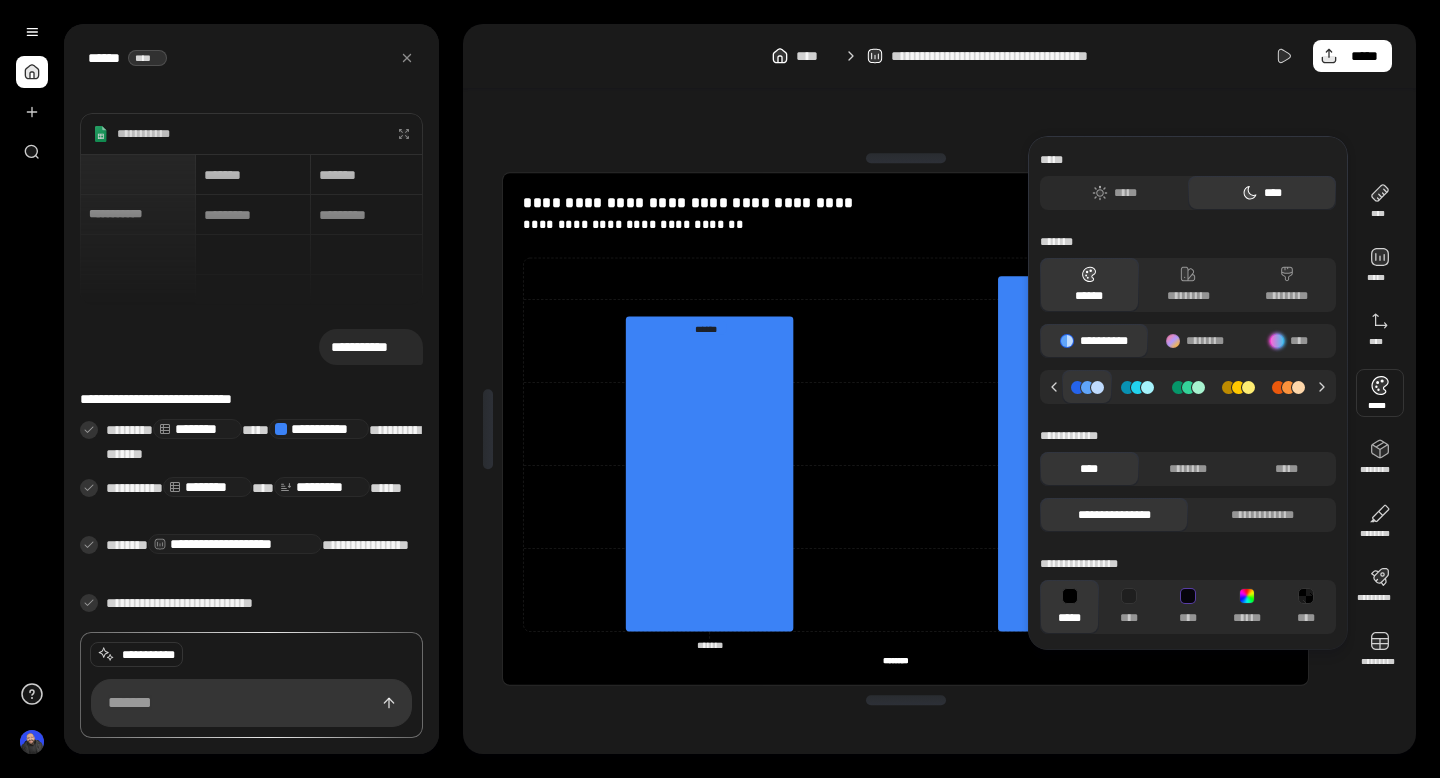 click 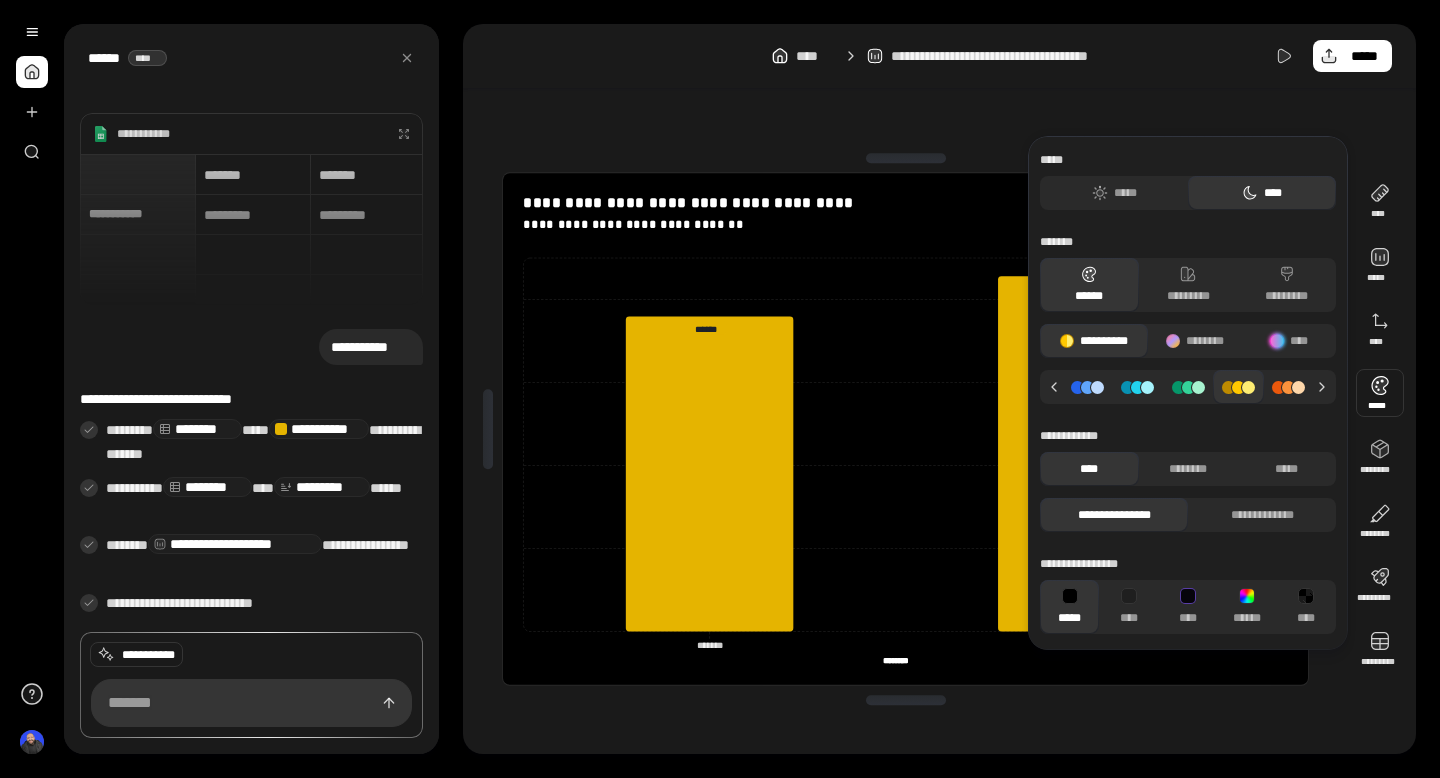 click on "**********" at bounding box center [1188, 564] 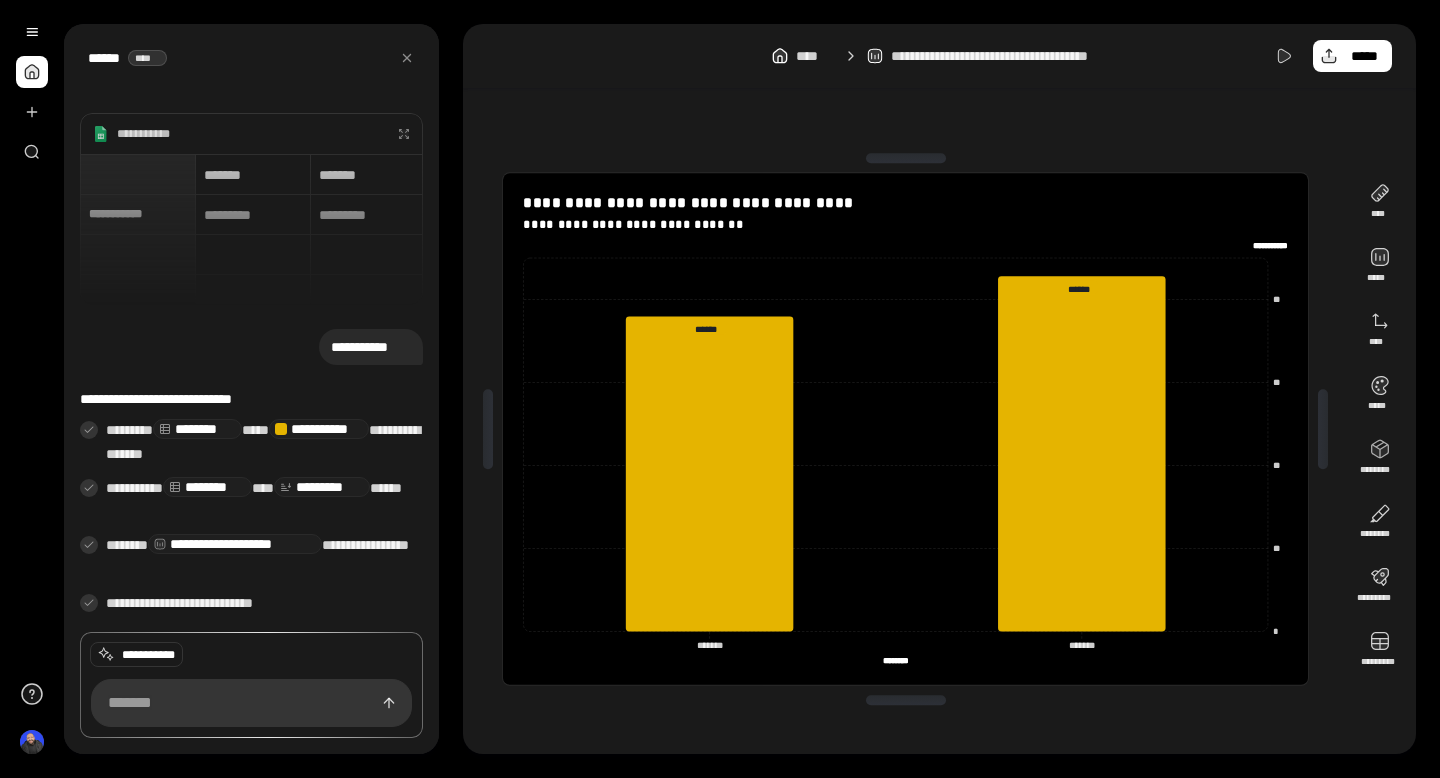 click on "**********" at bounding box center [905, 429] 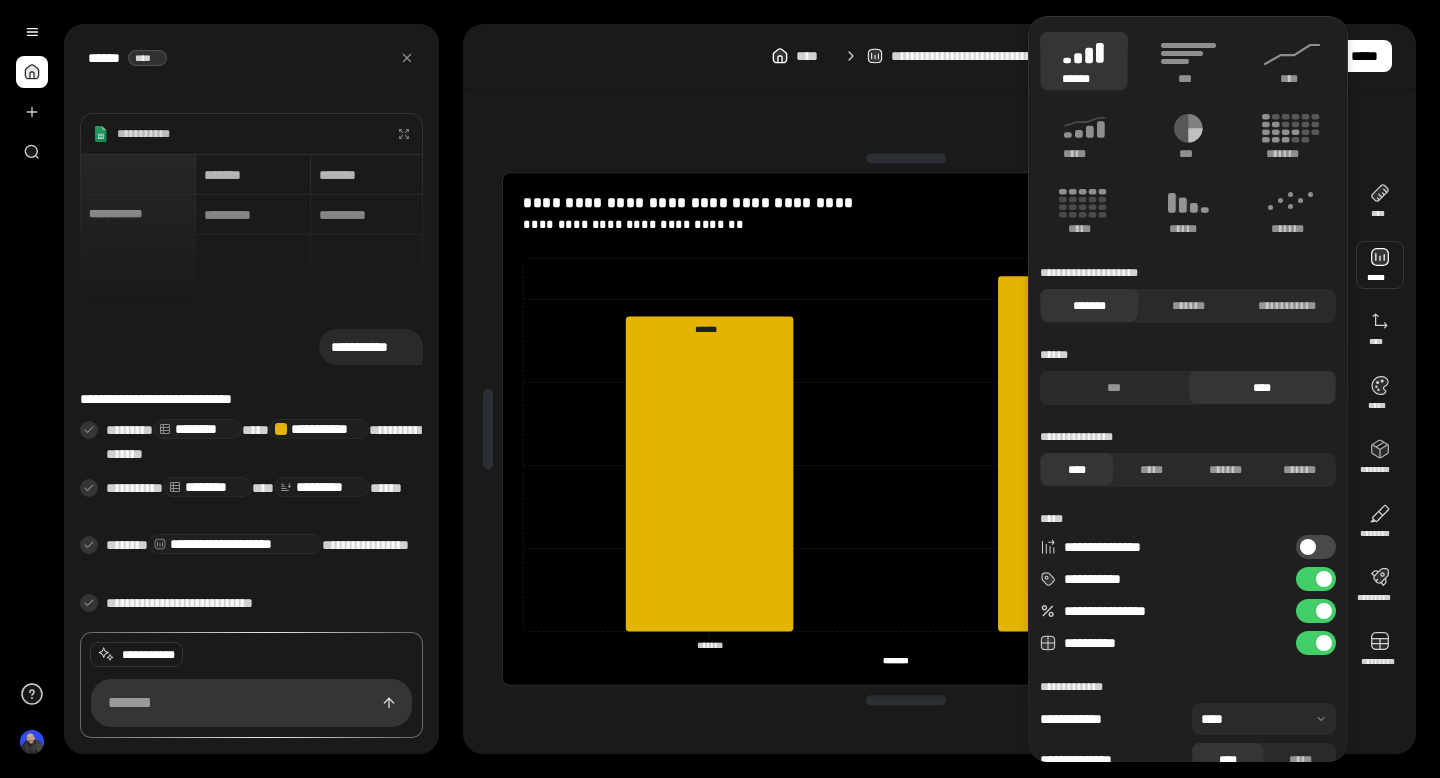 click at bounding box center (1380, 265) 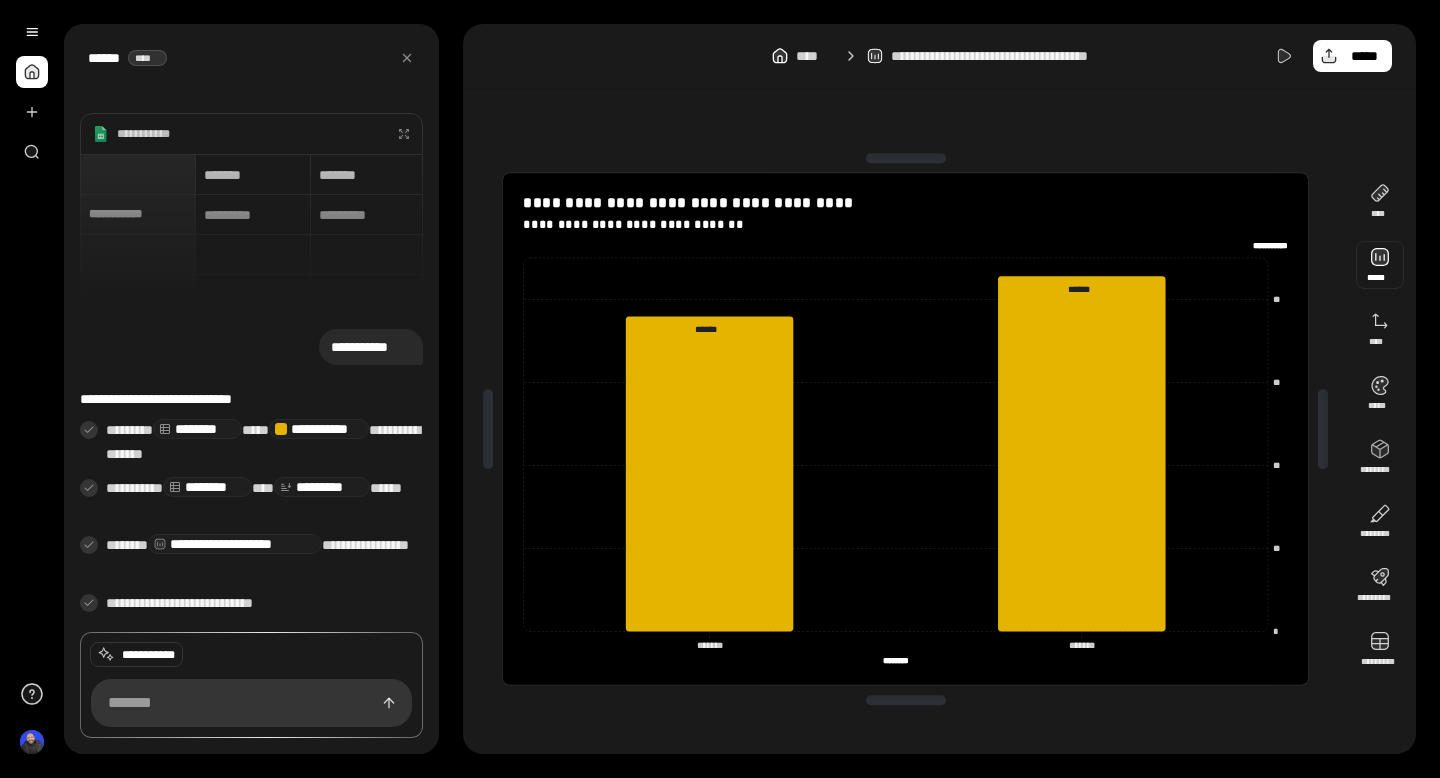 click at bounding box center [1380, 265] 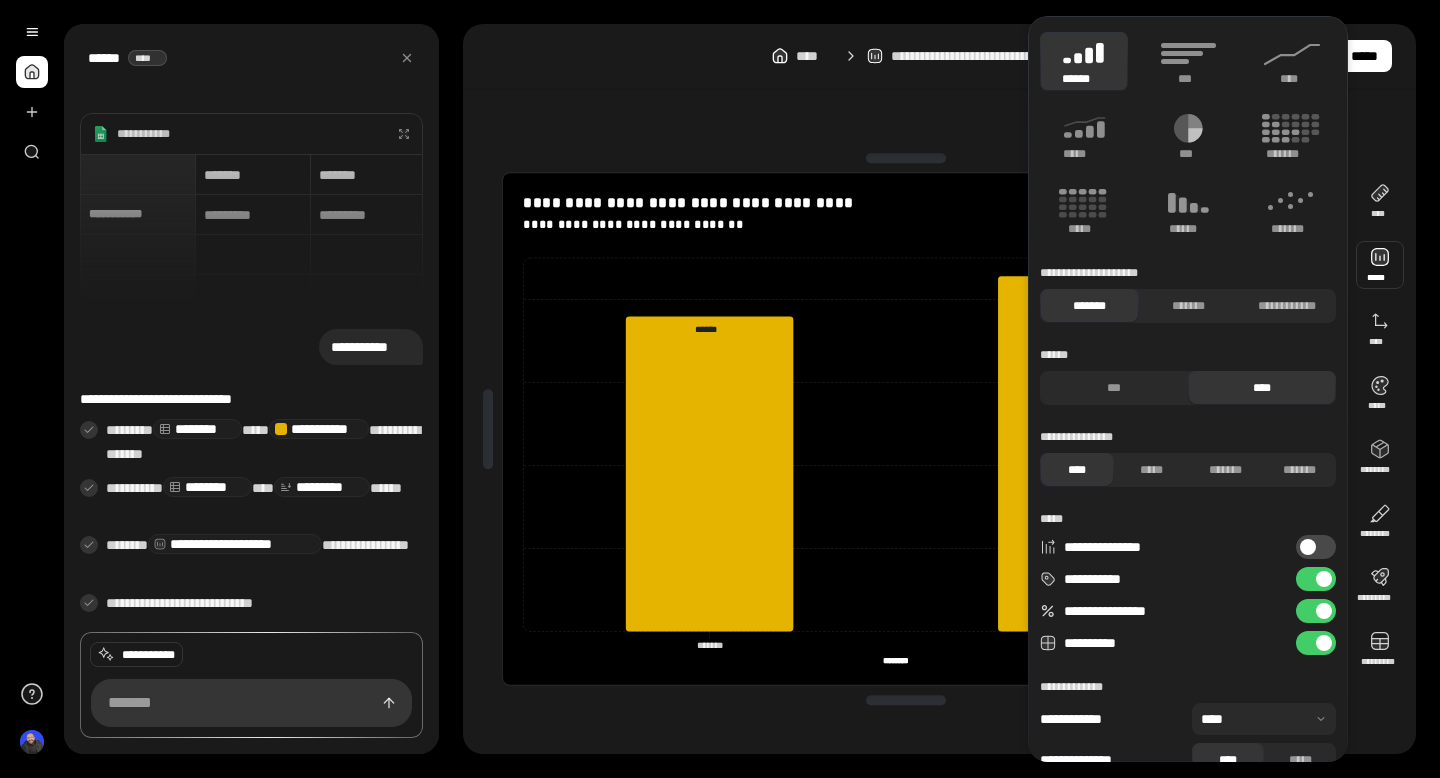 scroll, scrollTop: 31, scrollLeft: 0, axis: vertical 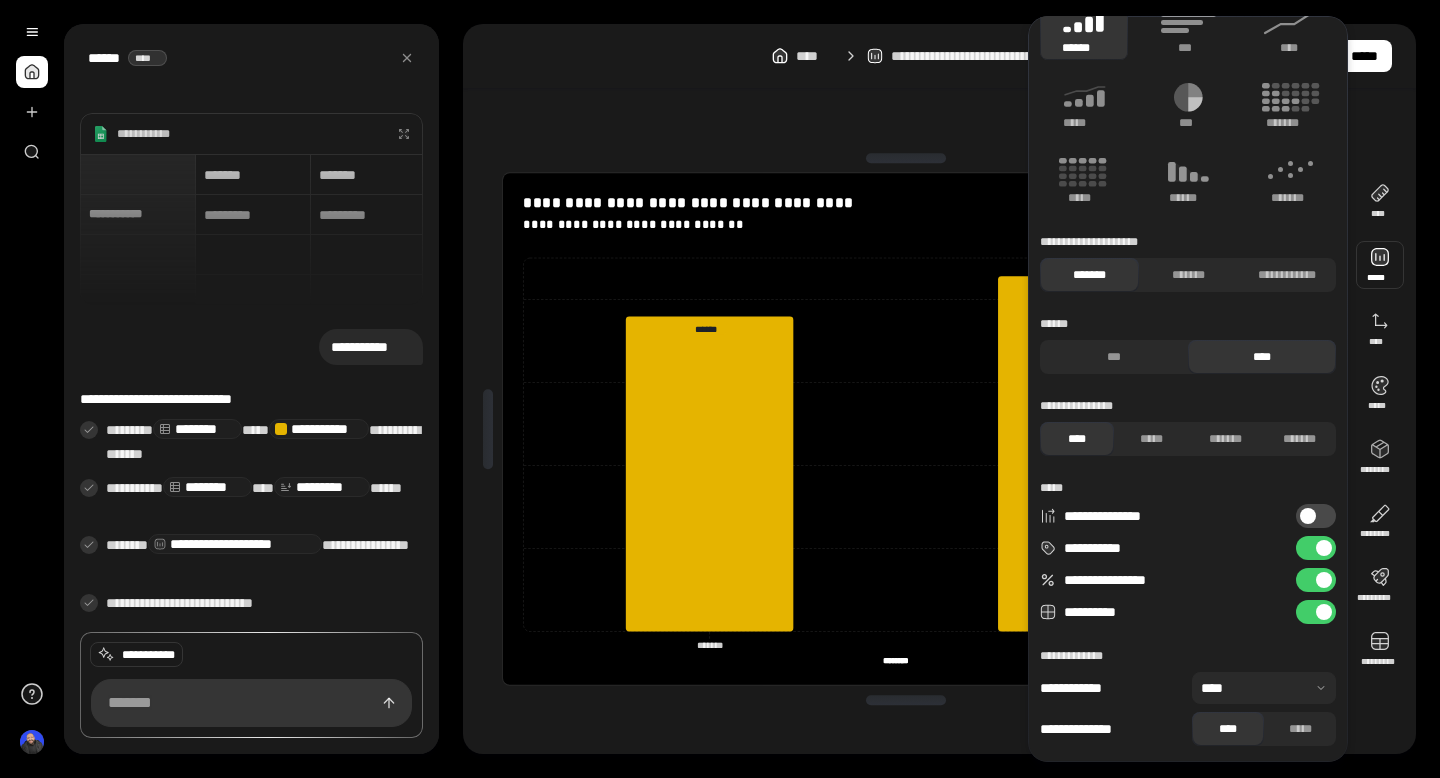 click at bounding box center (1324, 612) 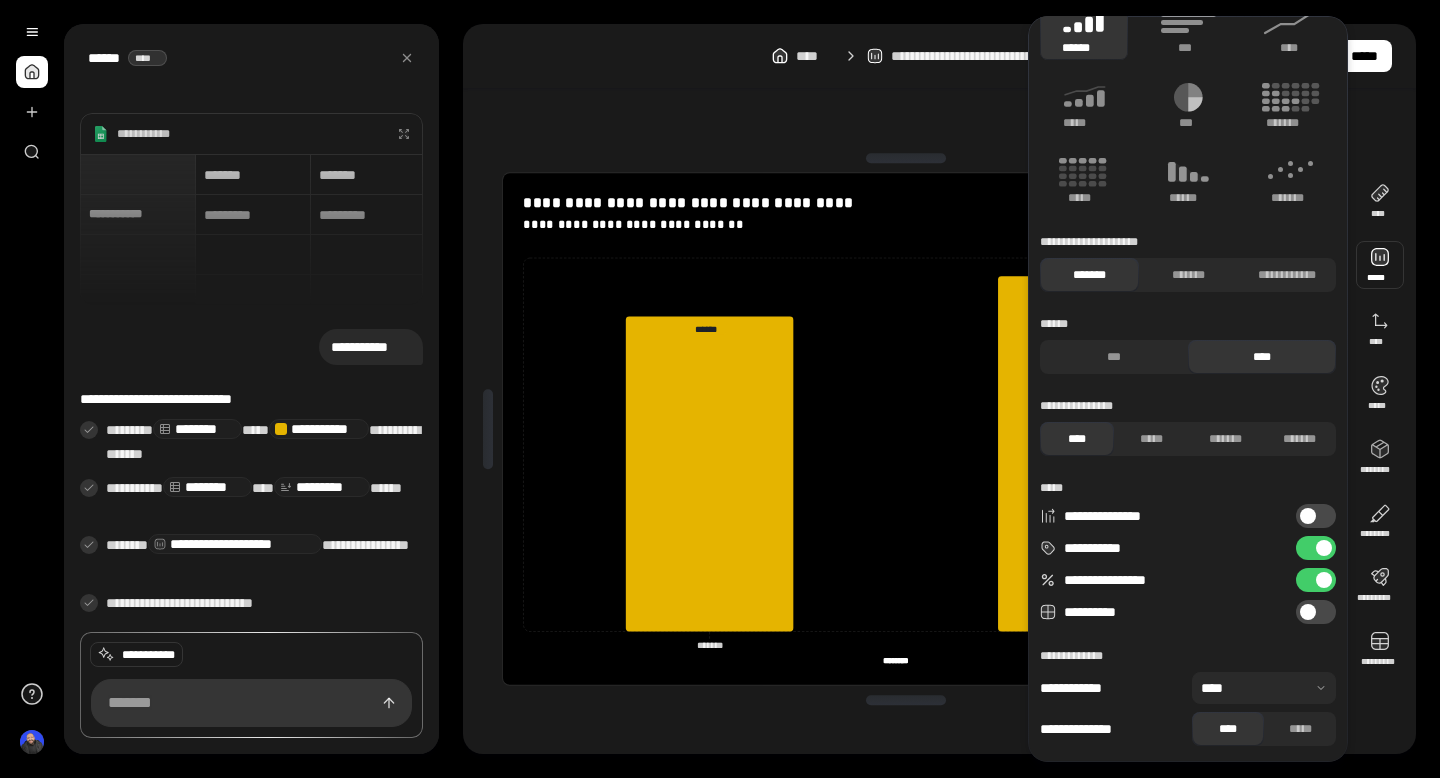 click on "**********" at bounding box center [1316, 612] 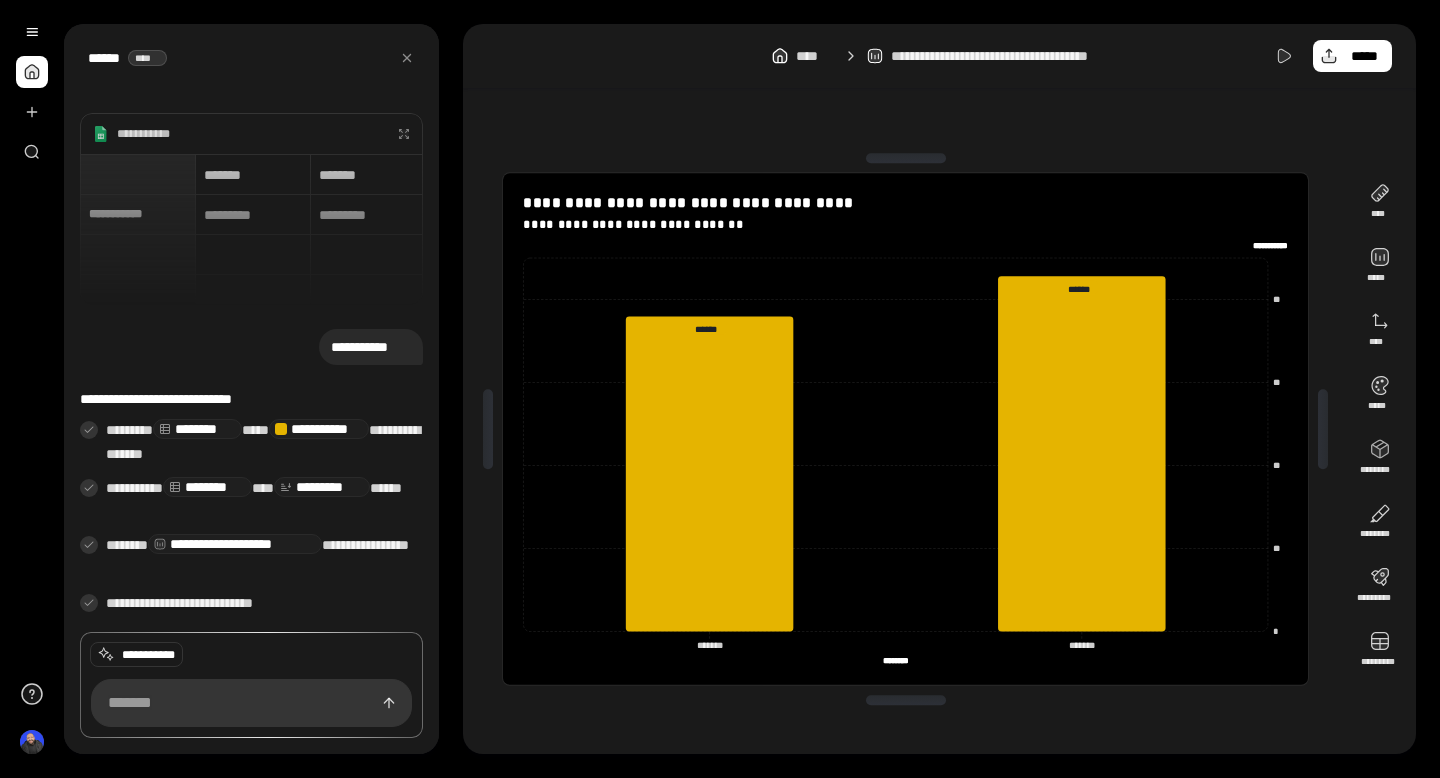 click on "**********" at bounding box center (905, 429) 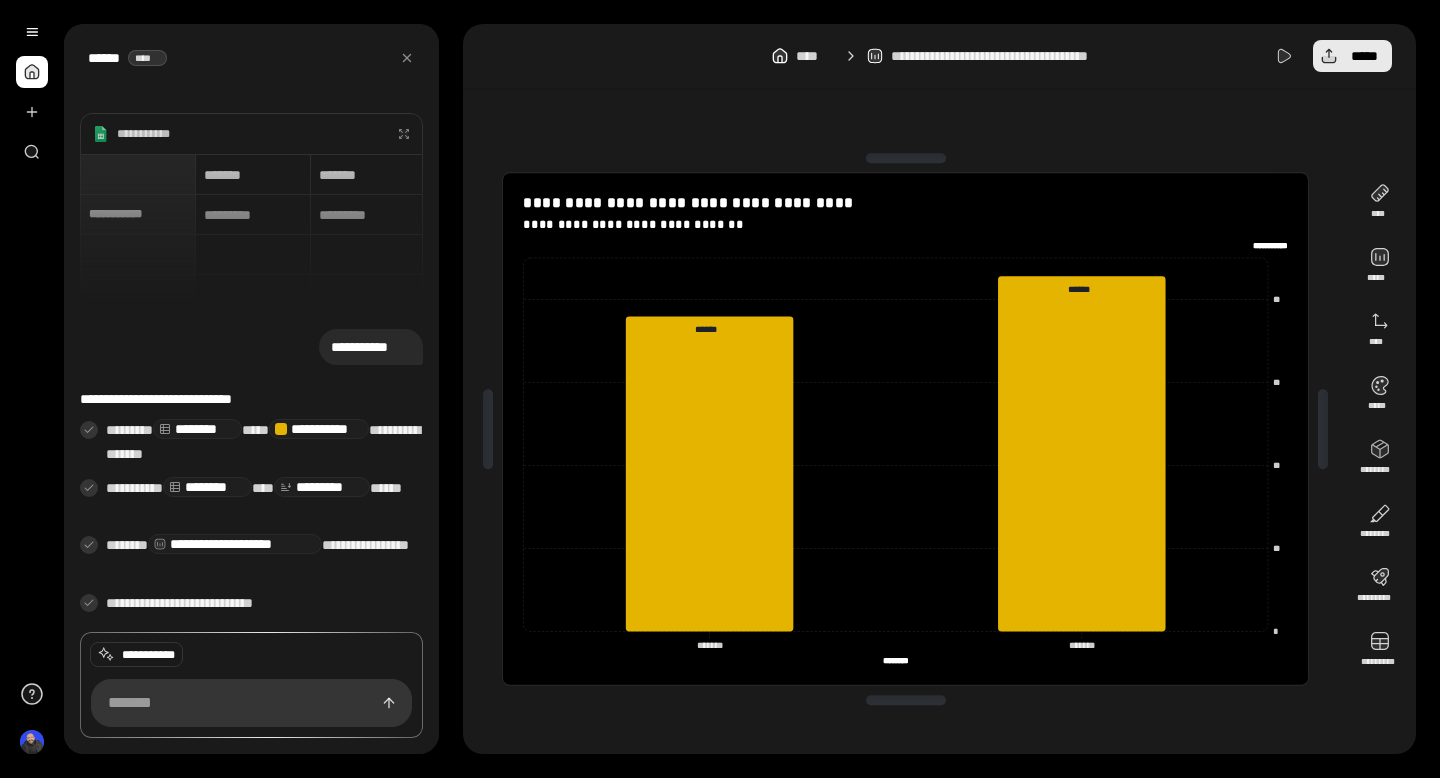 click on "*****" at bounding box center (1364, 56) 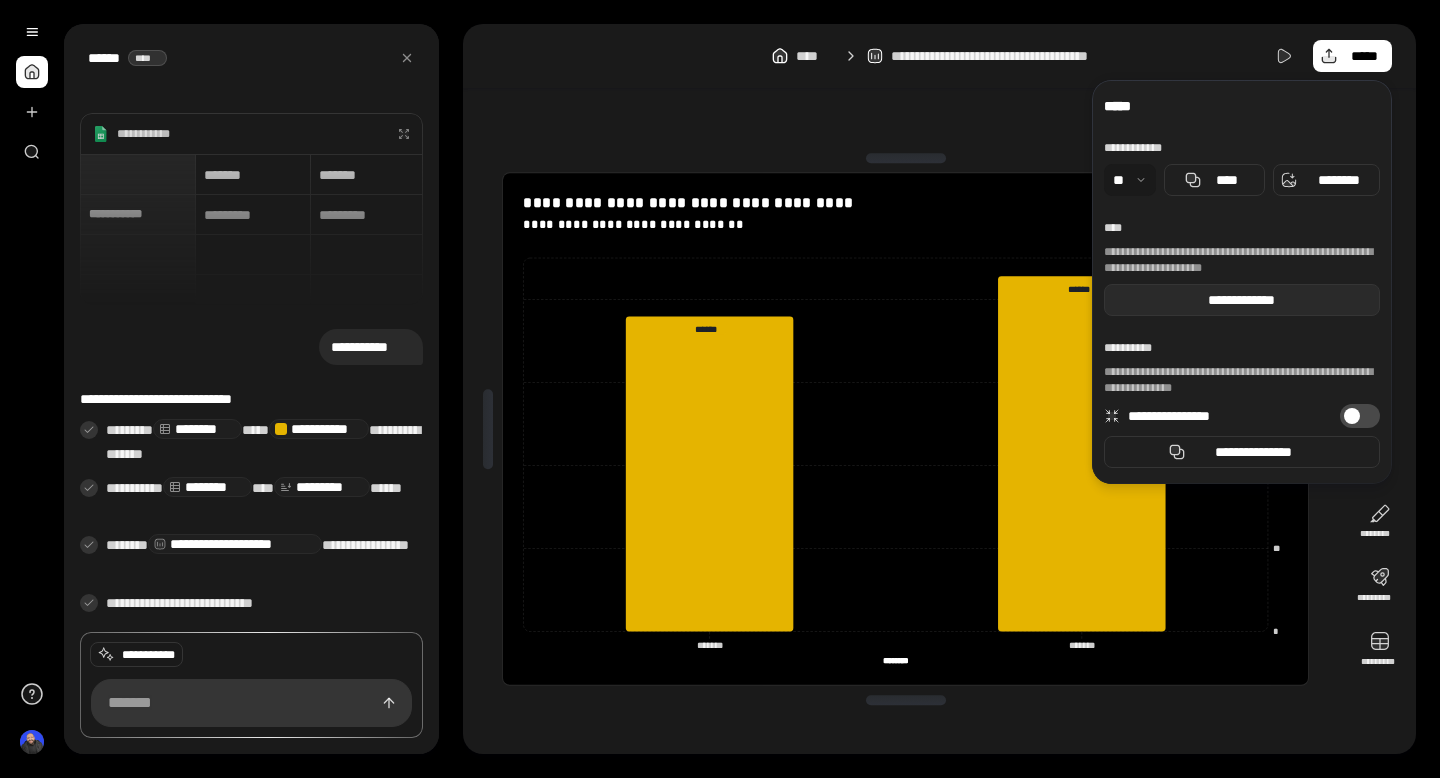 click on "**********" at bounding box center [1242, 300] 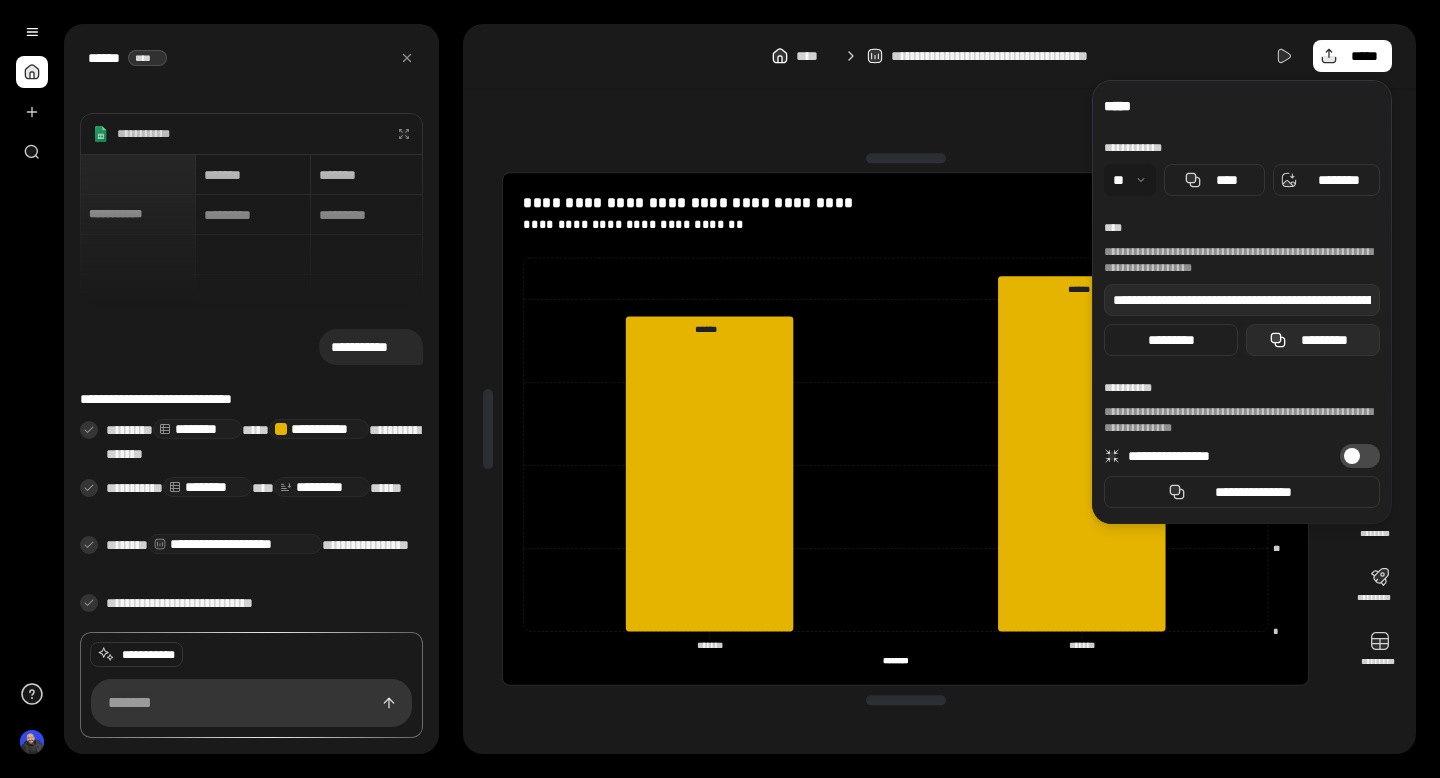 click on "*********" at bounding box center (1313, 340) 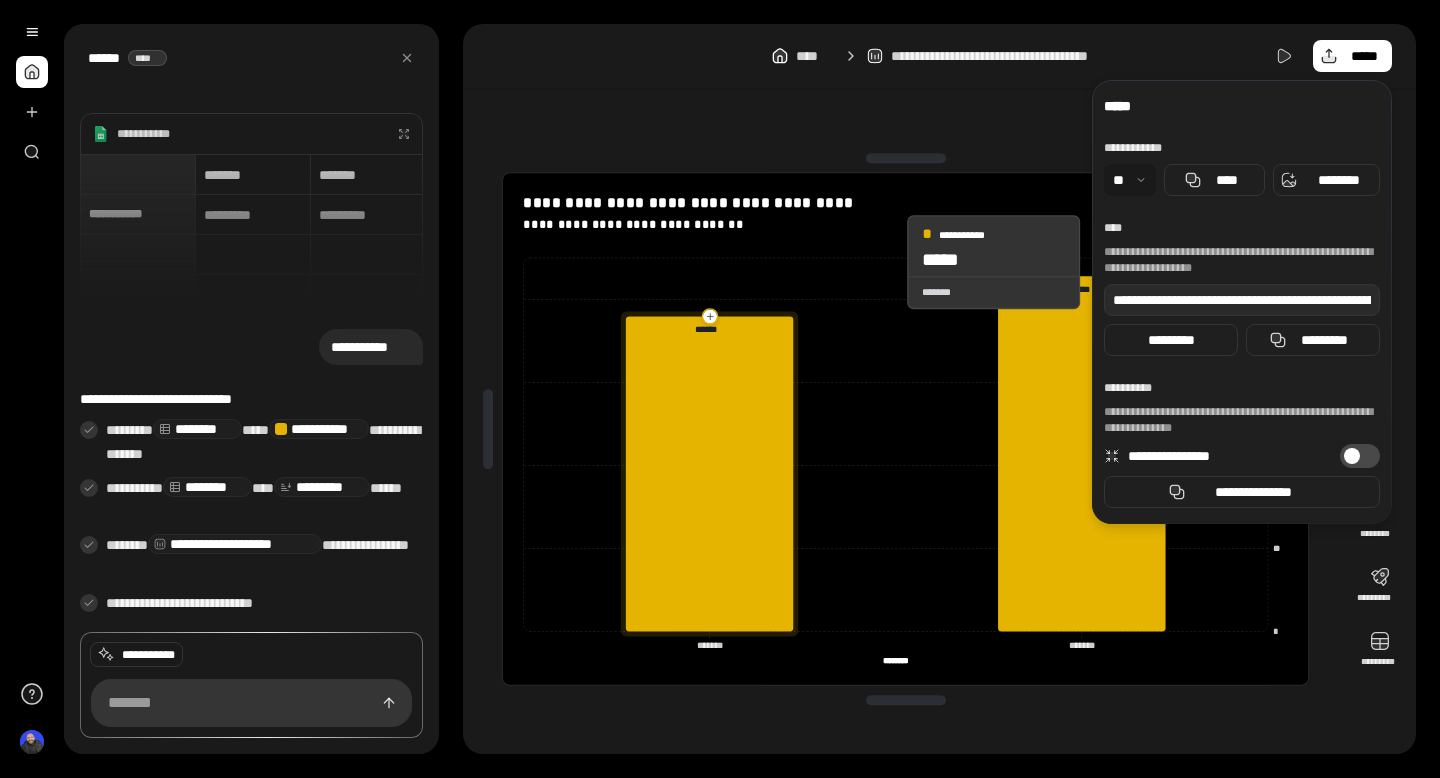 click 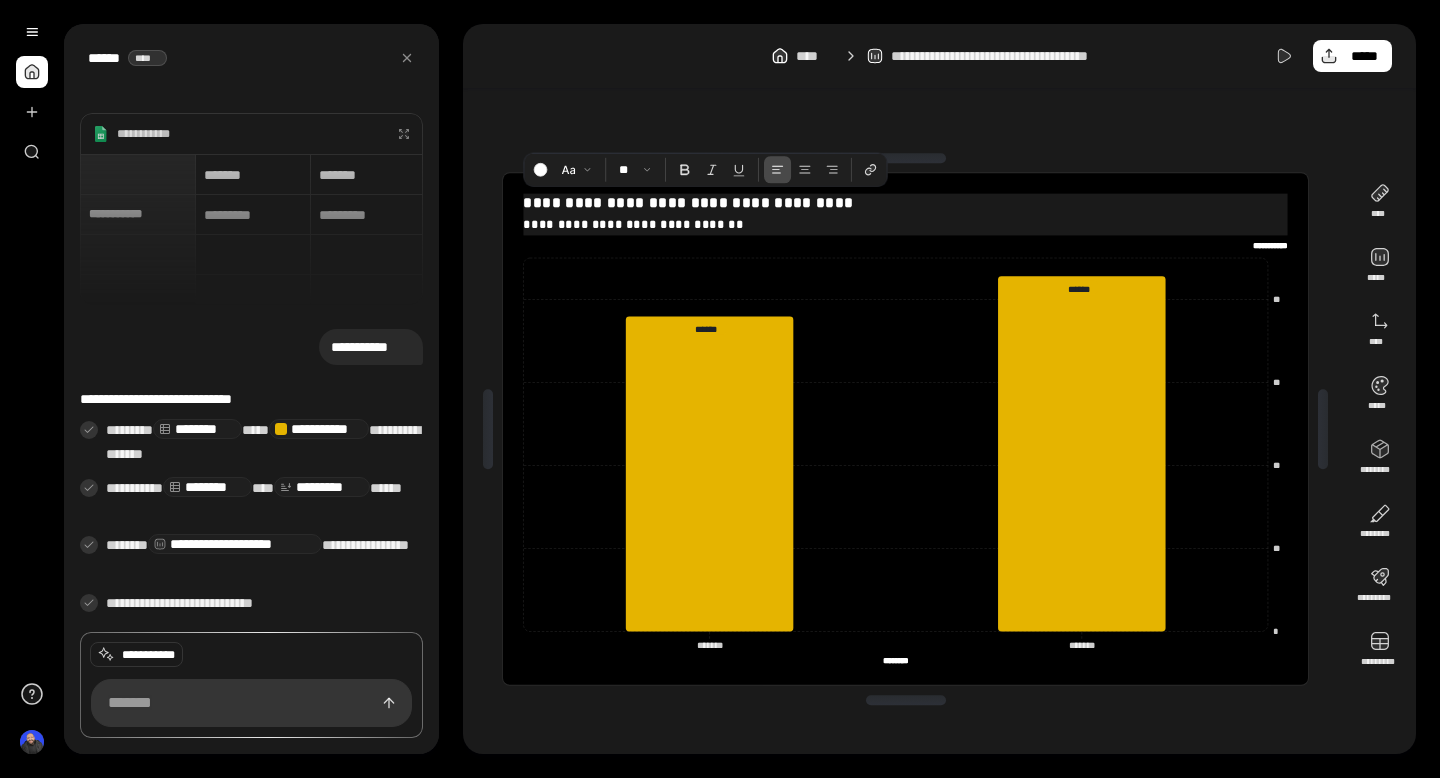 click on "**********" at bounding box center (906, 203) 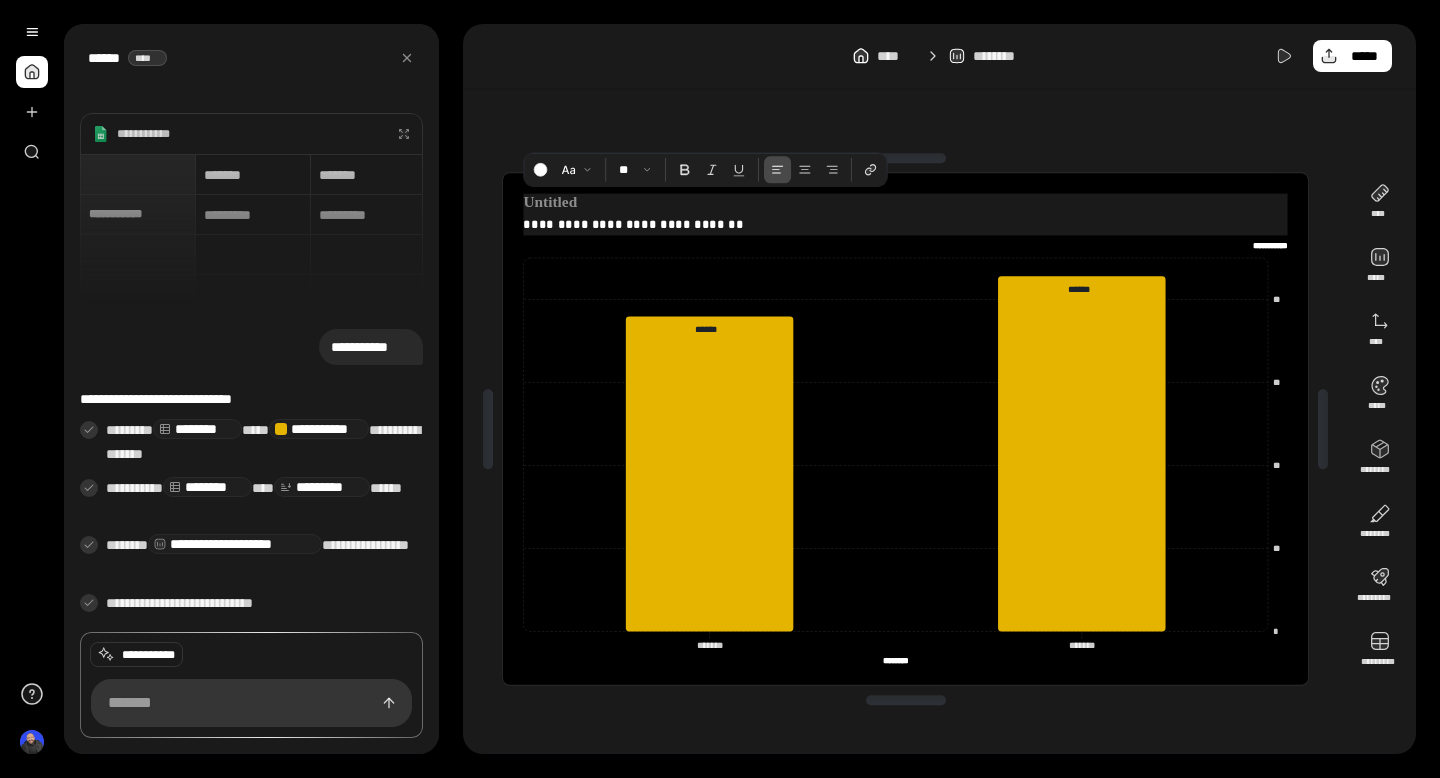 paste 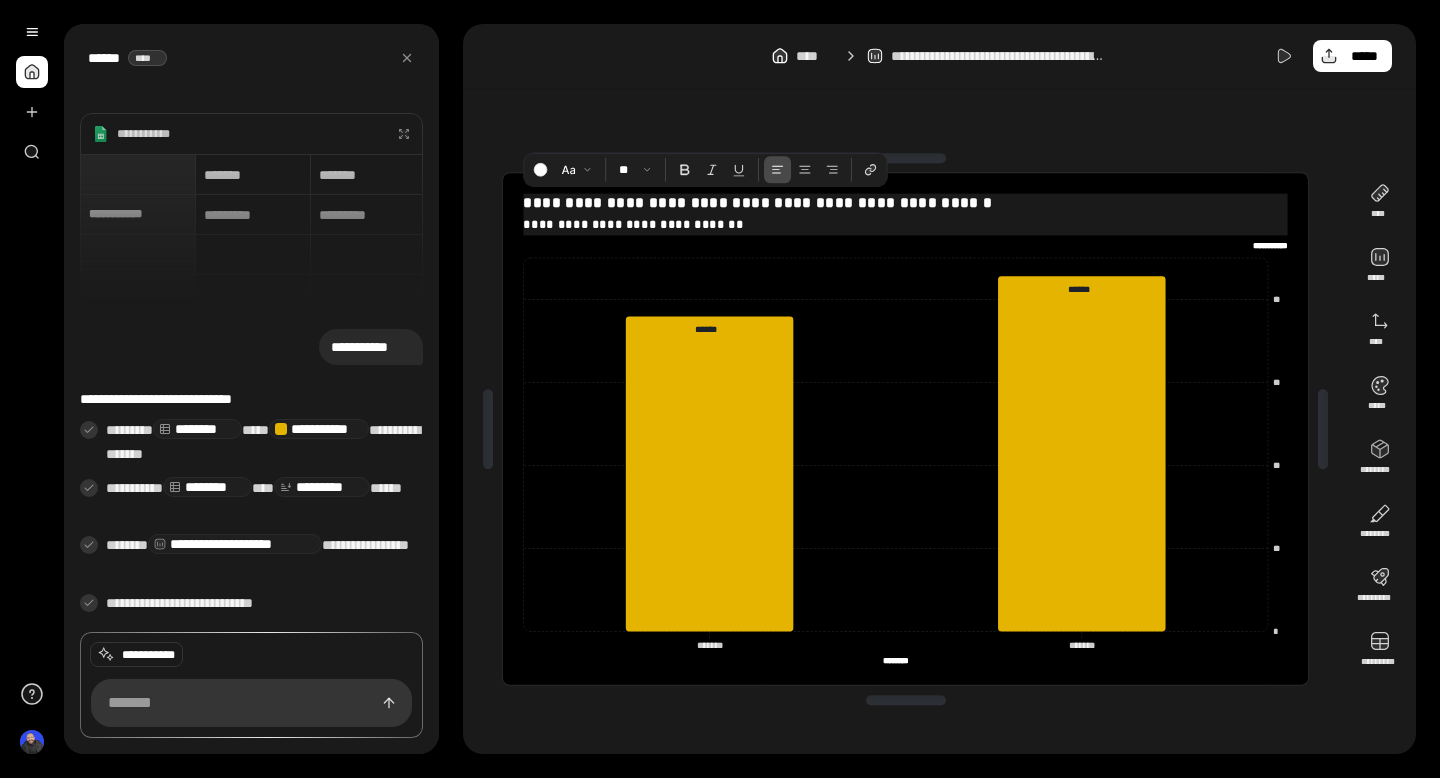 type 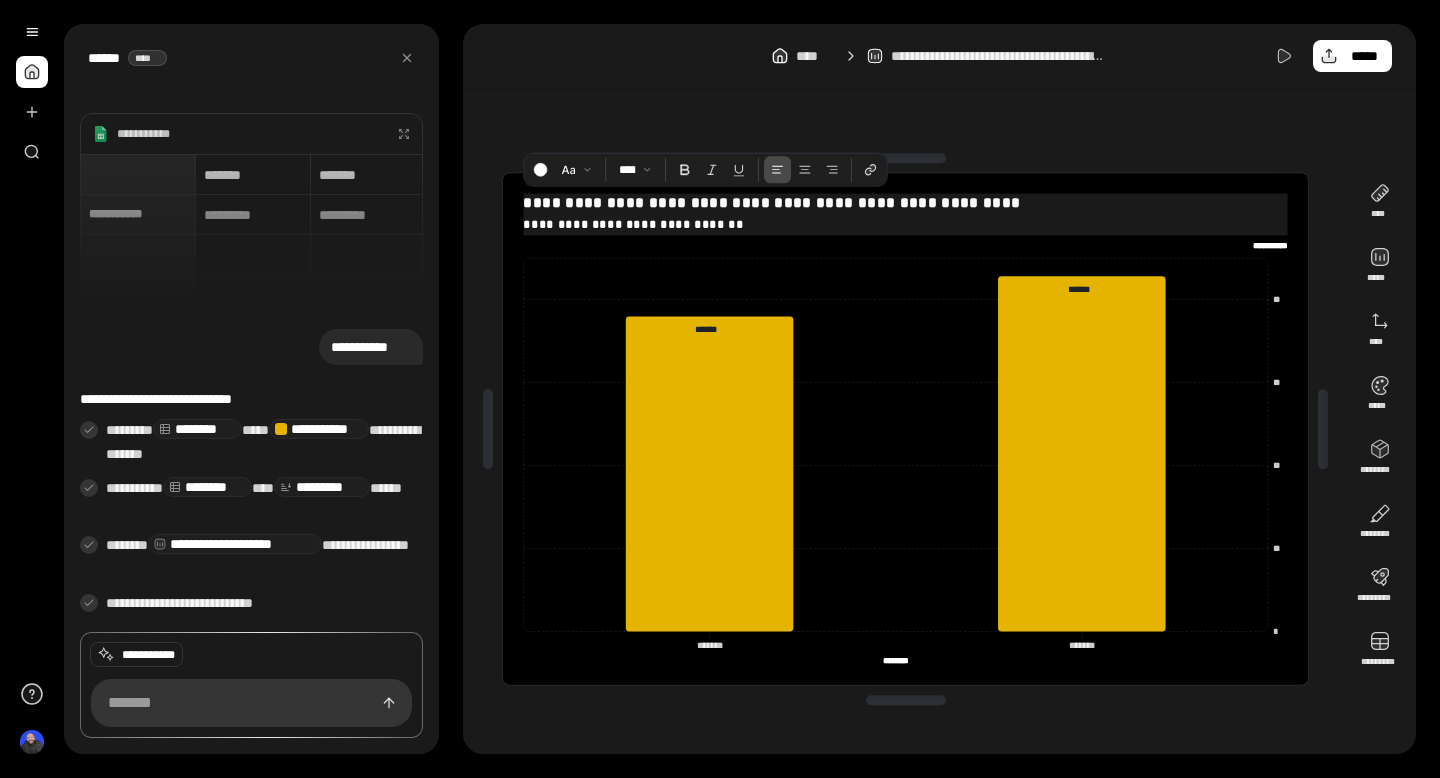 click on "**********" at bounding box center (906, 223) 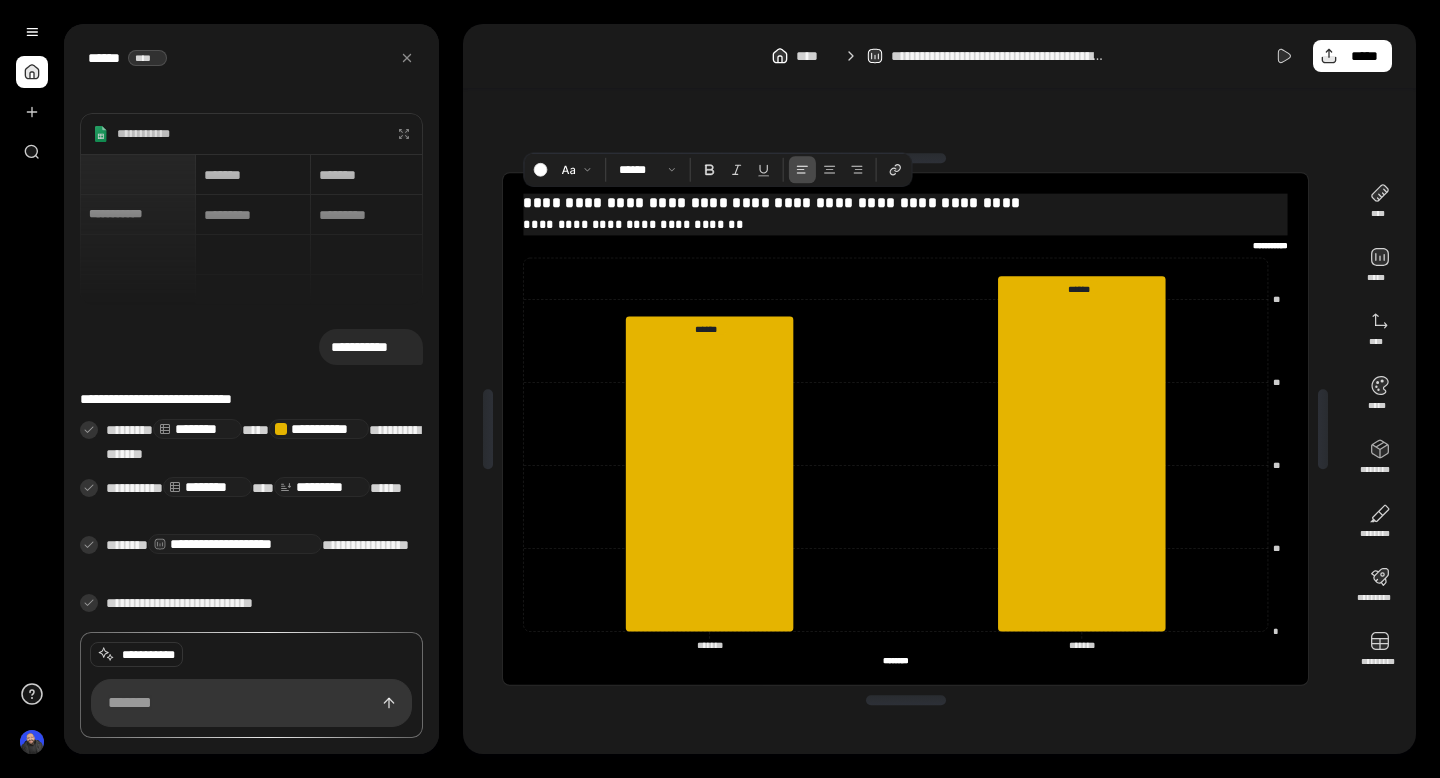 click on "**********" at bounding box center (906, 223) 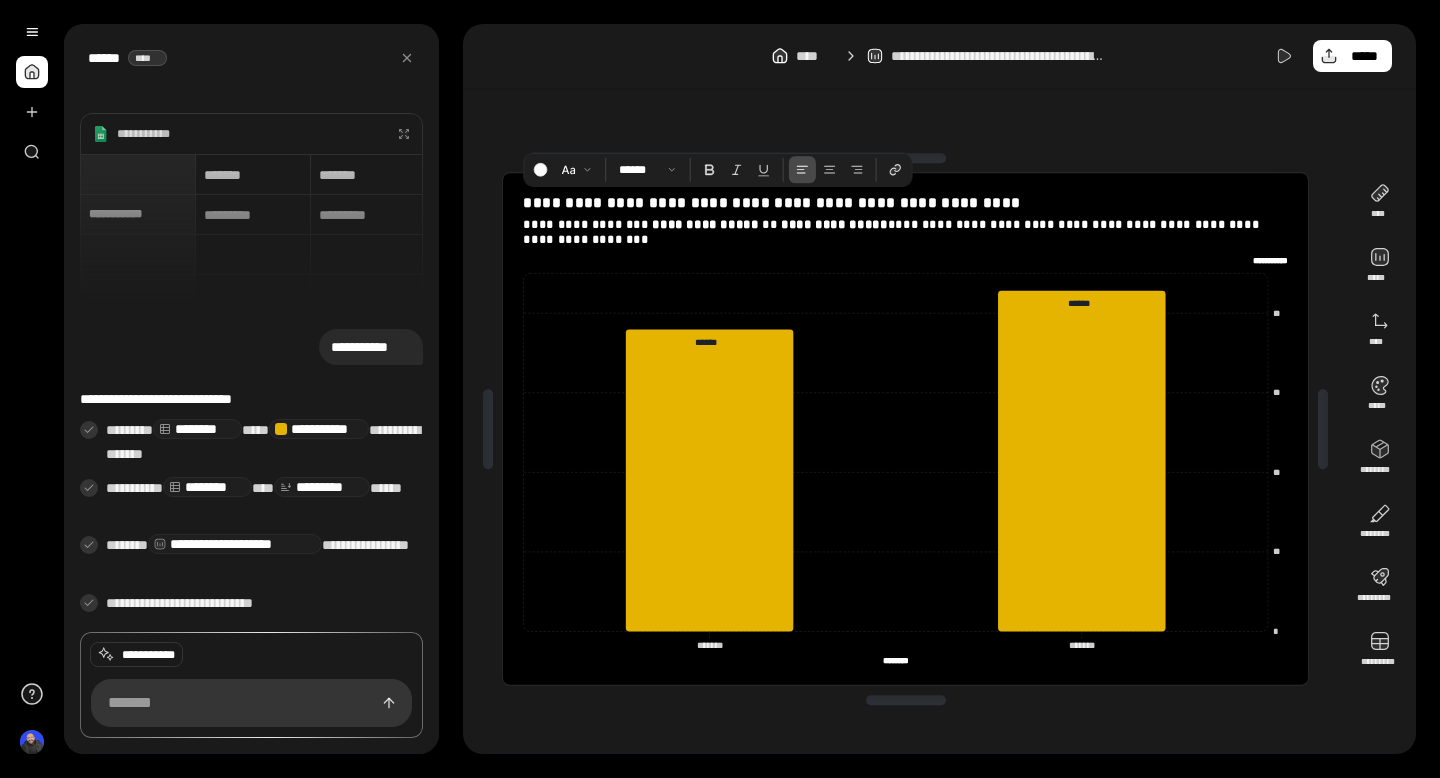 click on "**********" at bounding box center [939, 389] 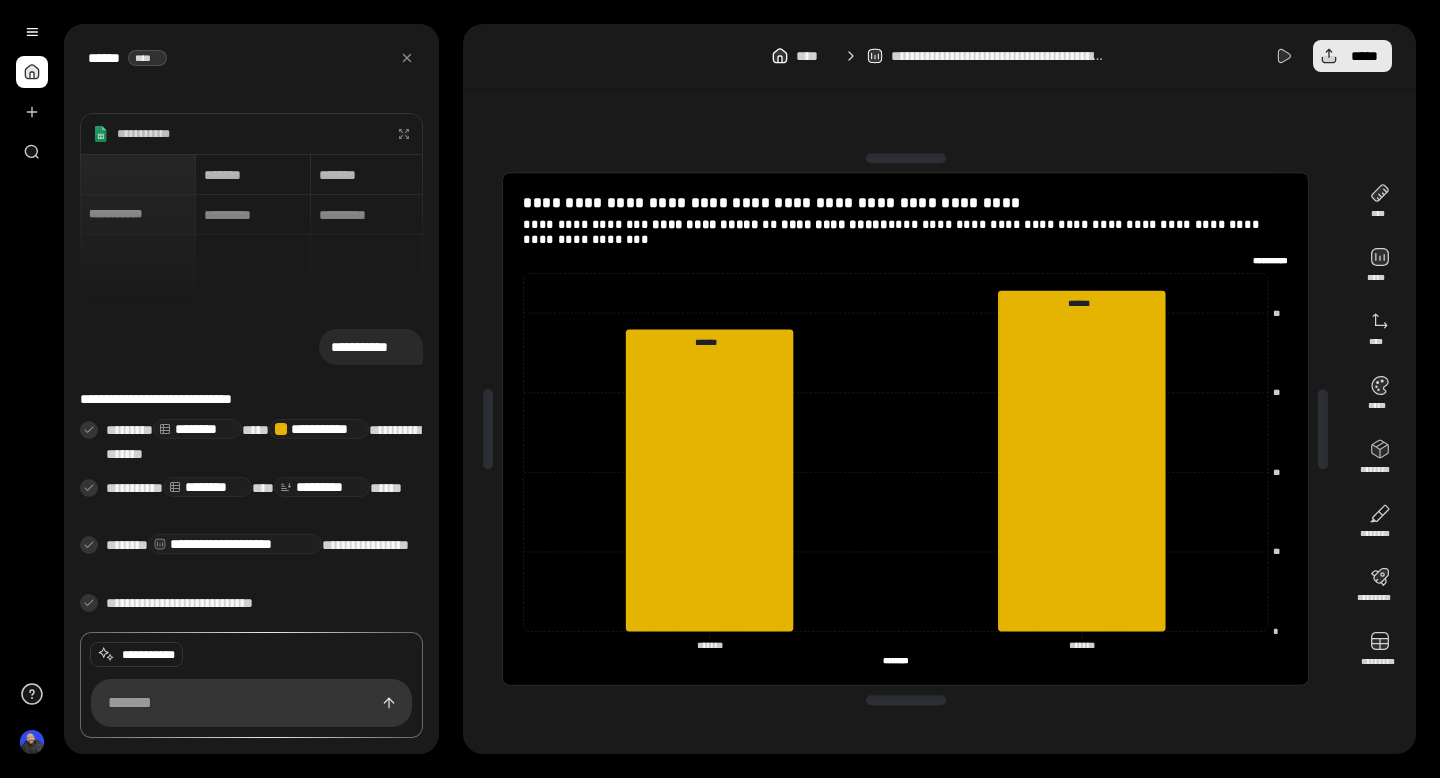 click on "*****" at bounding box center (1364, 56) 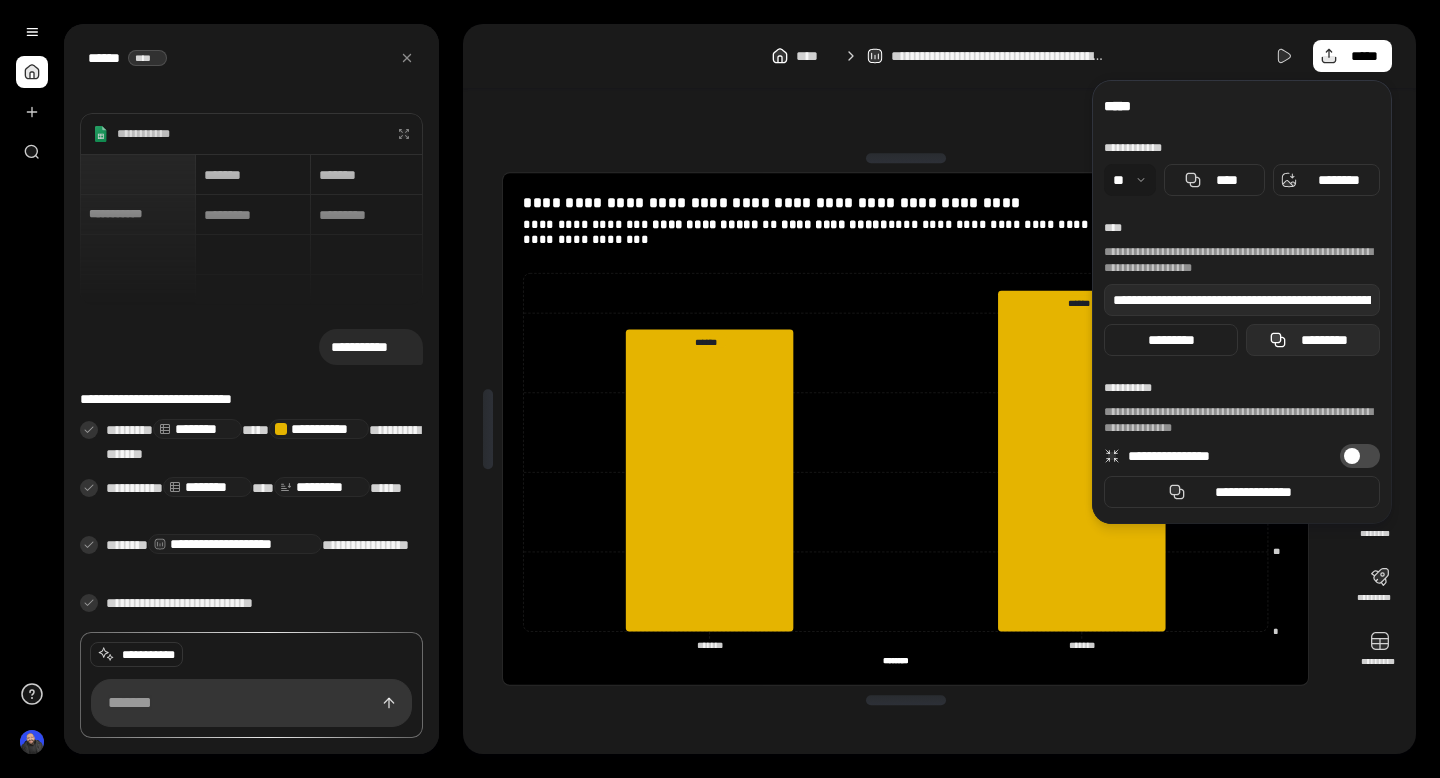 click on "*********" at bounding box center [1313, 340] 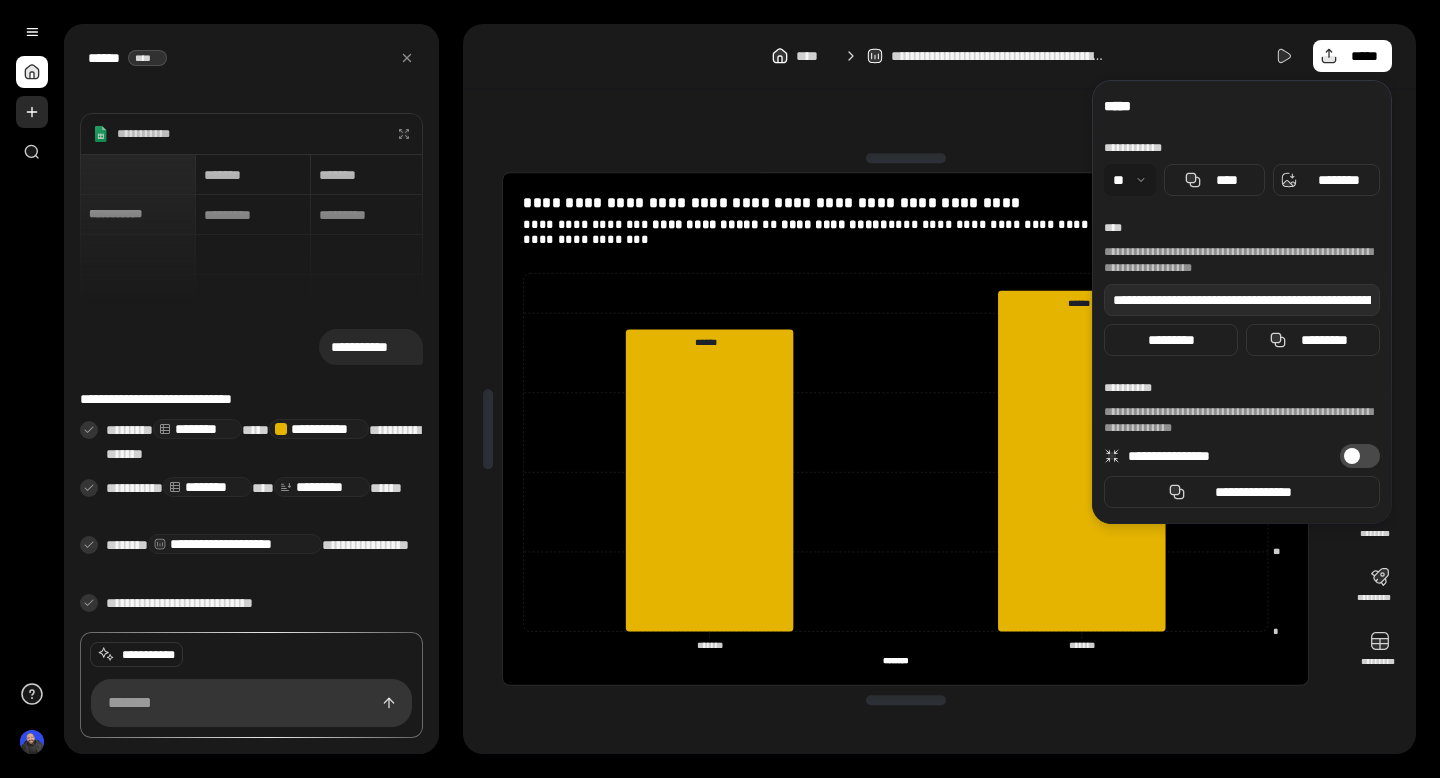click at bounding box center (32, 112) 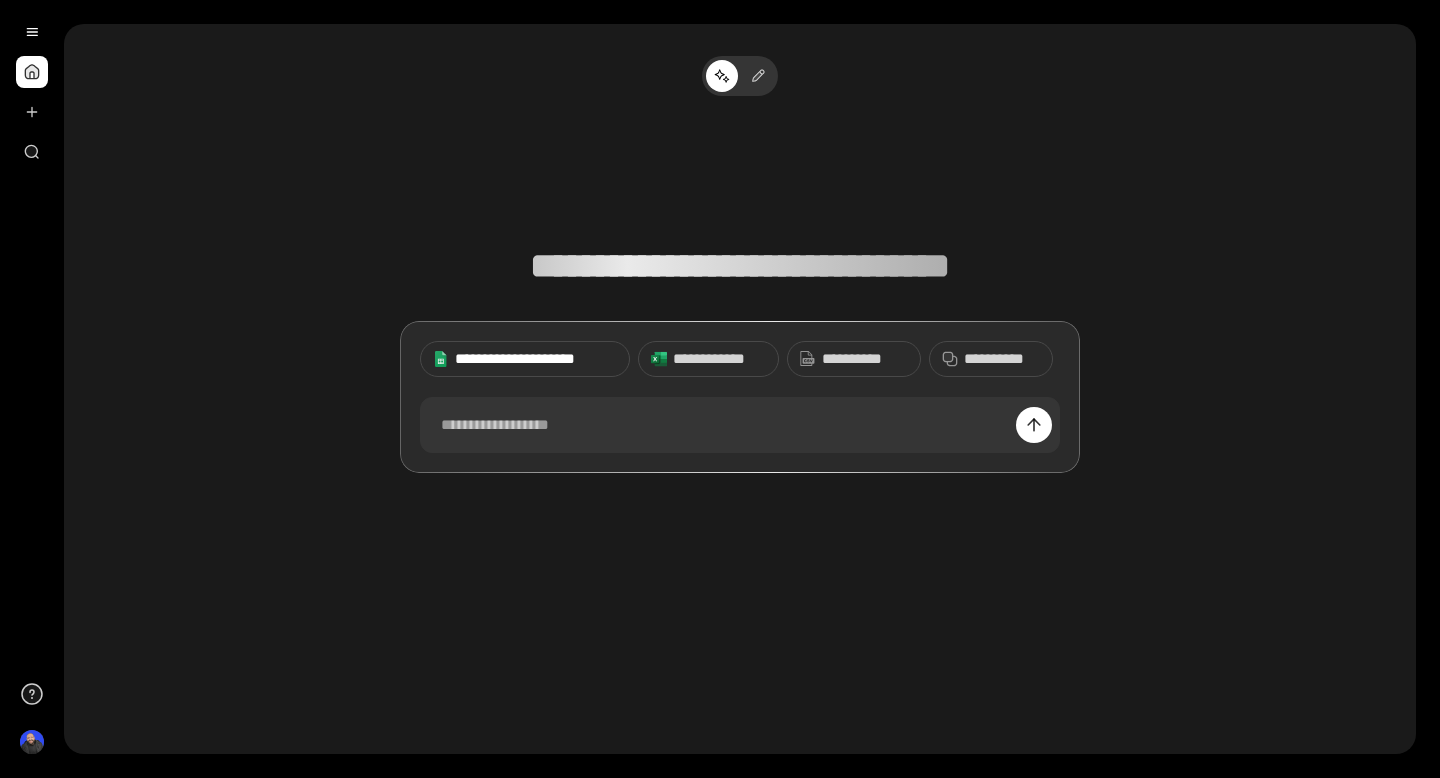 click on "**********" at bounding box center (536, 359) 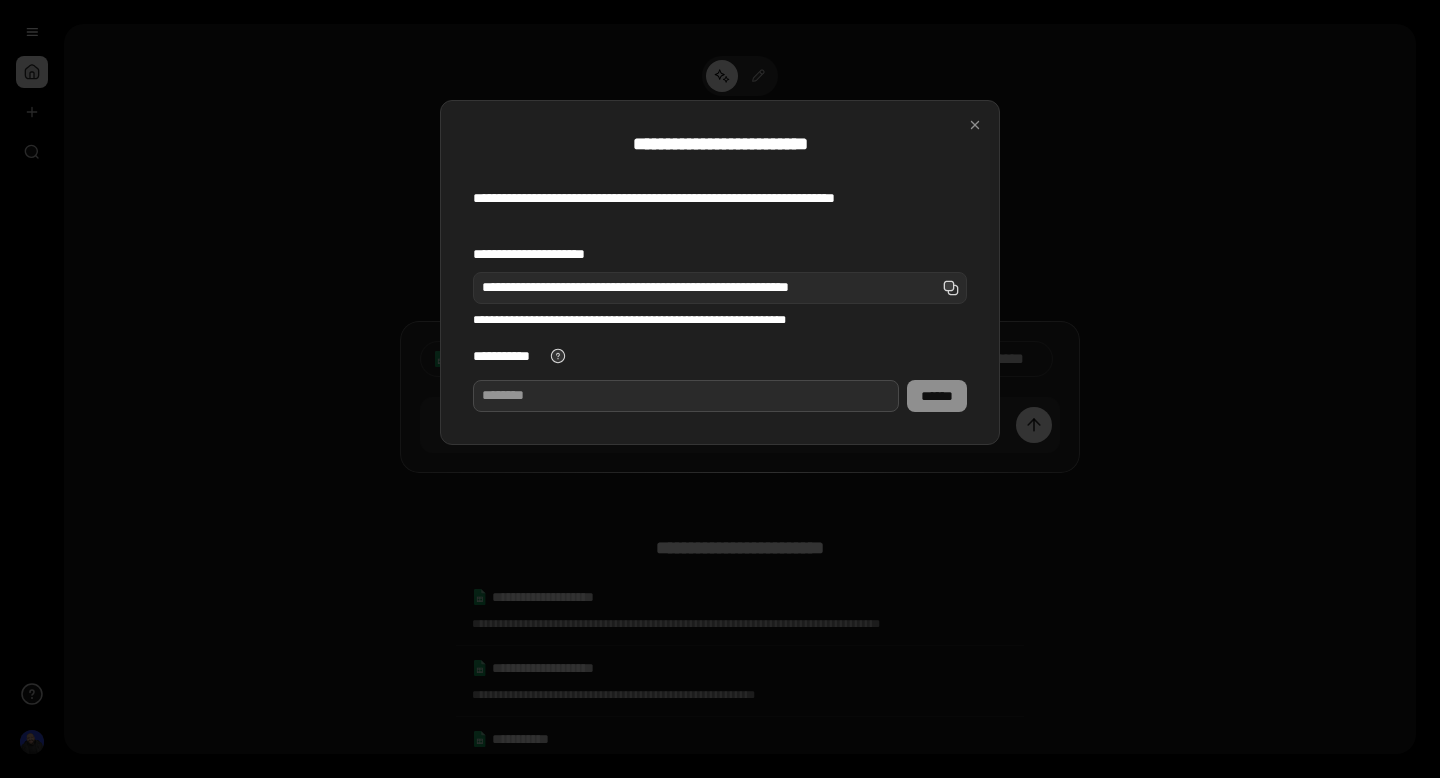 paste on "**********" 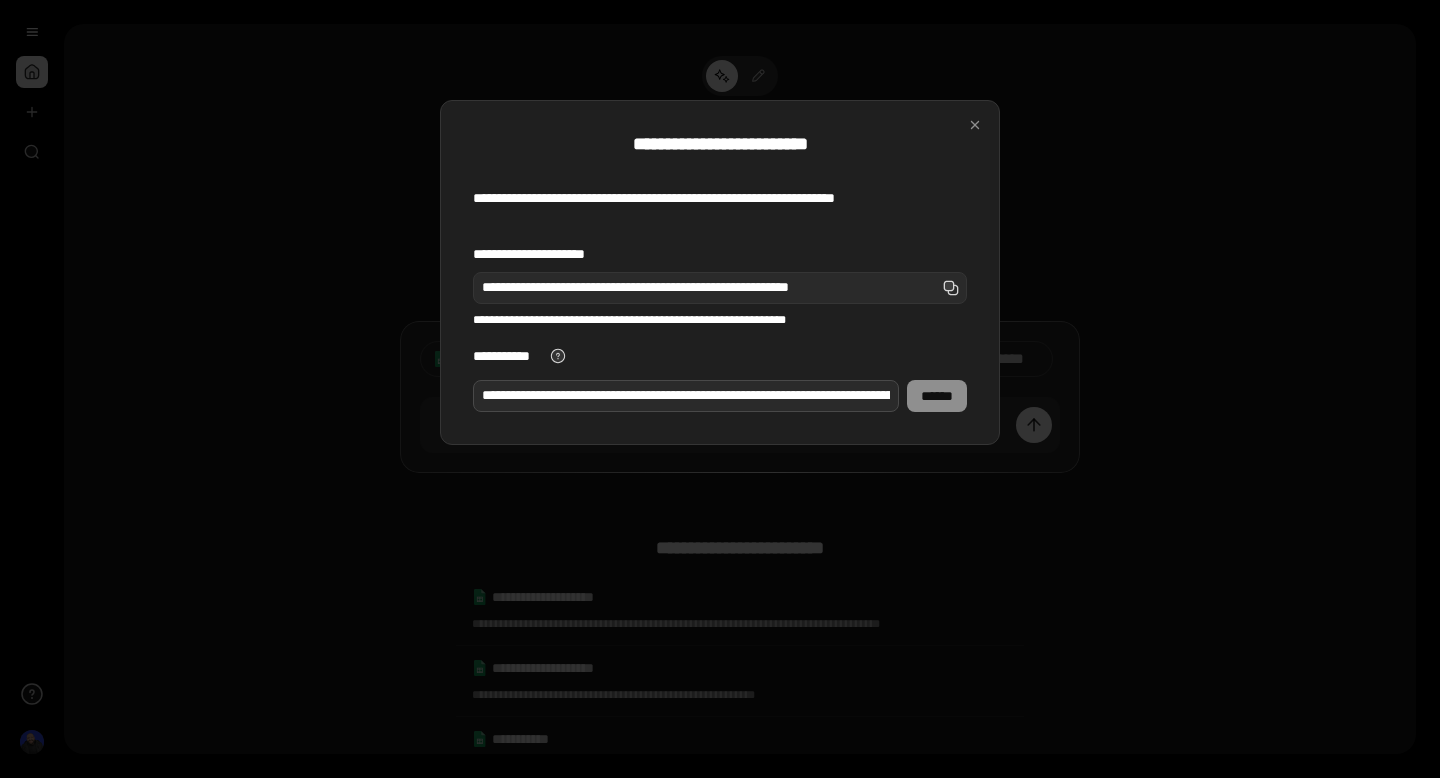scroll, scrollTop: 0, scrollLeft: 520, axis: horizontal 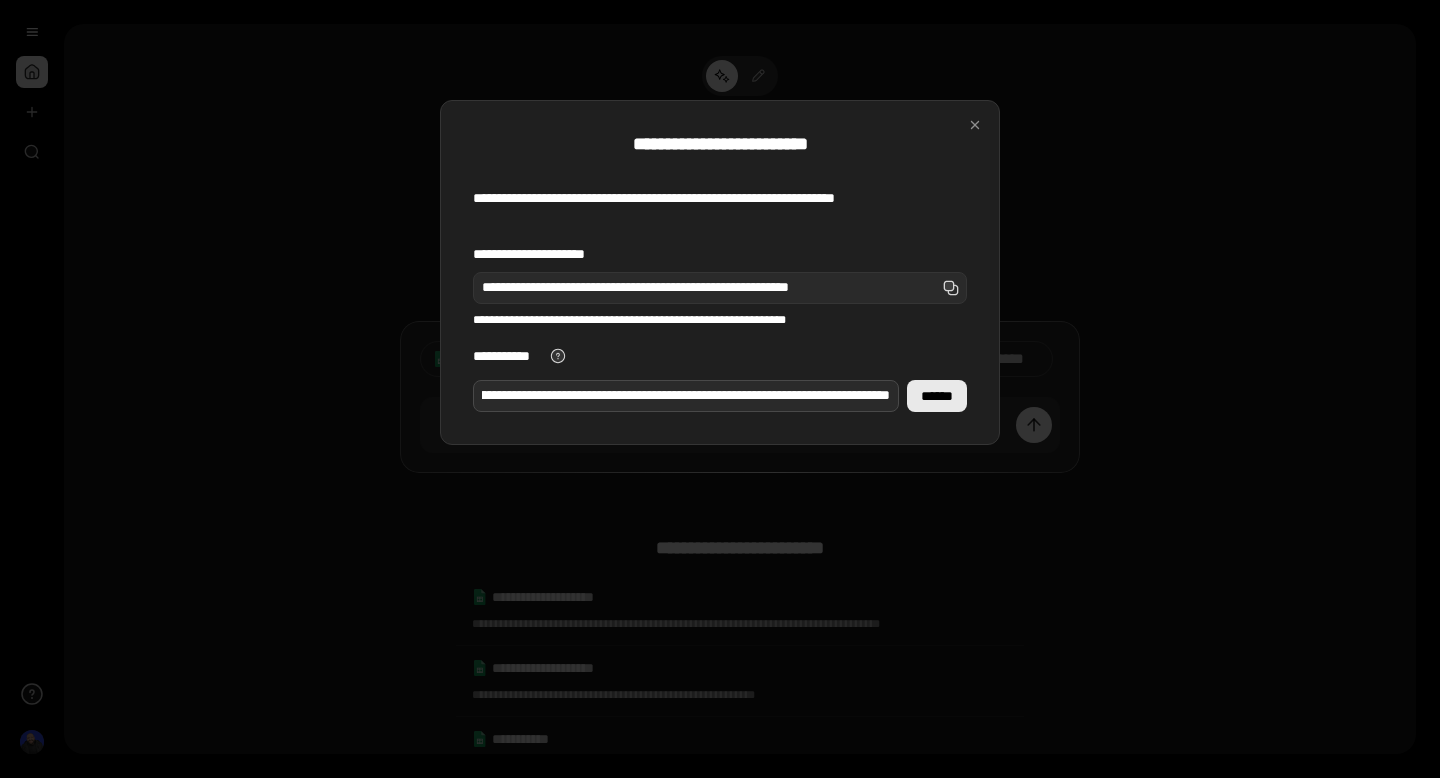 type on "**********" 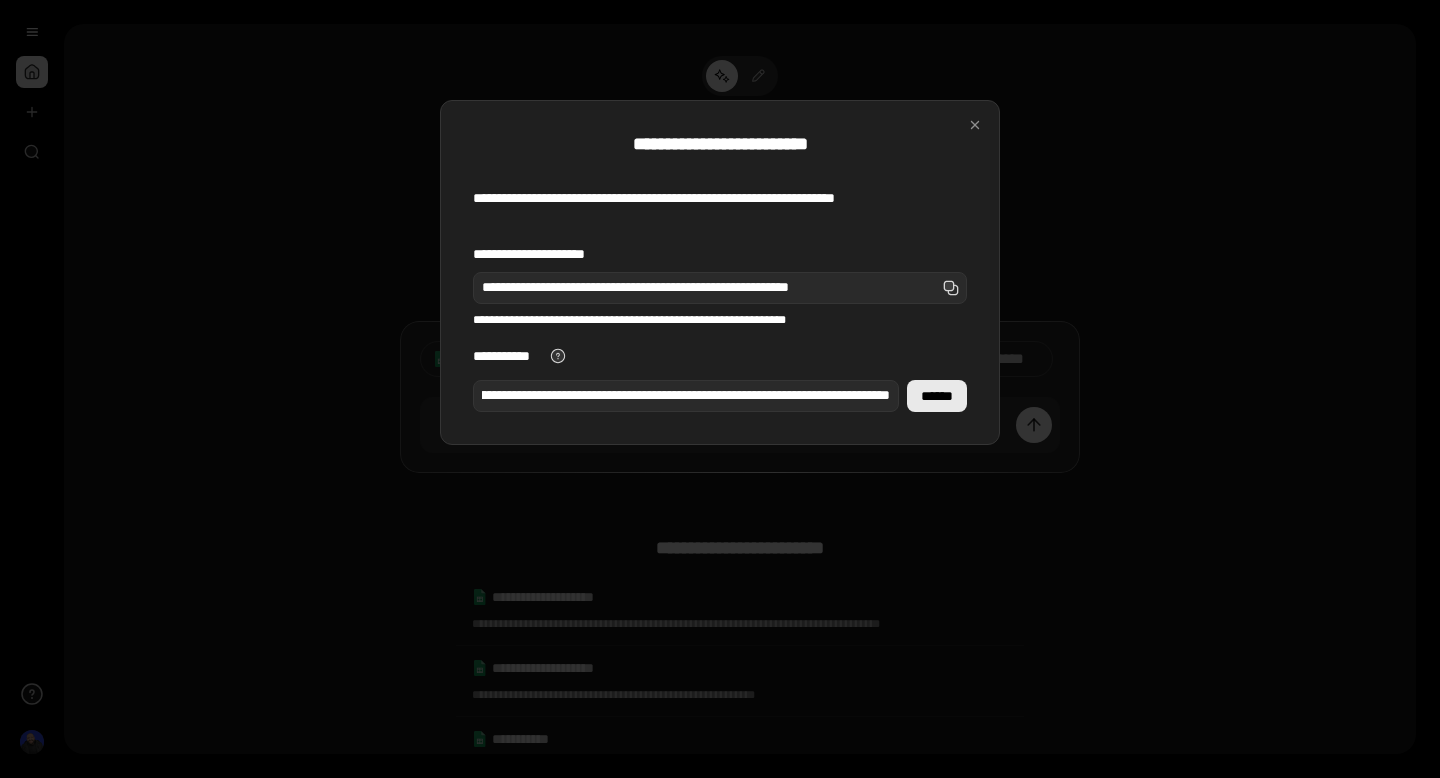 scroll, scrollTop: 0, scrollLeft: 0, axis: both 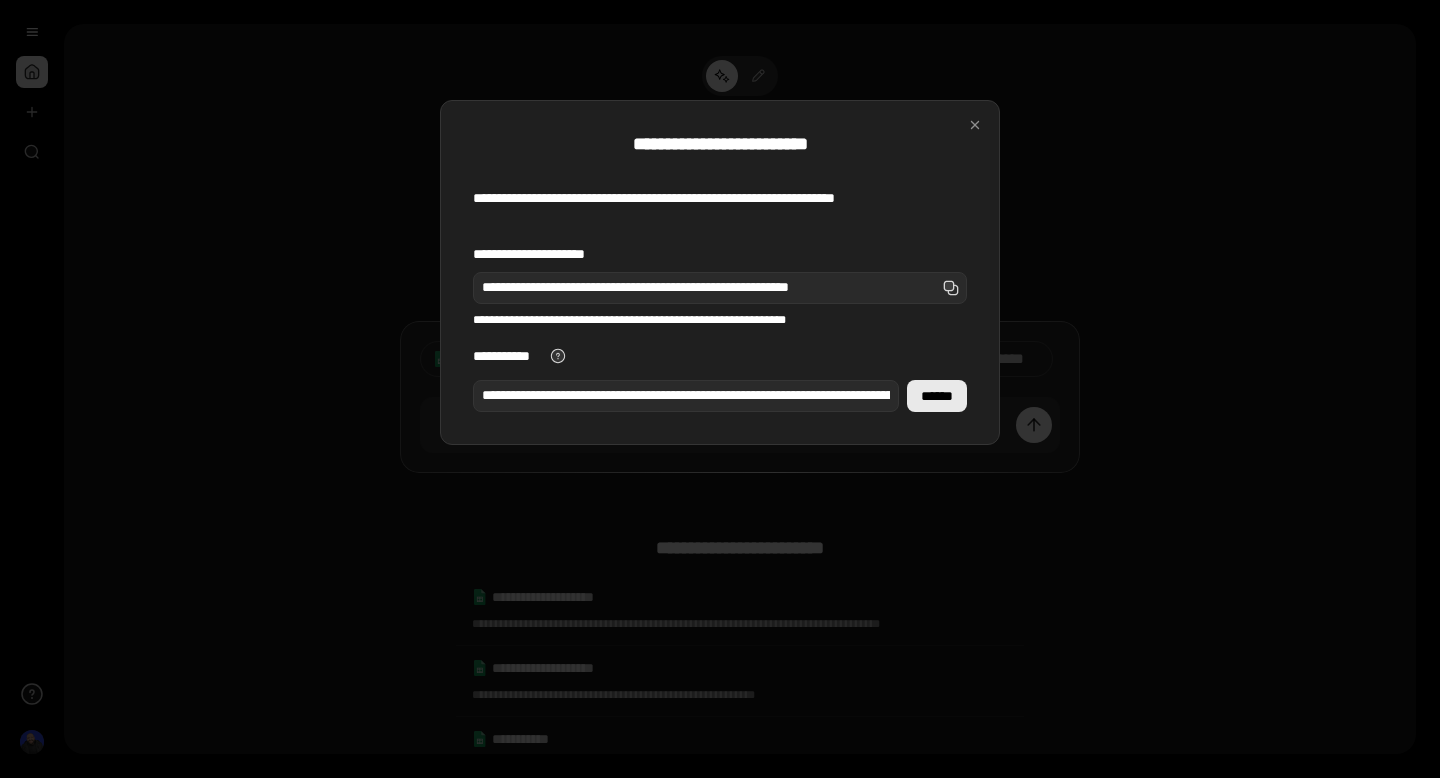 click on "******" at bounding box center [937, 396] 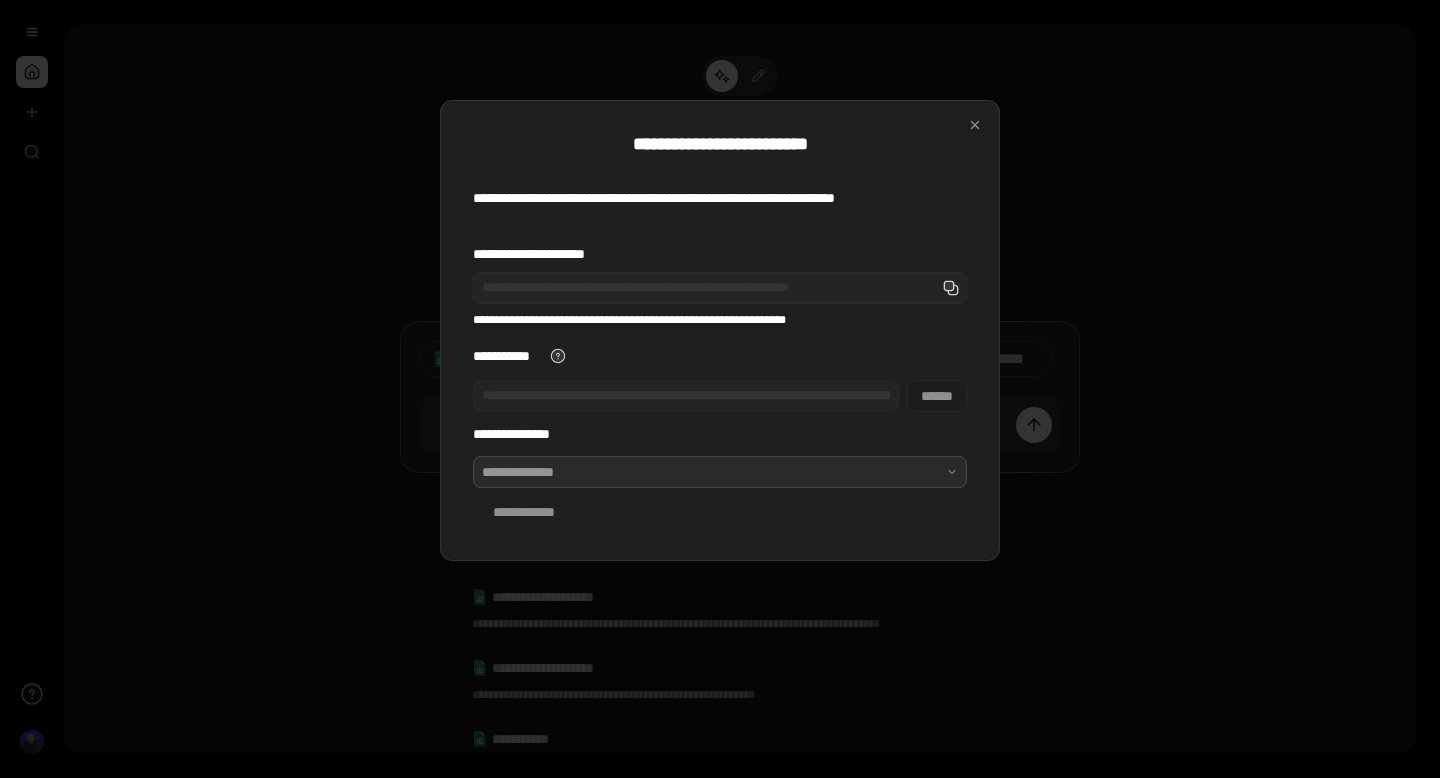 click at bounding box center (720, 472) 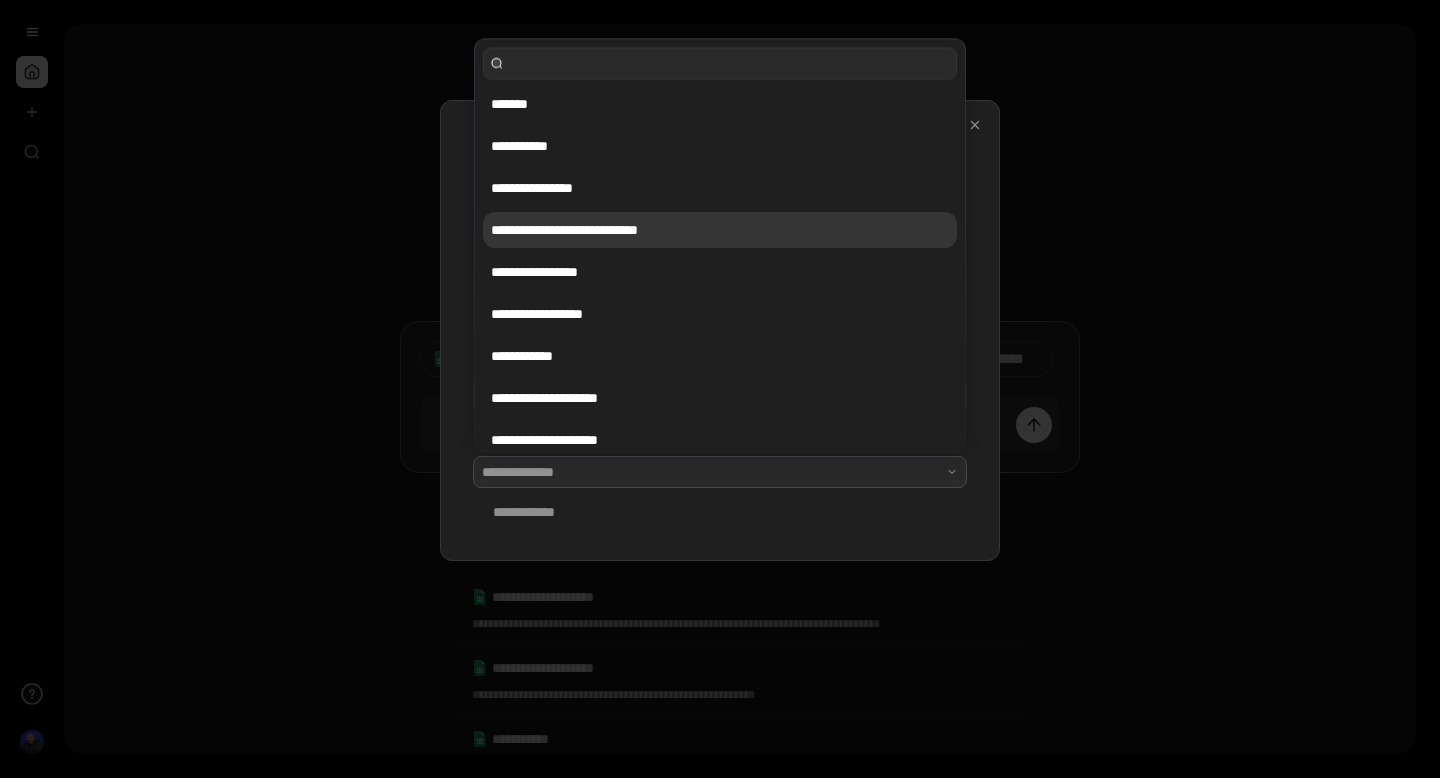 click on "**********" at bounding box center [720, 230] 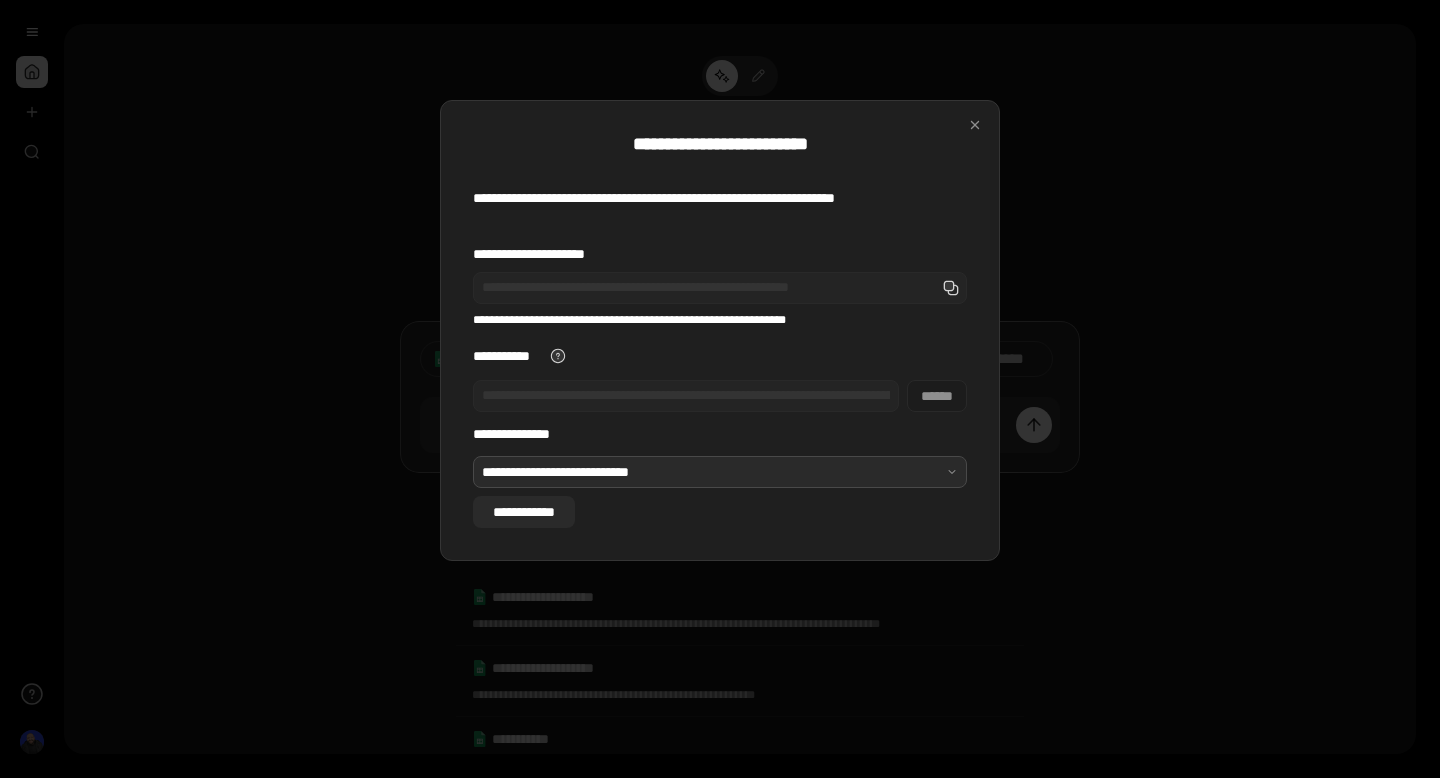click on "**********" at bounding box center (524, 512) 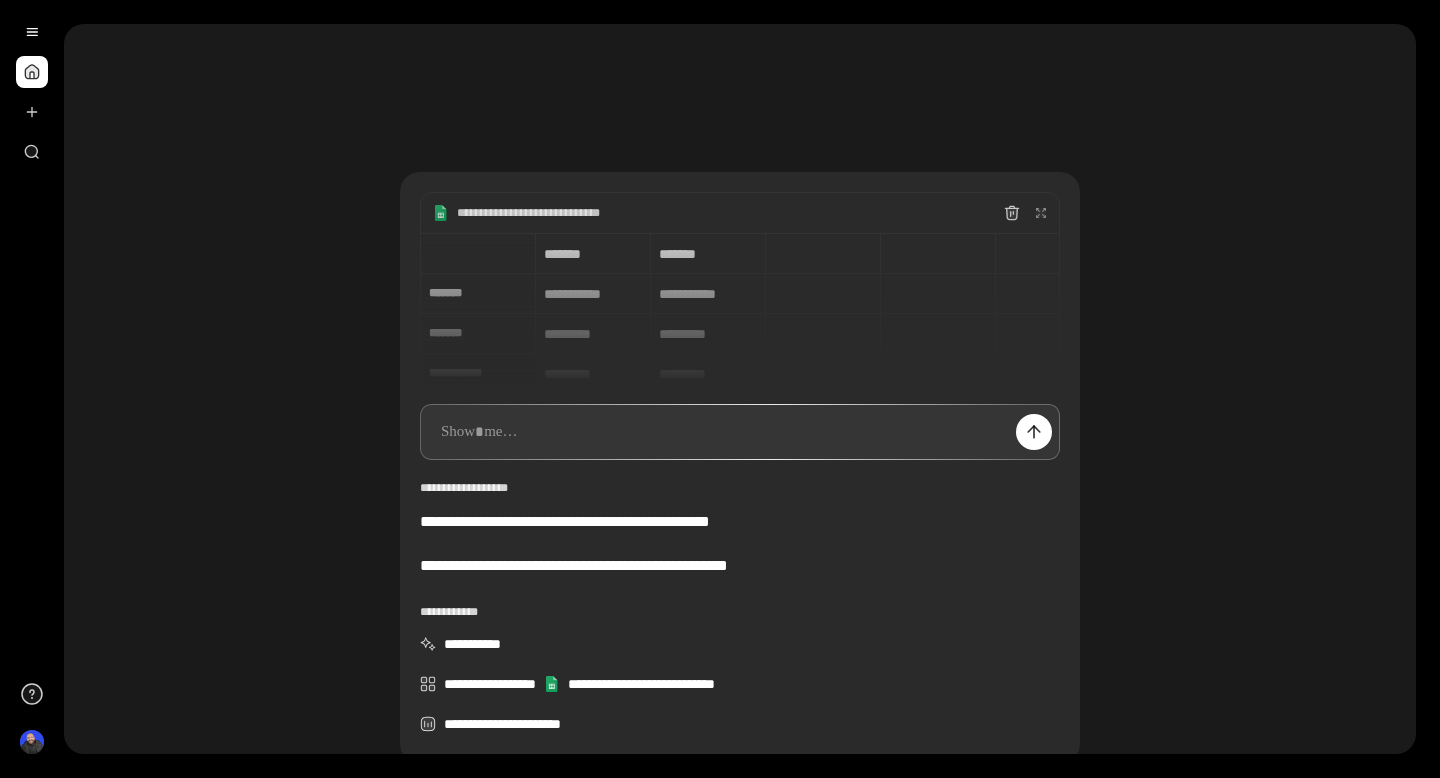 click on "**********" at bounding box center (740, 468) 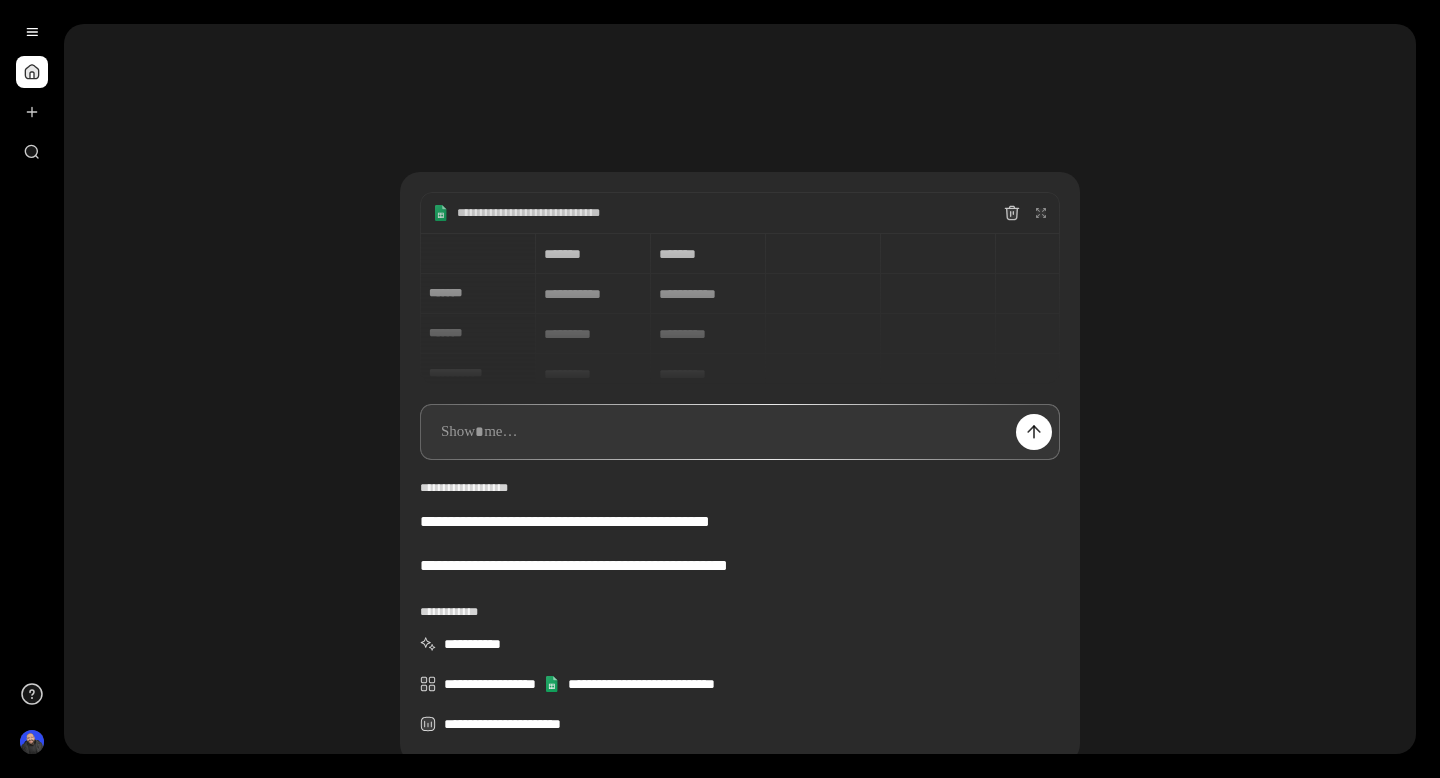 scroll, scrollTop: 15, scrollLeft: 0, axis: vertical 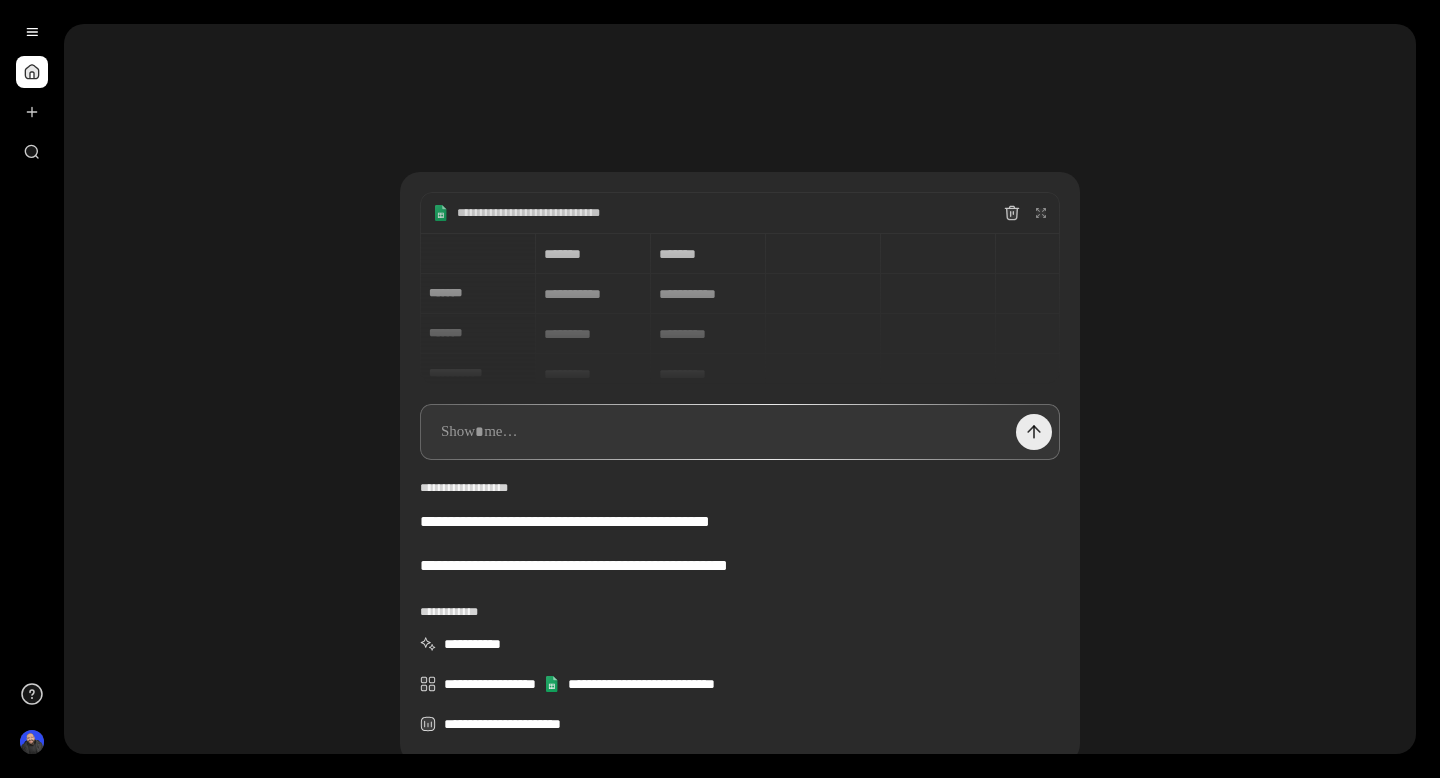 click at bounding box center [1034, 432] 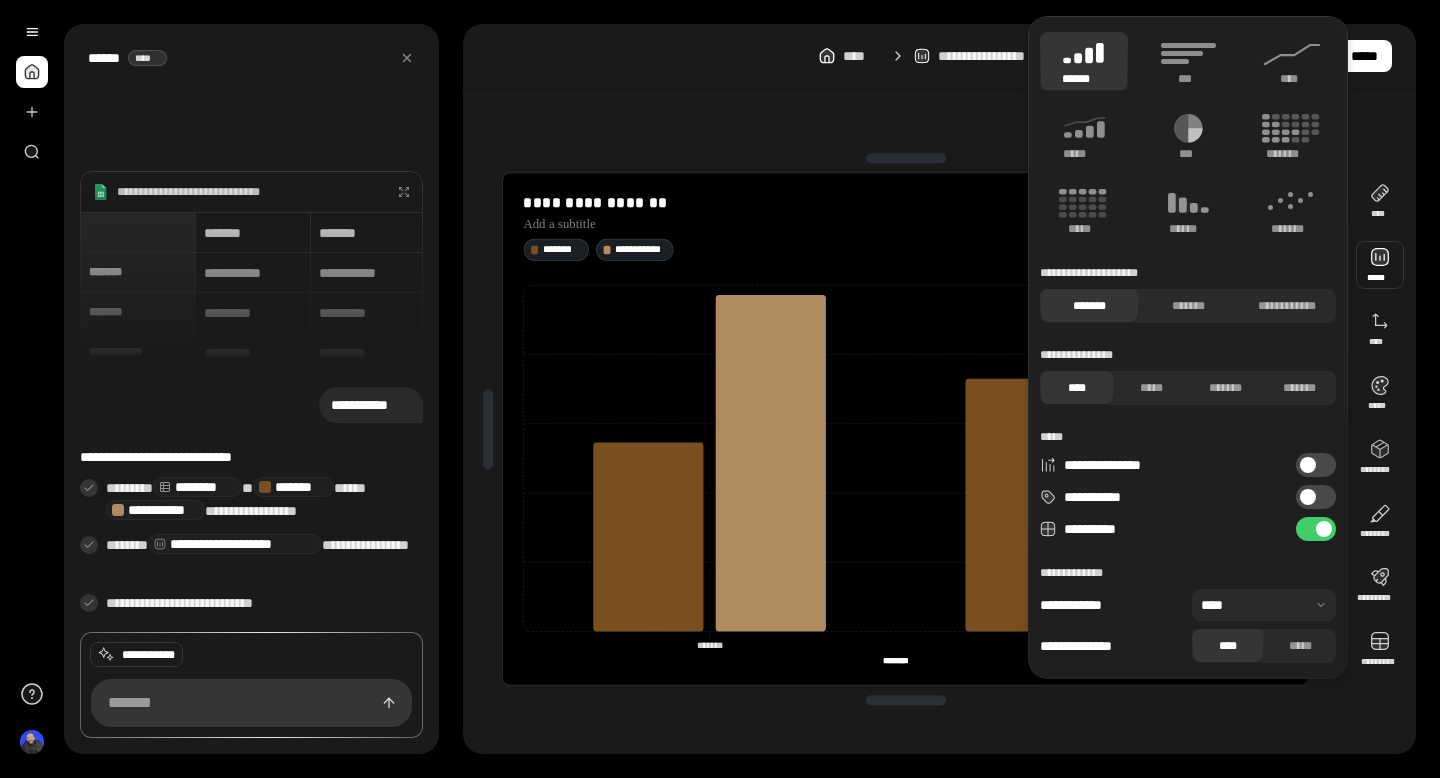 click at bounding box center [1380, 265] 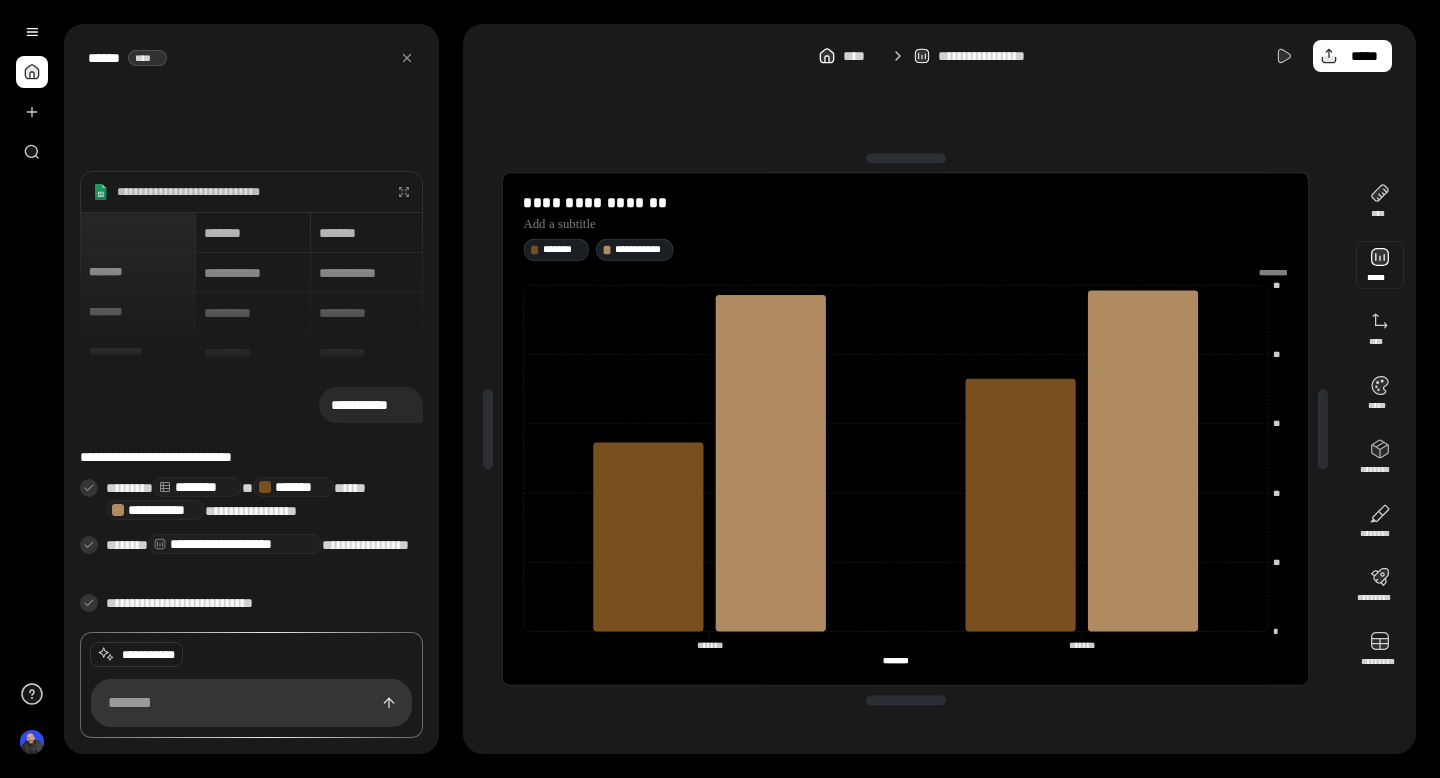 click at bounding box center (1380, 265) 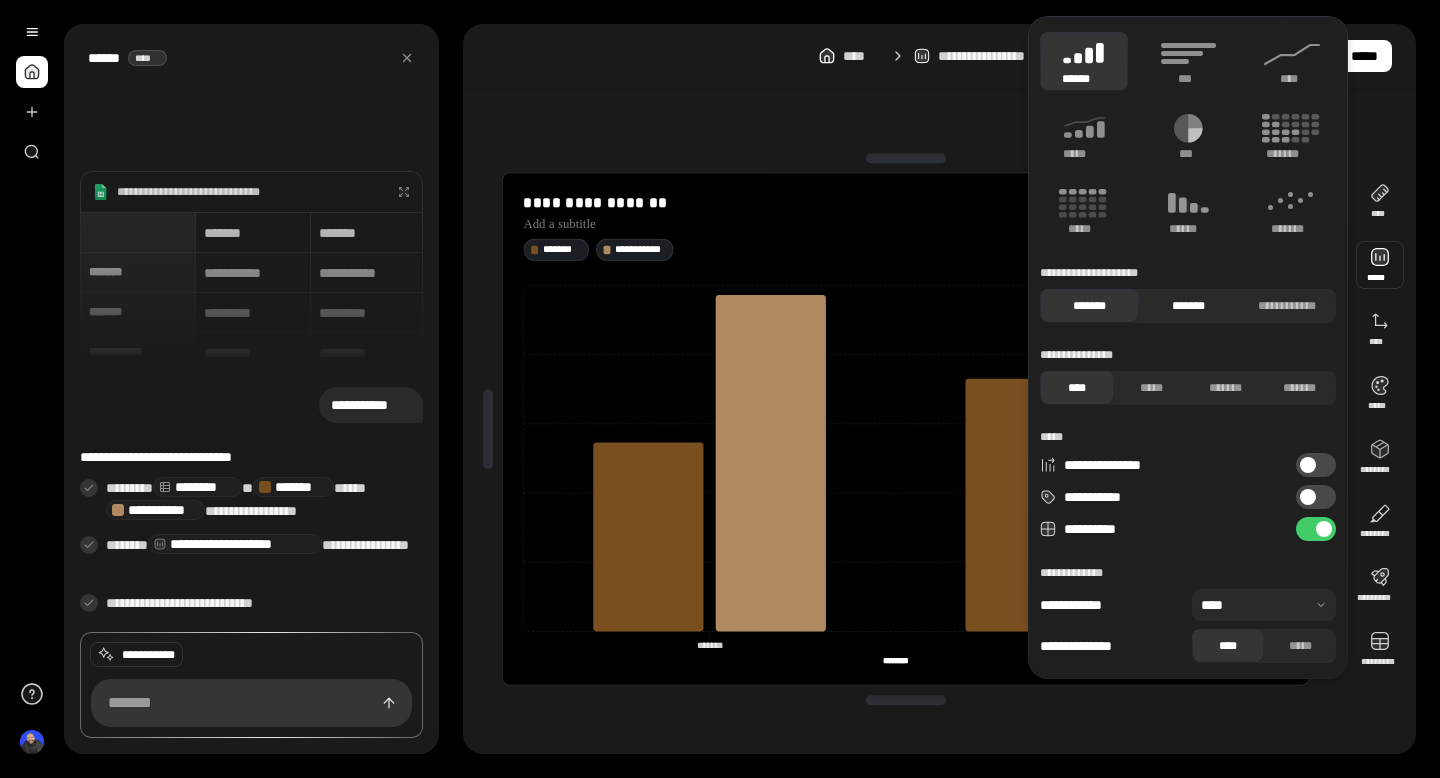 click on "*******" at bounding box center (1188, 306) 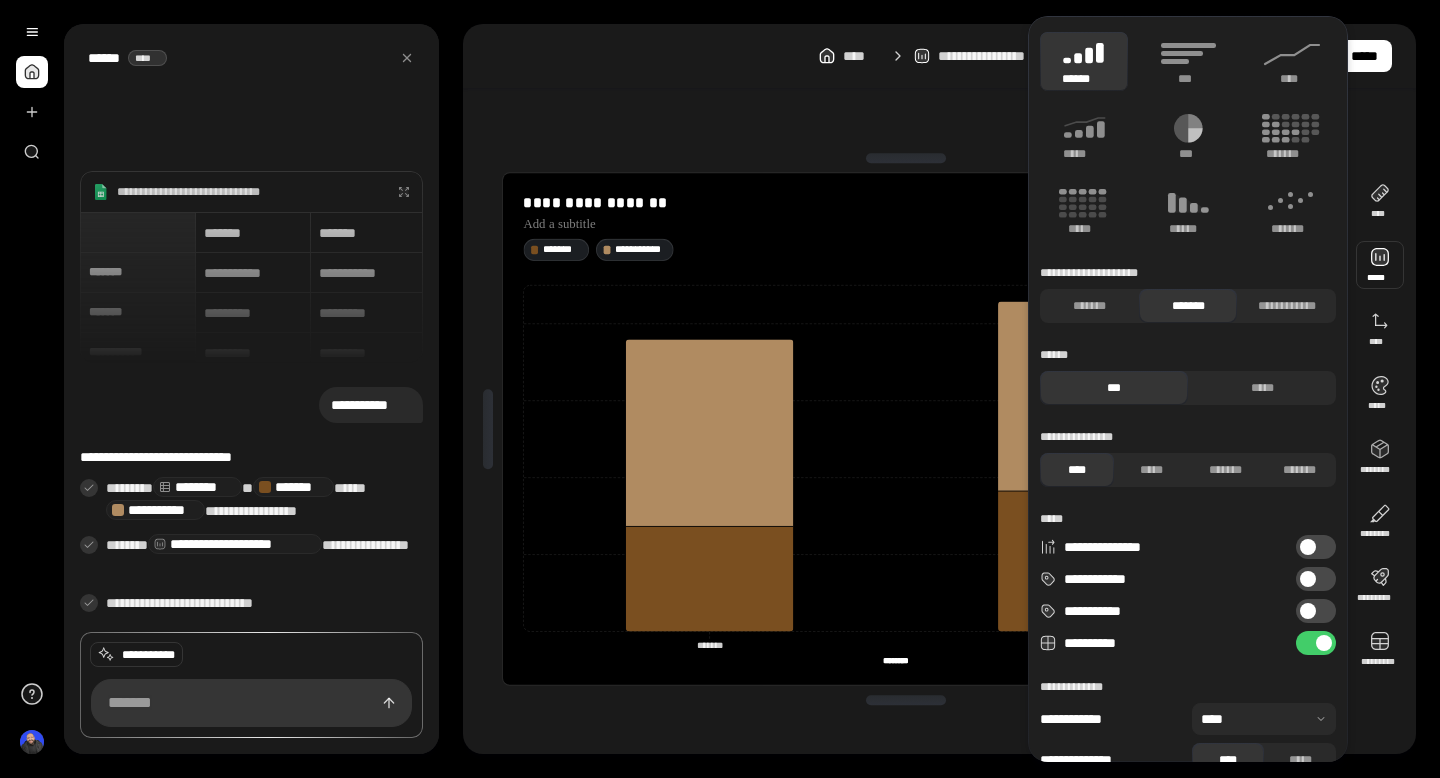 click at bounding box center (1308, 611) 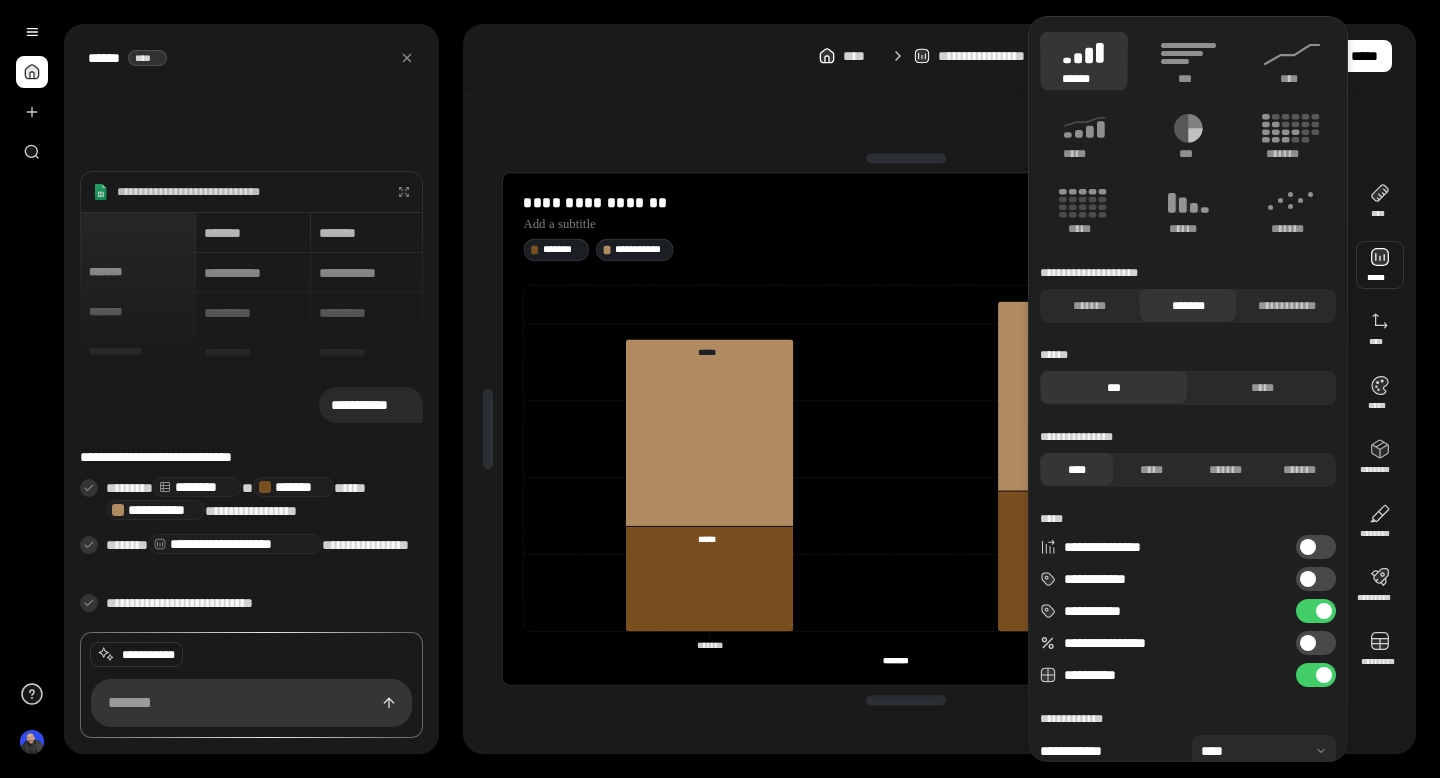 click at bounding box center (1308, 579) 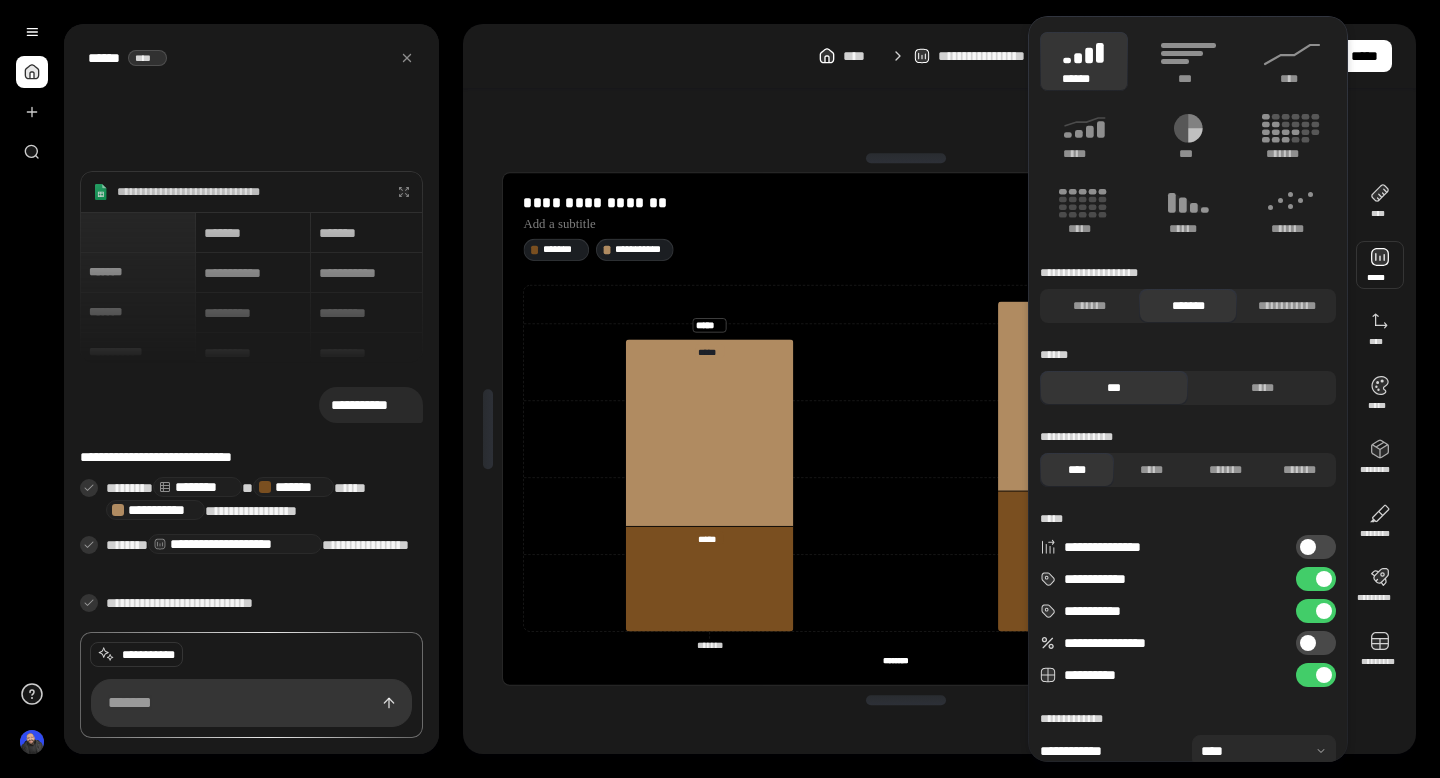 click at bounding box center [1308, 643] 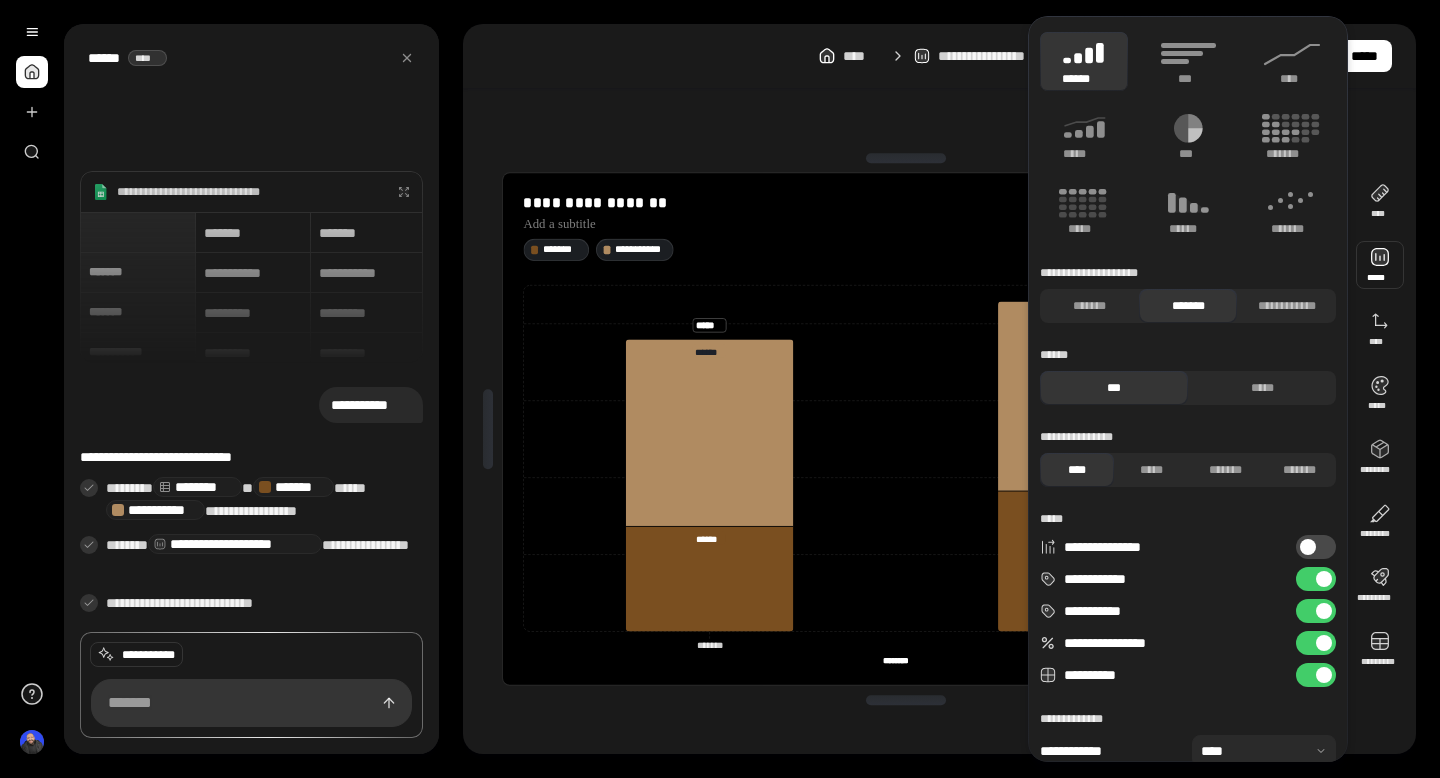 click at bounding box center (1324, 643) 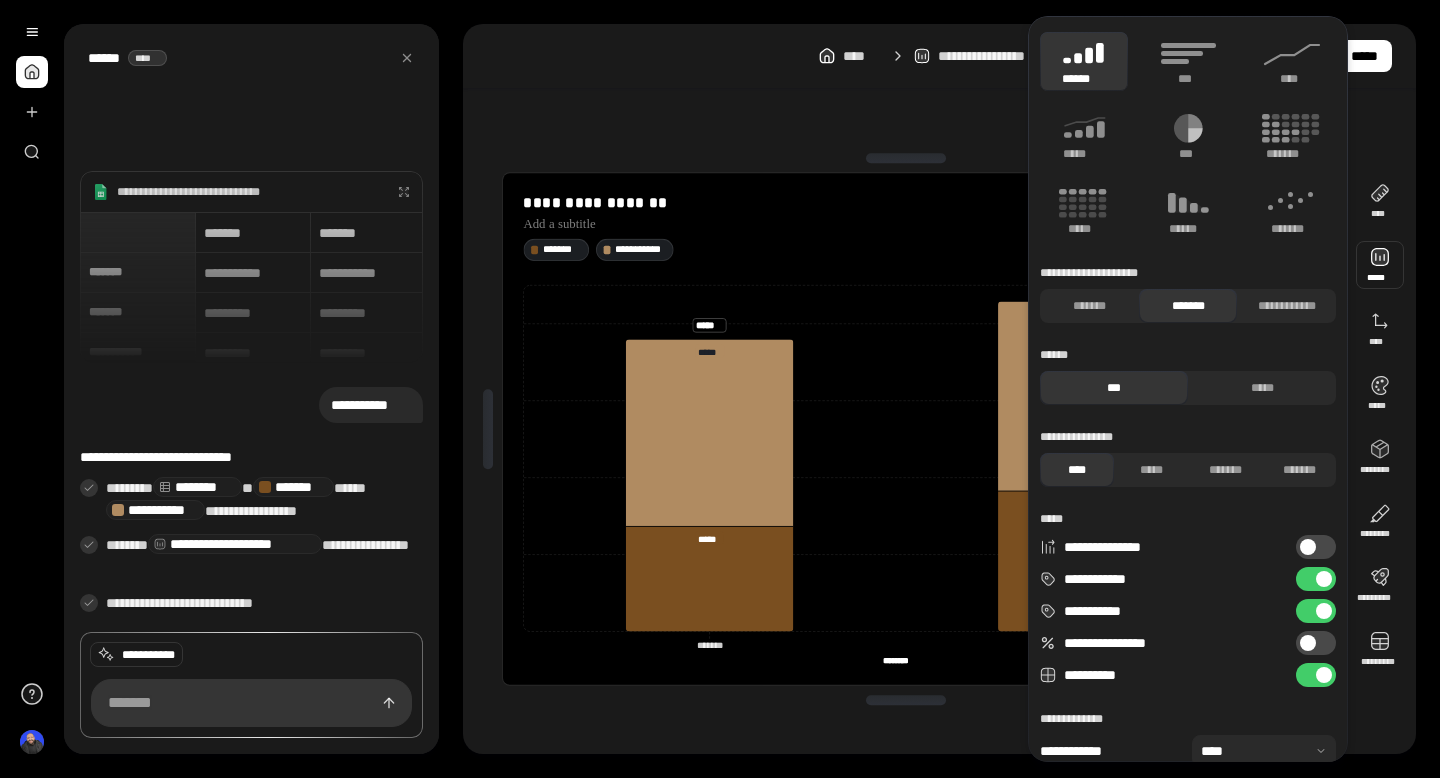 click on "**********" at bounding box center (1316, 643) 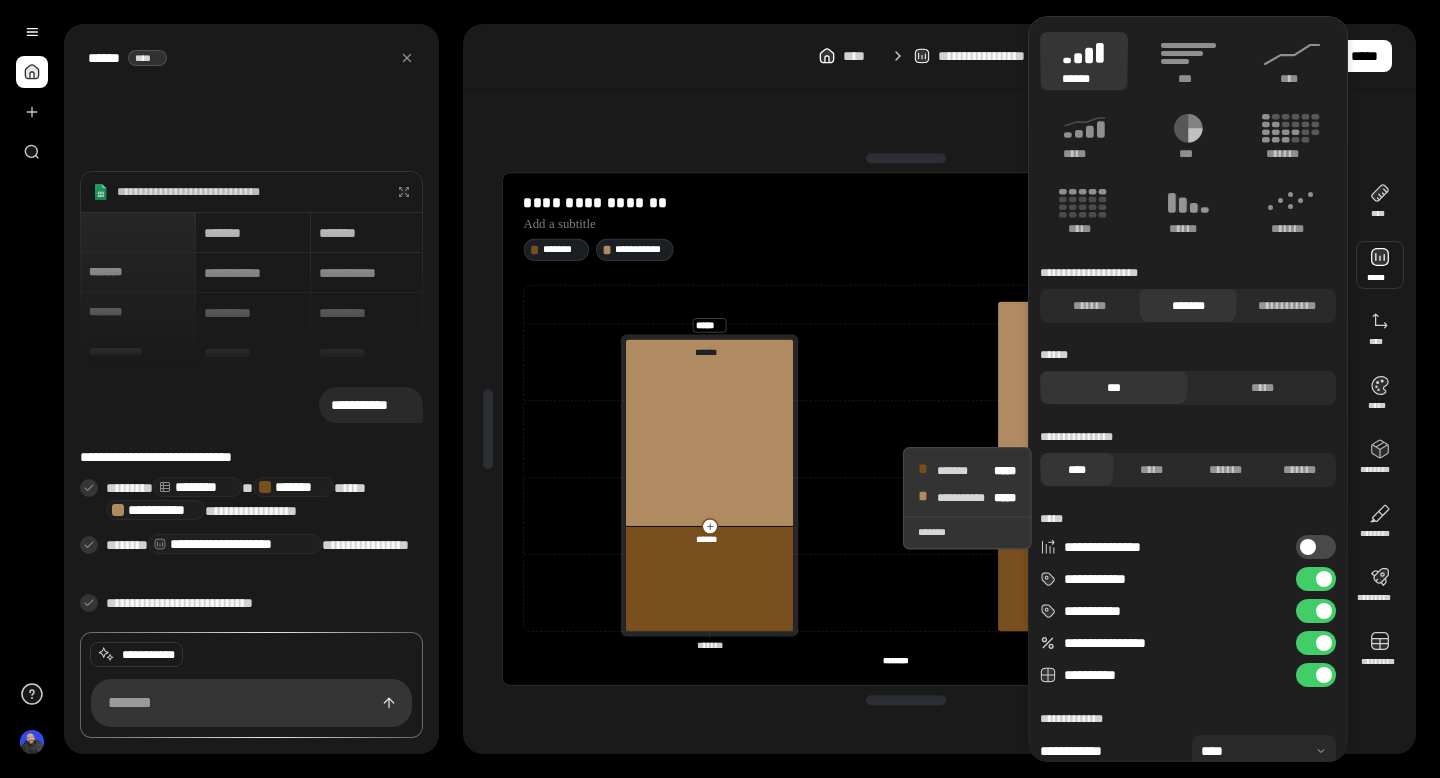click 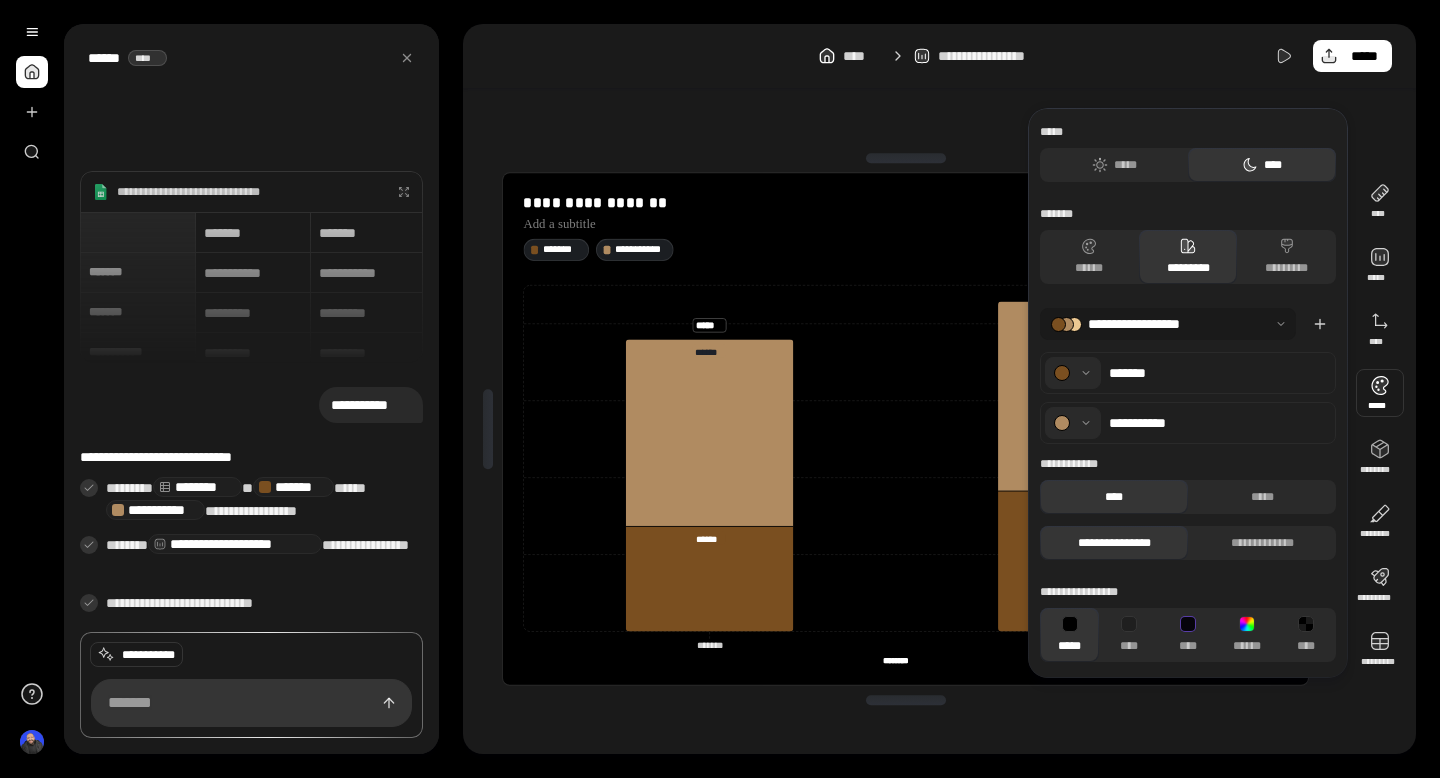 click at bounding box center (1380, 393) 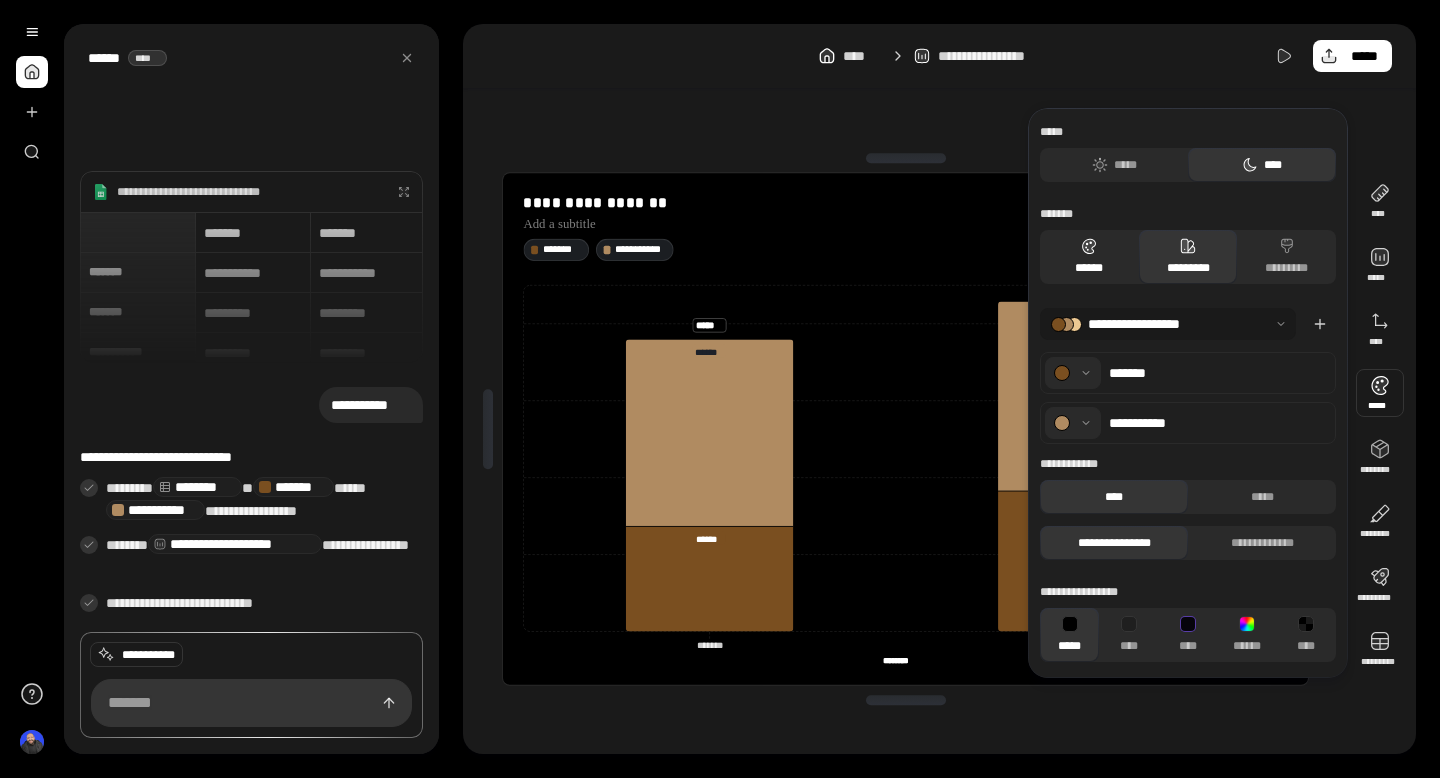click on "******" at bounding box center [1089, 257] 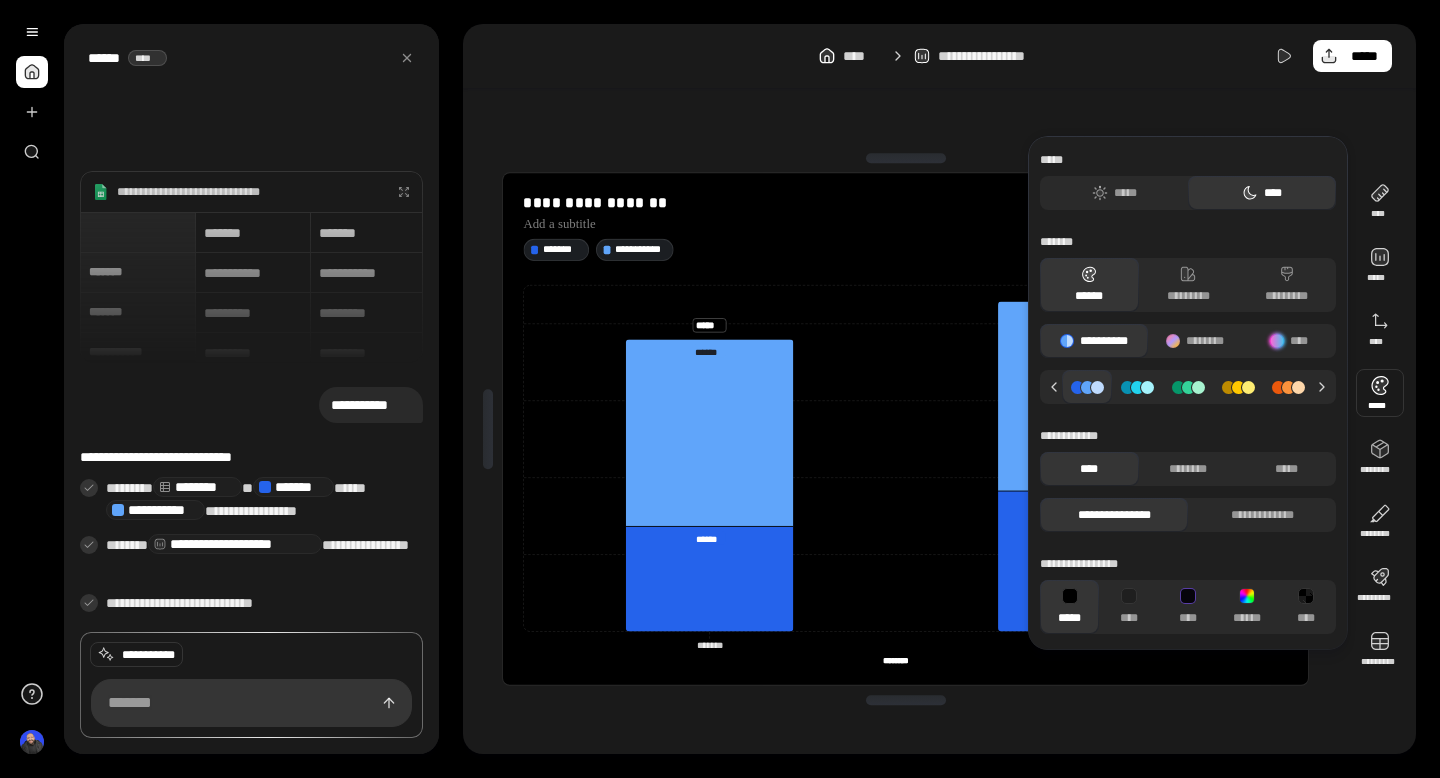 click 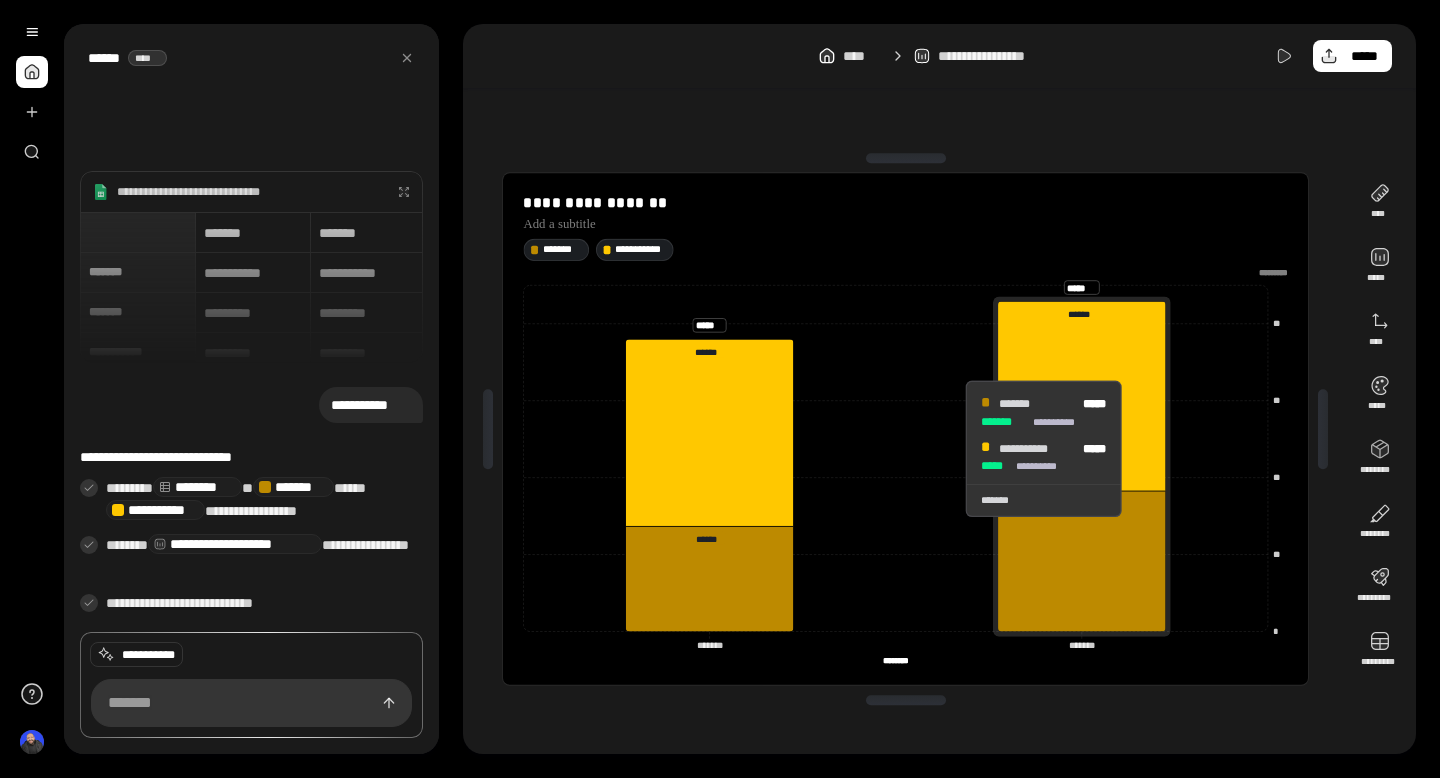 click 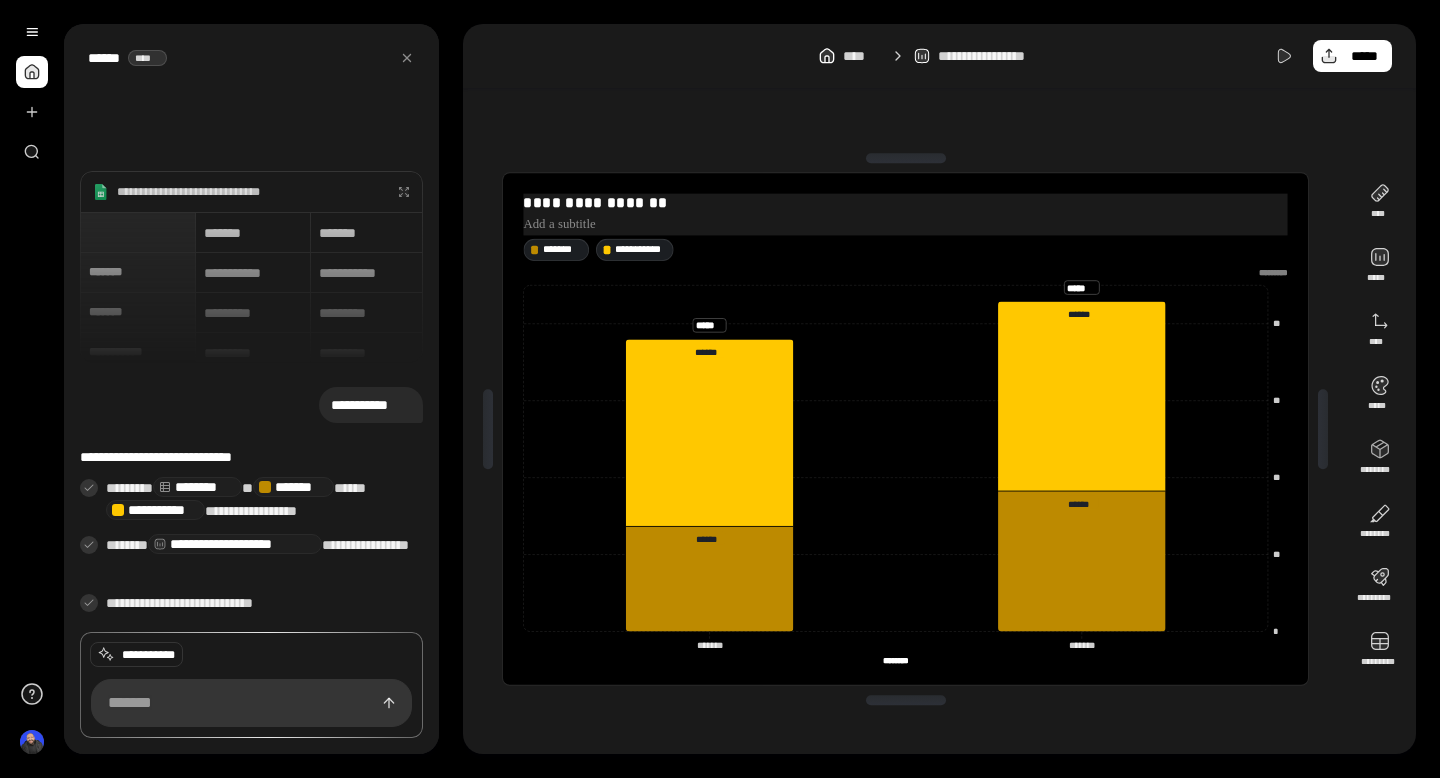 click on "**********" at bounding box center [906, 203] 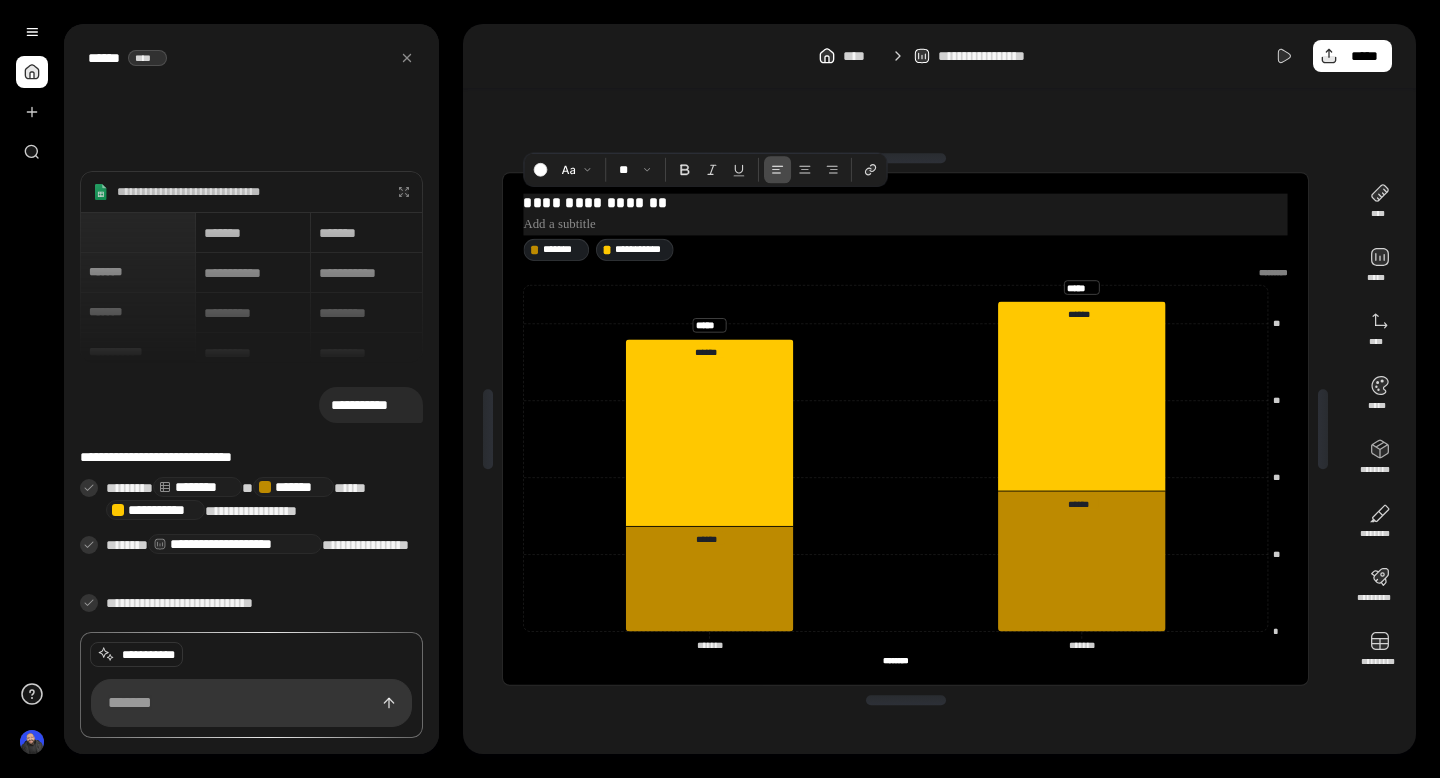 click on "**********" at bounding box center (906, 203) 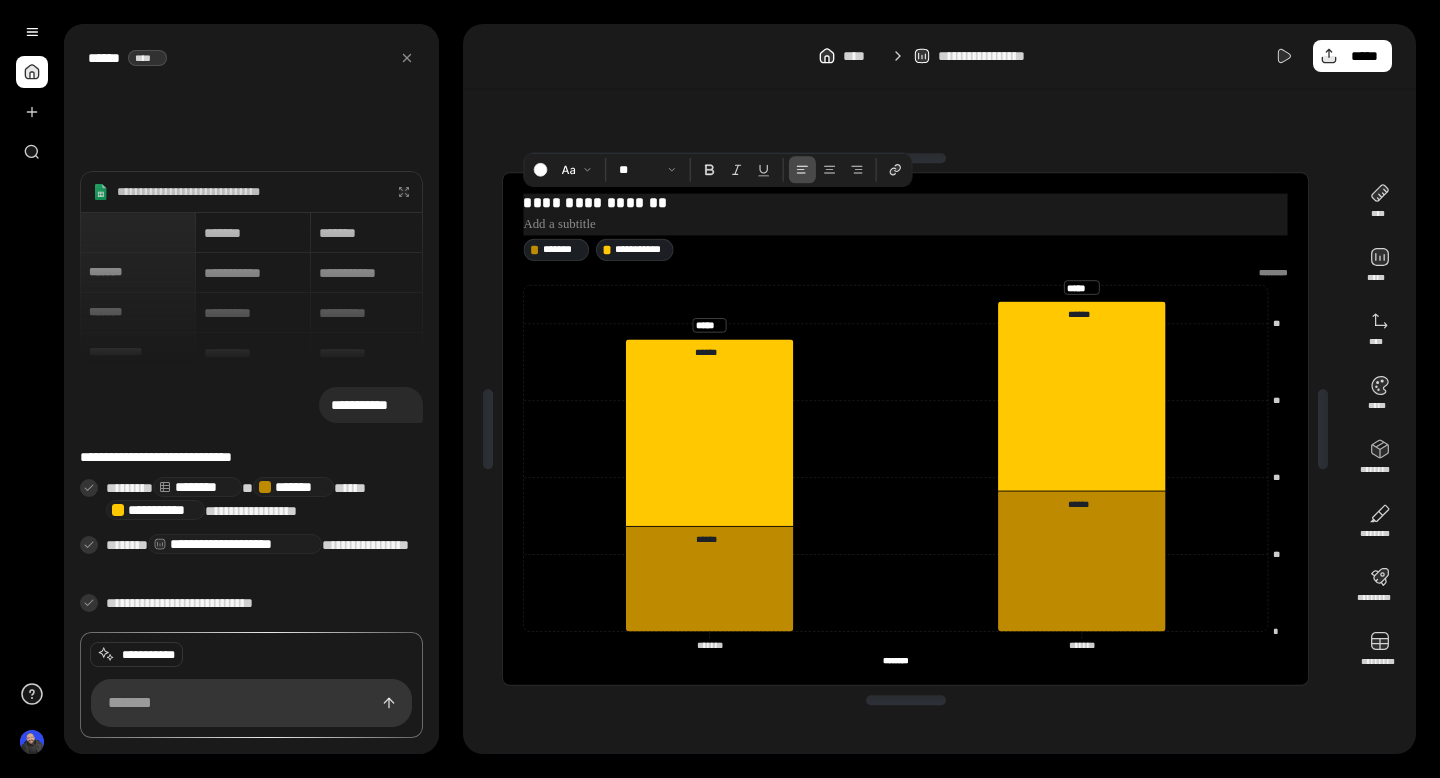 click on "**********" at bounding box center (906, 203) 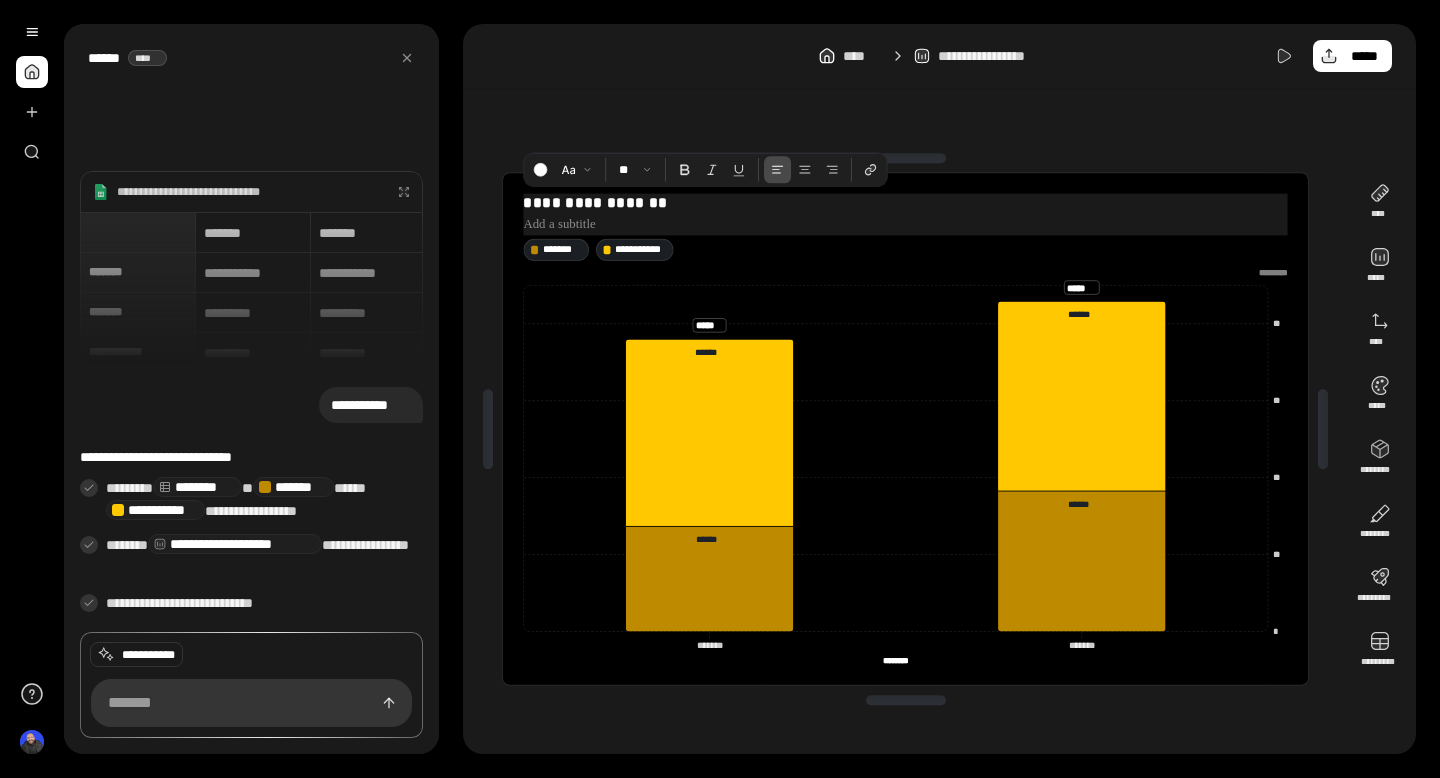 click on "**********" at bounding box center (906, 203) 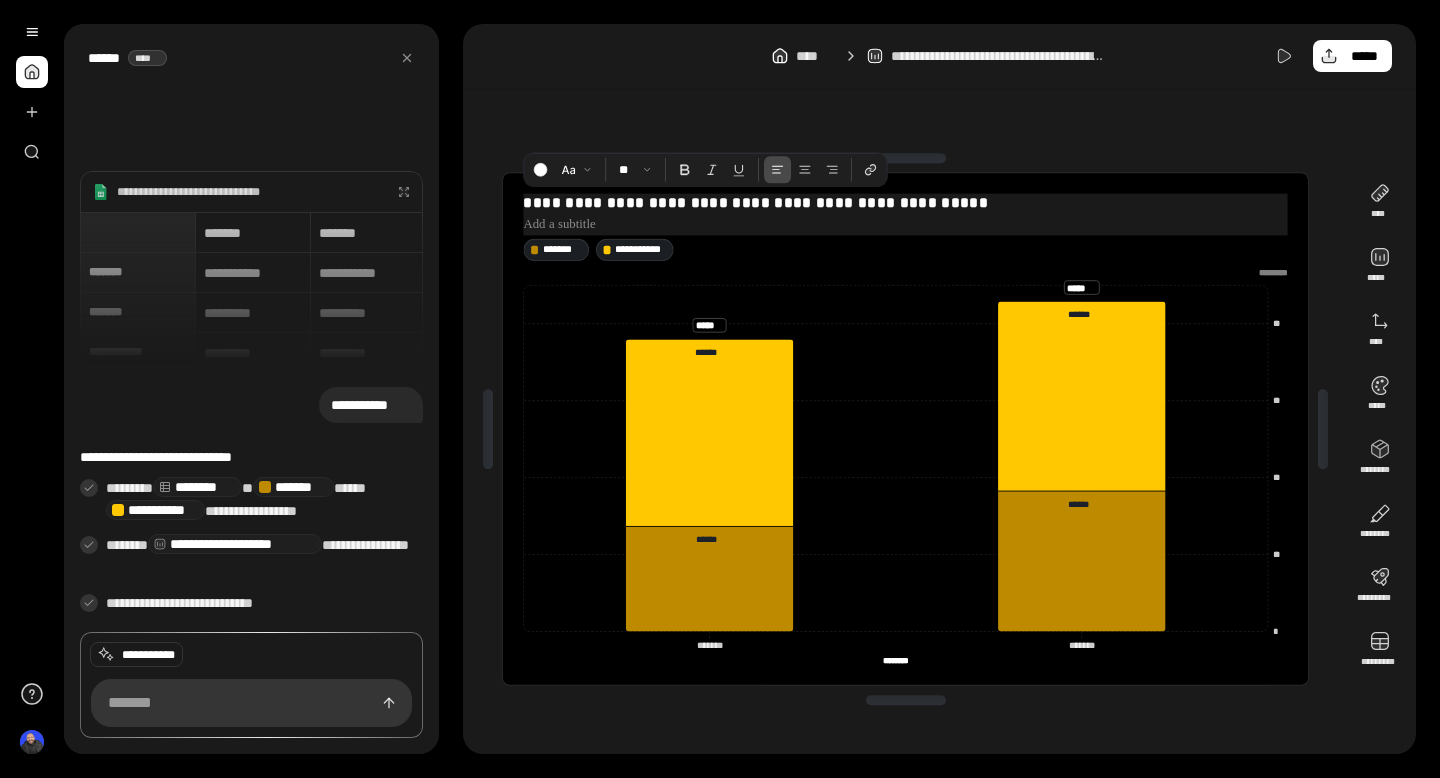 click on "**********" at bounding box center (906, 203) 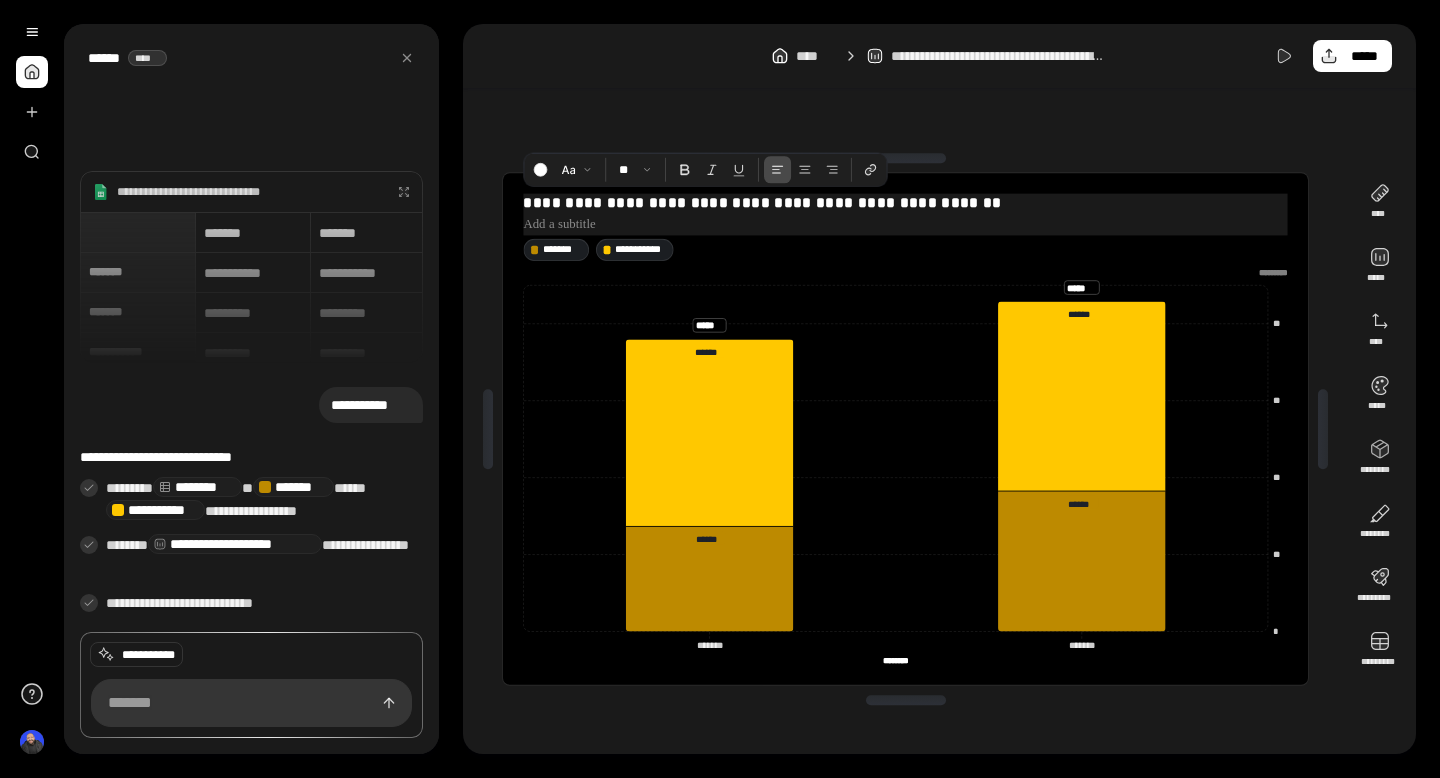 type 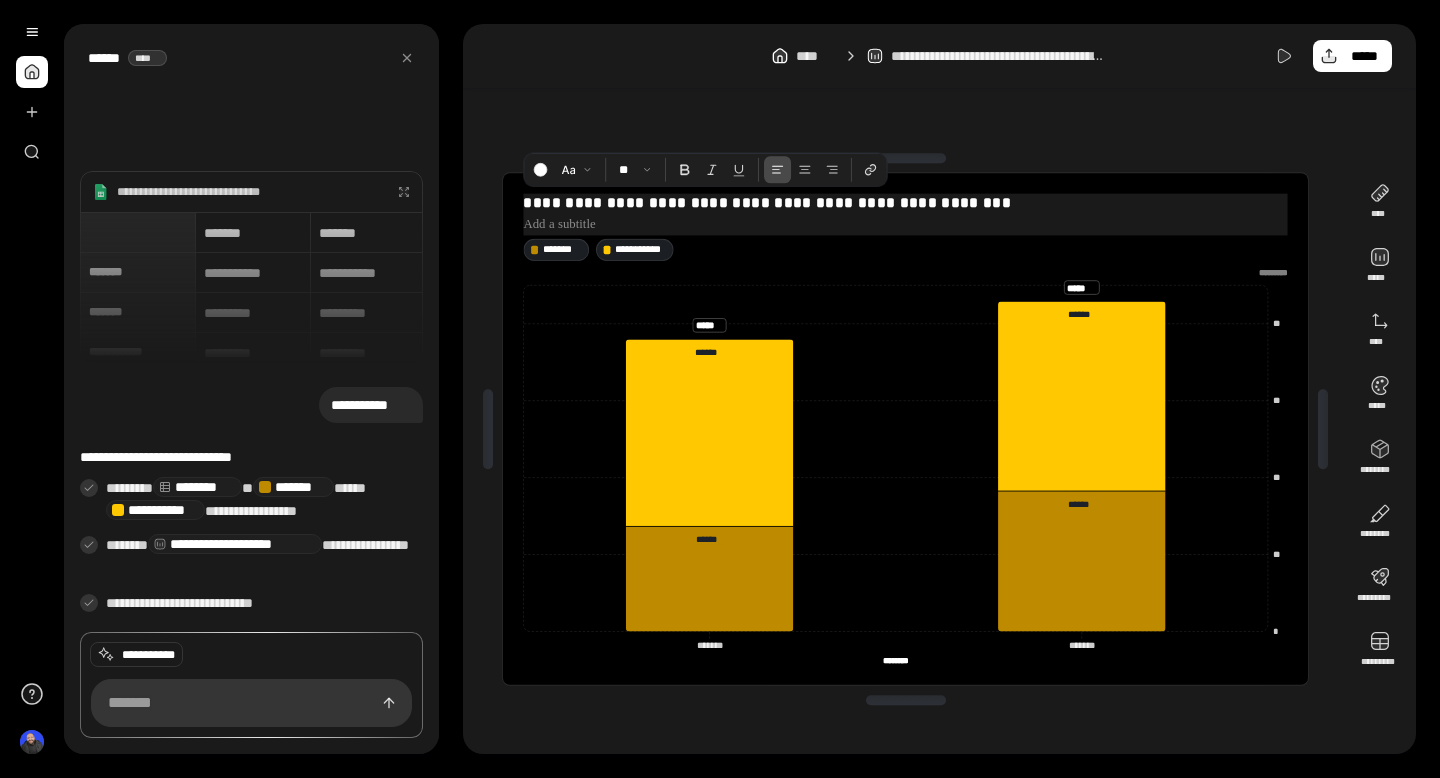 click at bounding box center (906, 223) 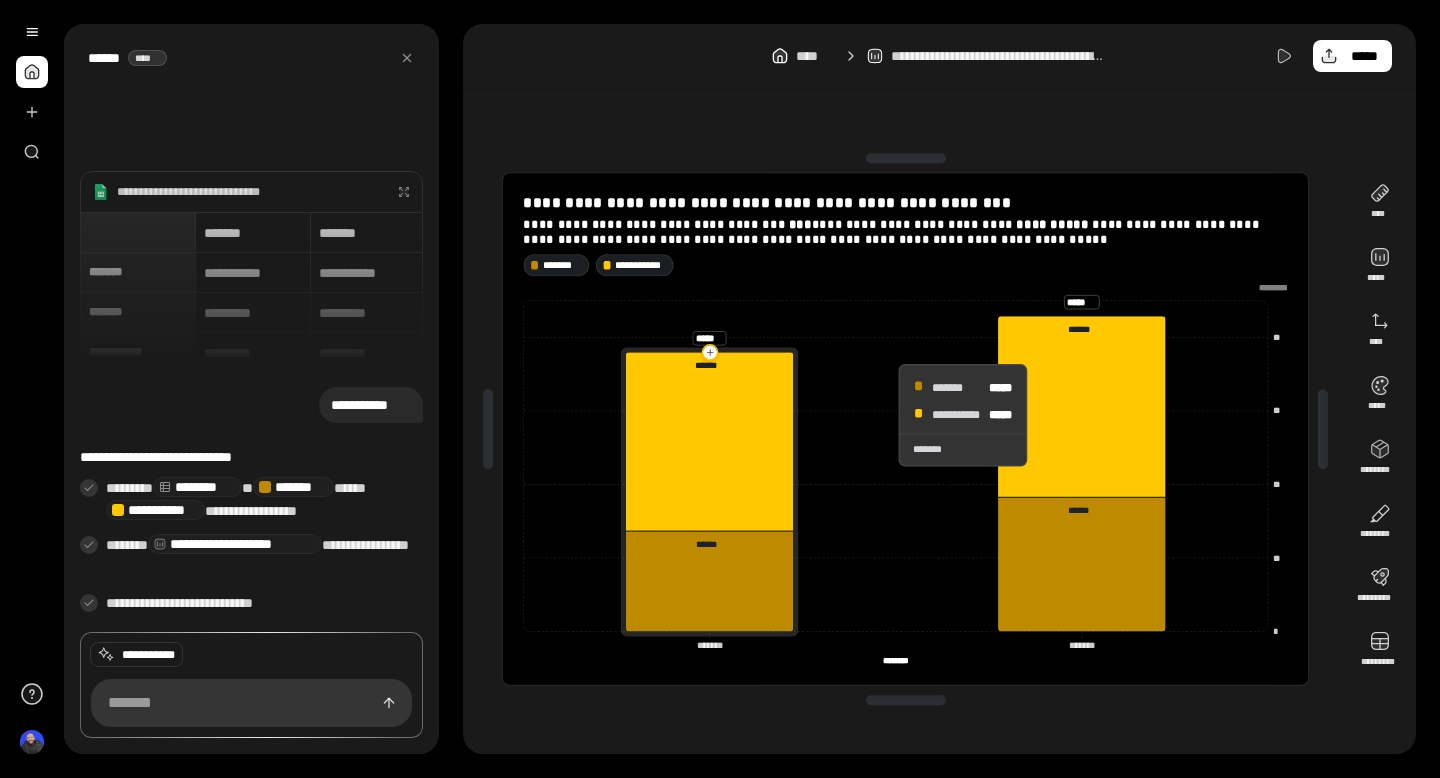 click 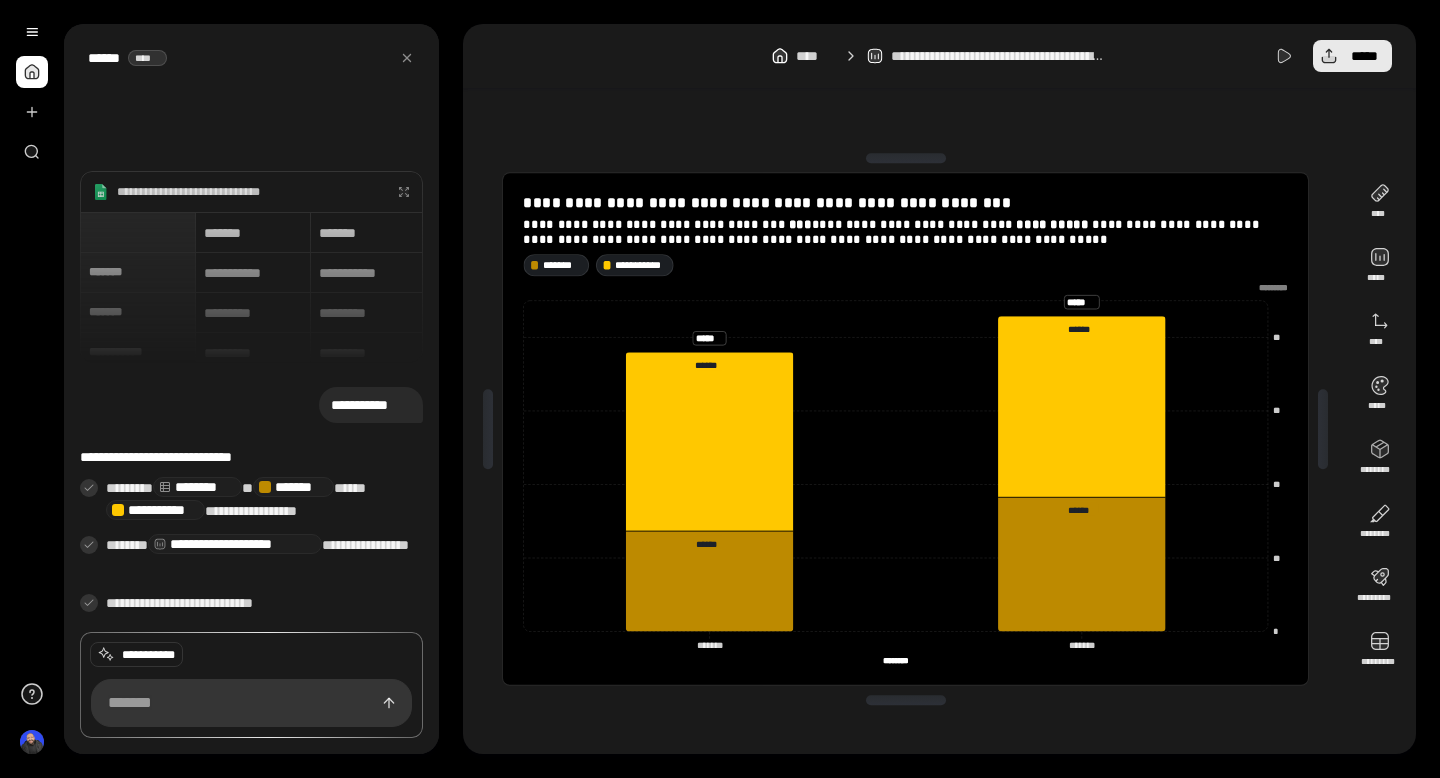 click on "*****" at bounding box center [1364, 56] 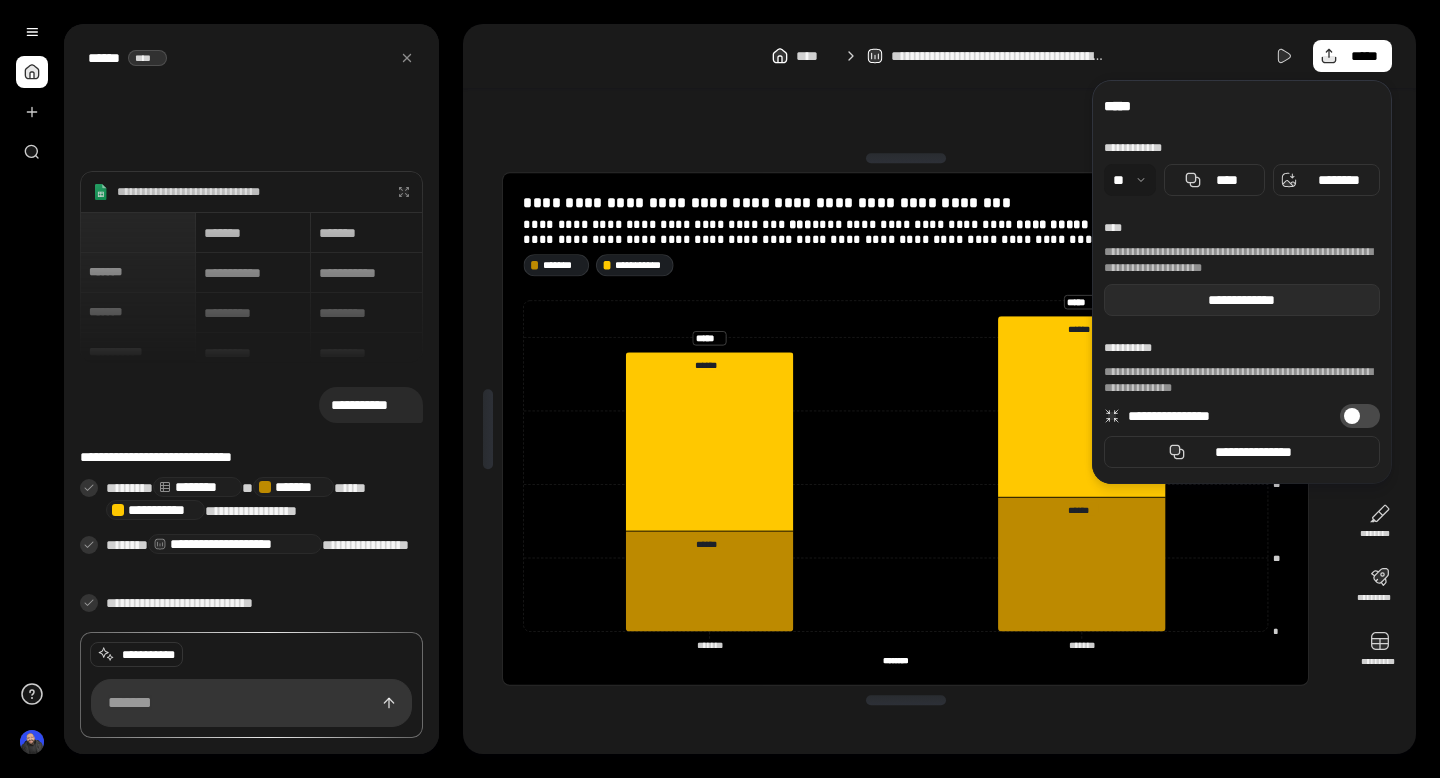 click on "**********" at bounding box center [1242, 300] 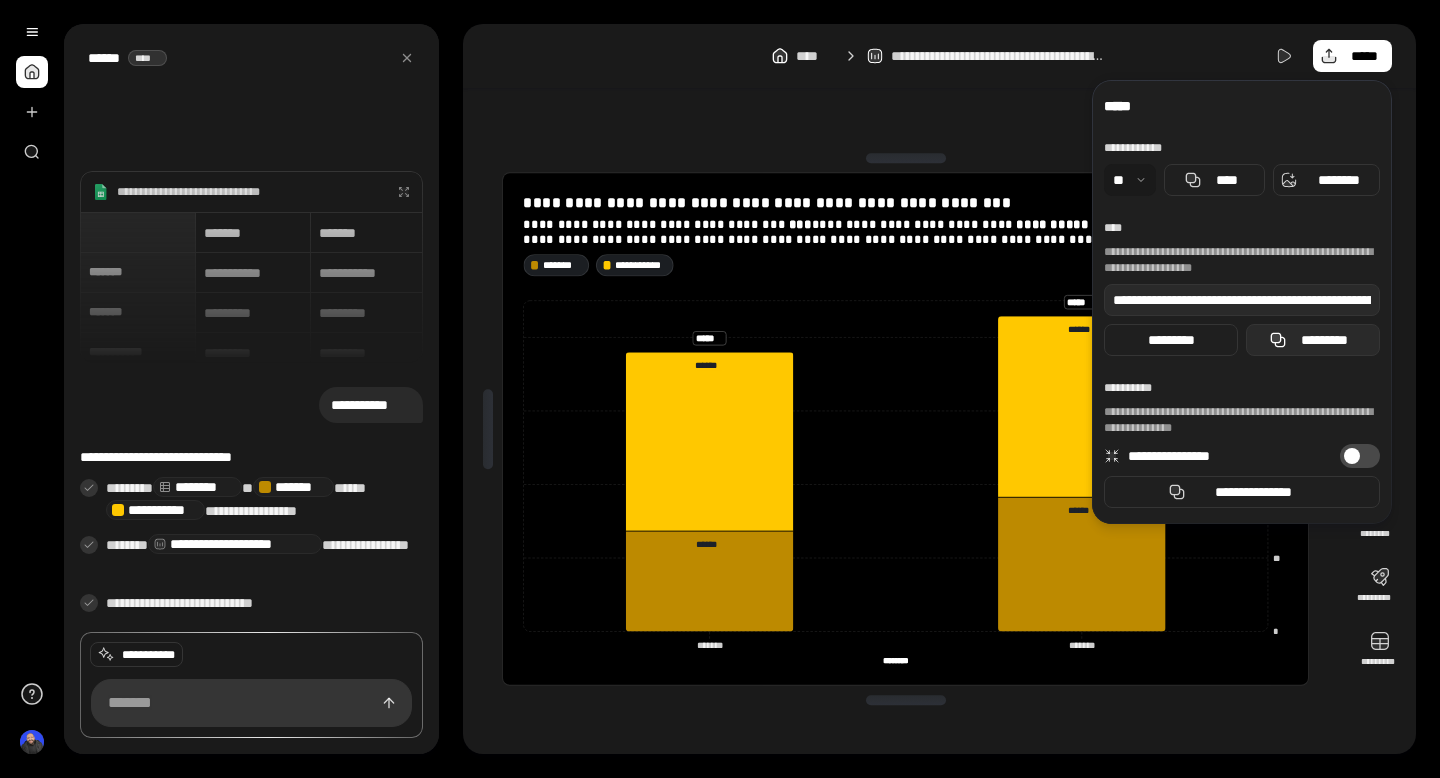 click on "*********" at bounding box center [1325, 340] 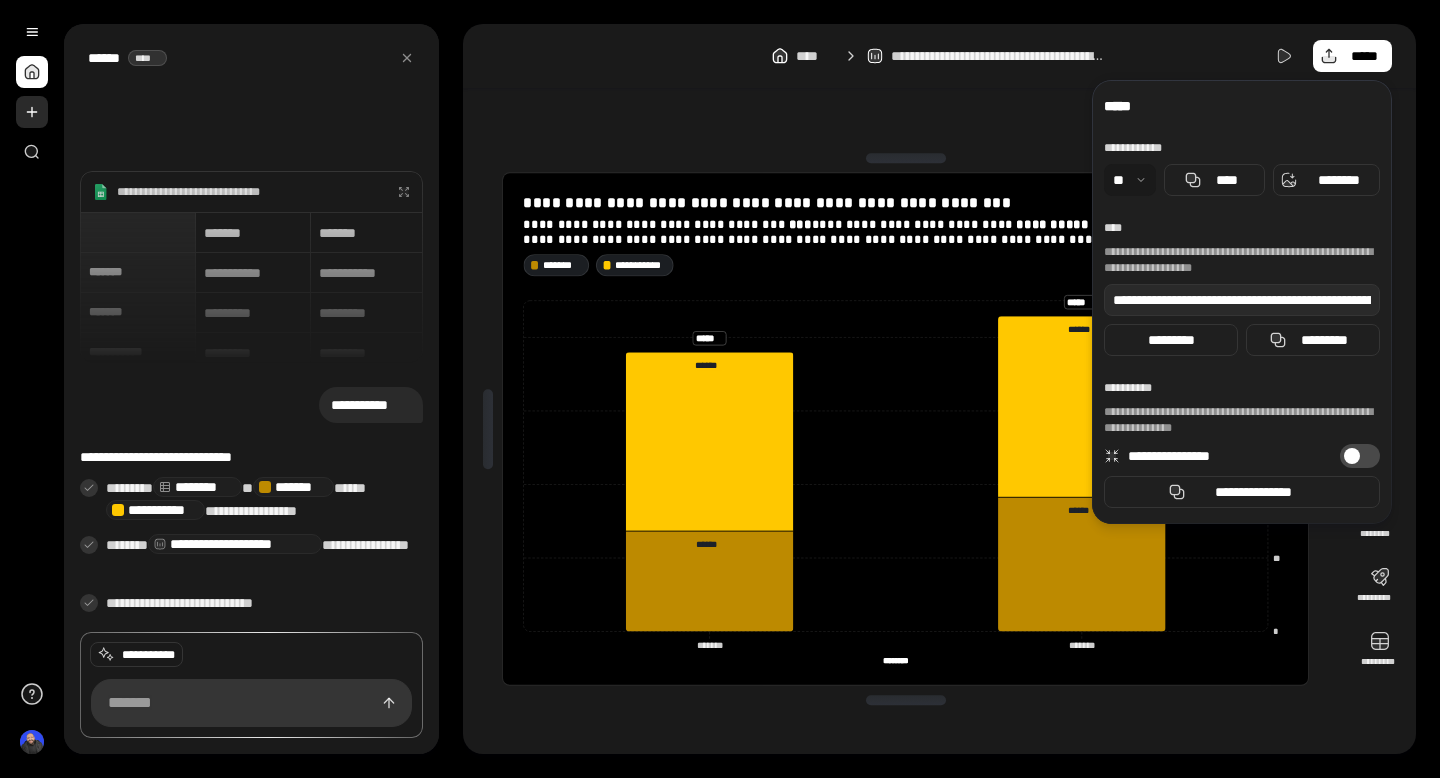 click at bounding box center [32, 112] 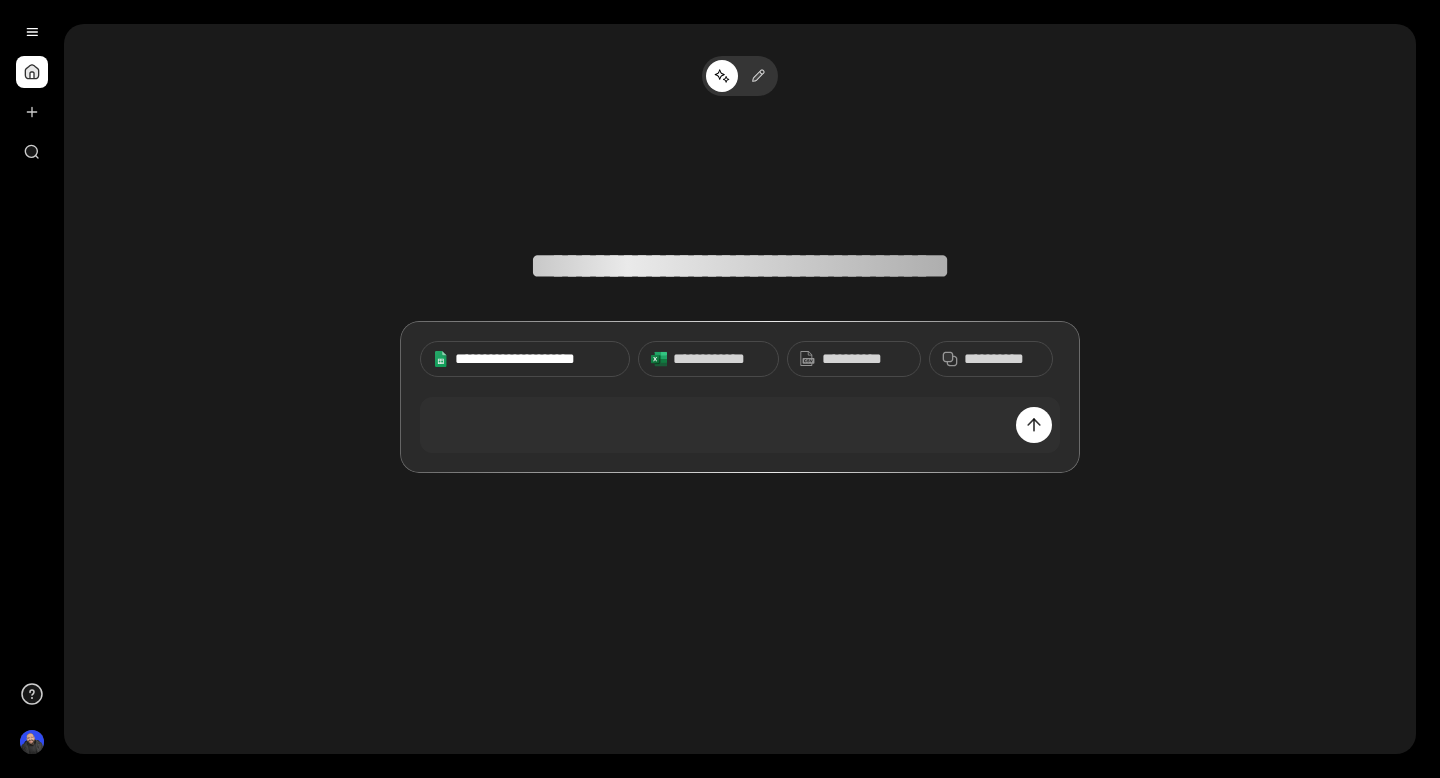 click on "**********" at bounding box center [536, 359] 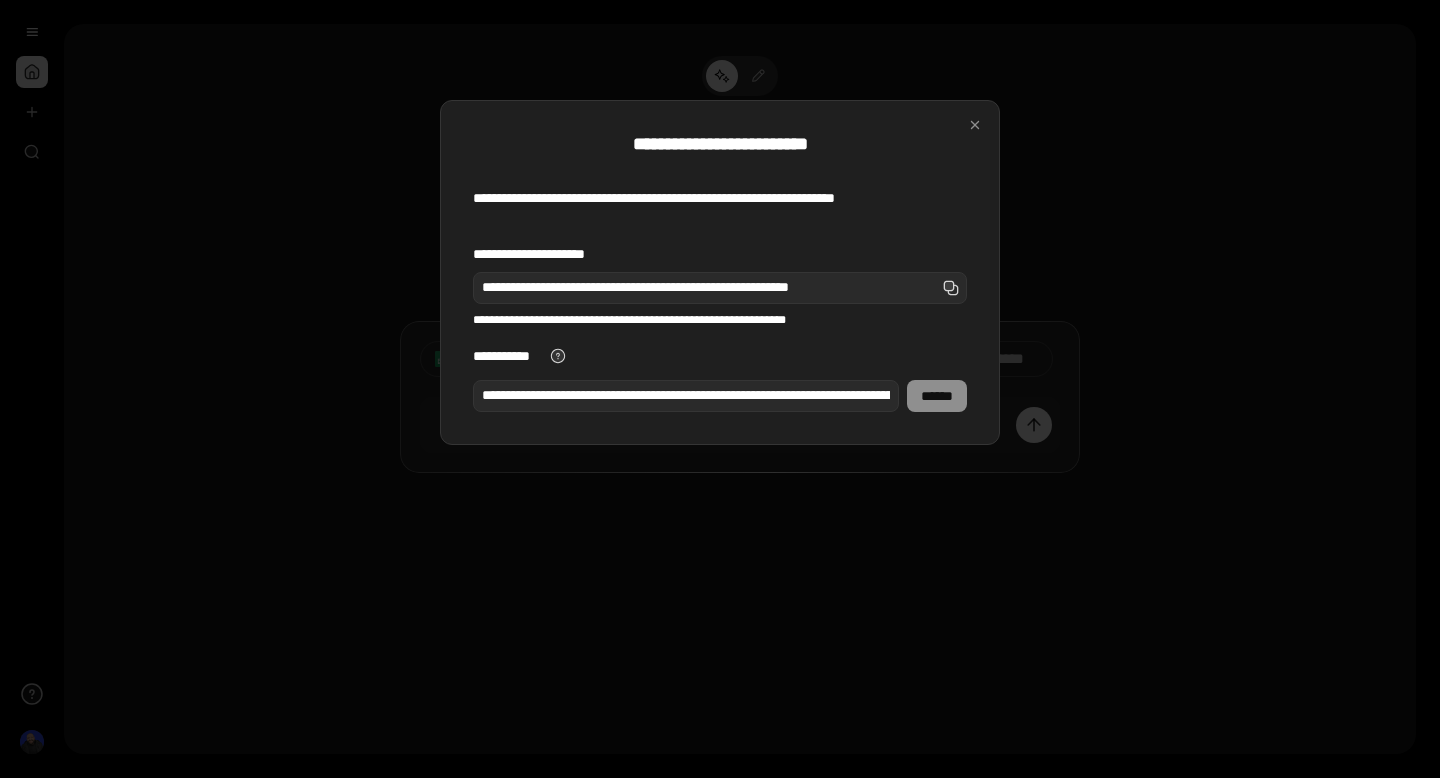 type on "**********" 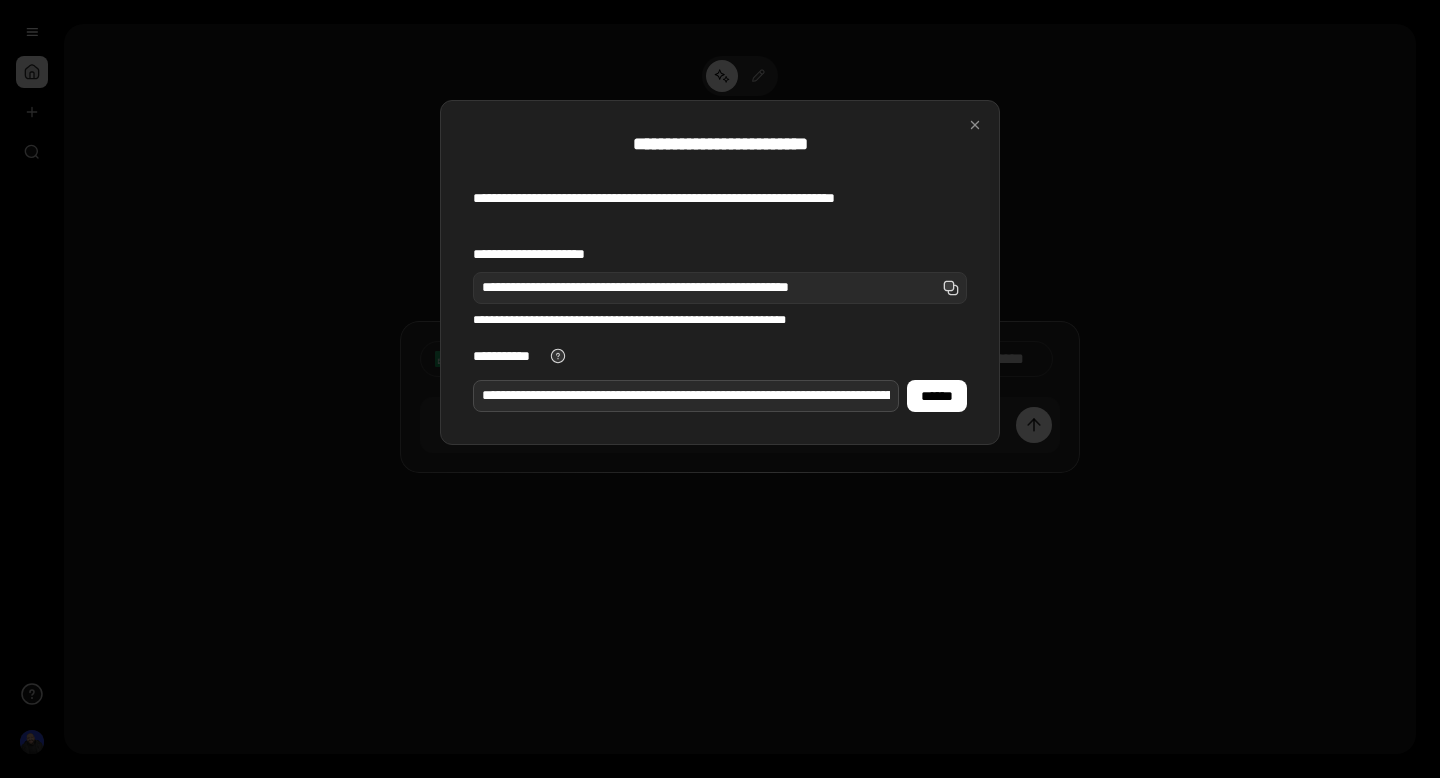 scroll, scrollTop: 0, scrollLeft: 520, axis: horizontal 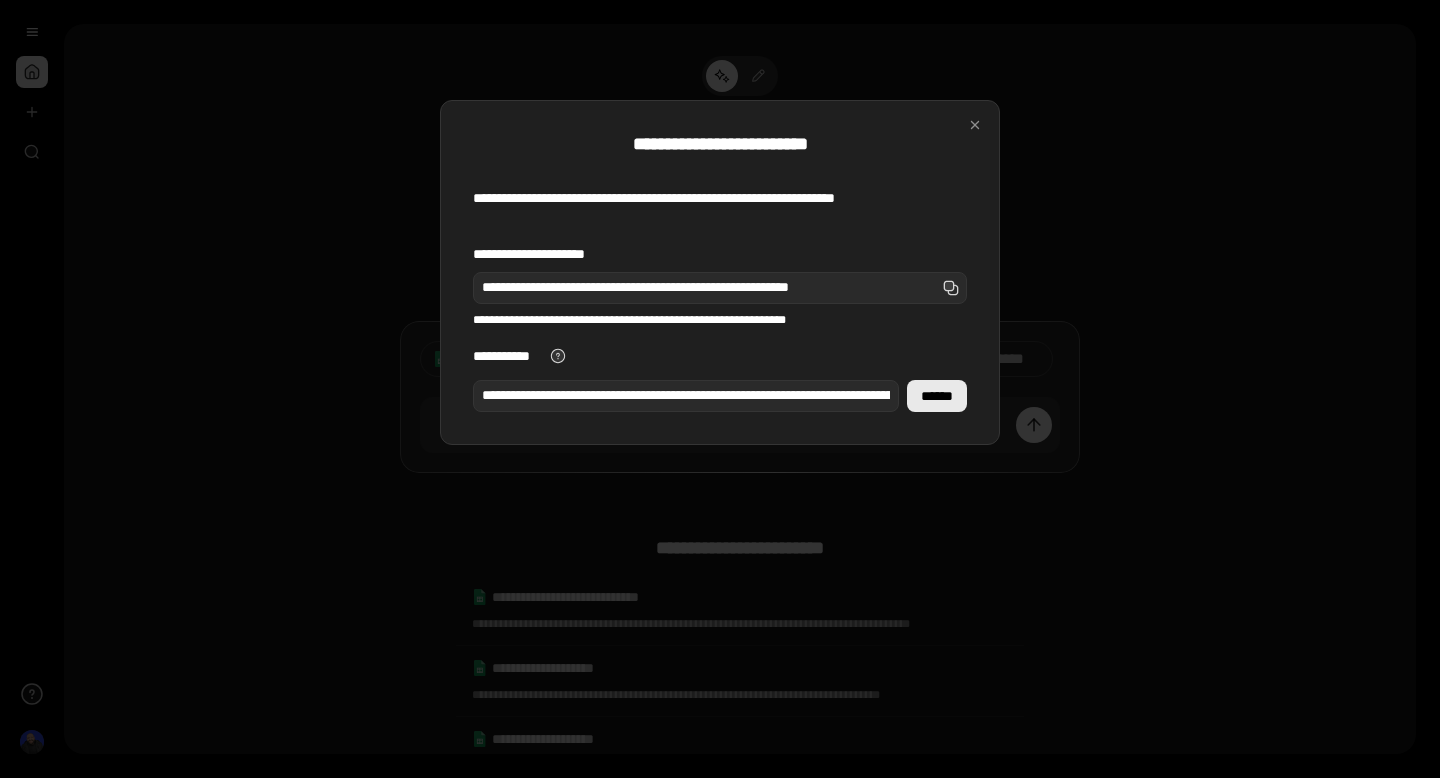 click on "******" at bounding box center [937, 396] 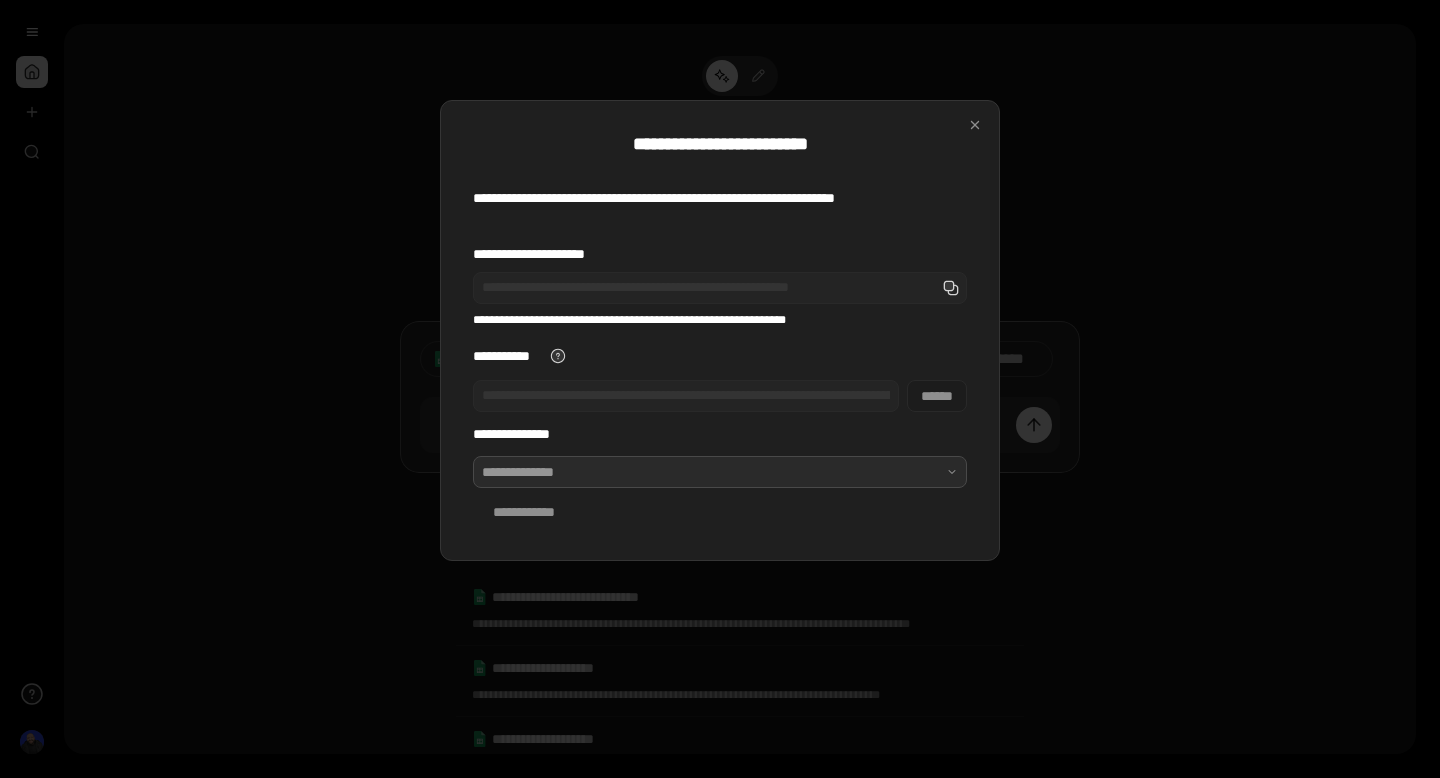 click at bounding box center (720, 472) 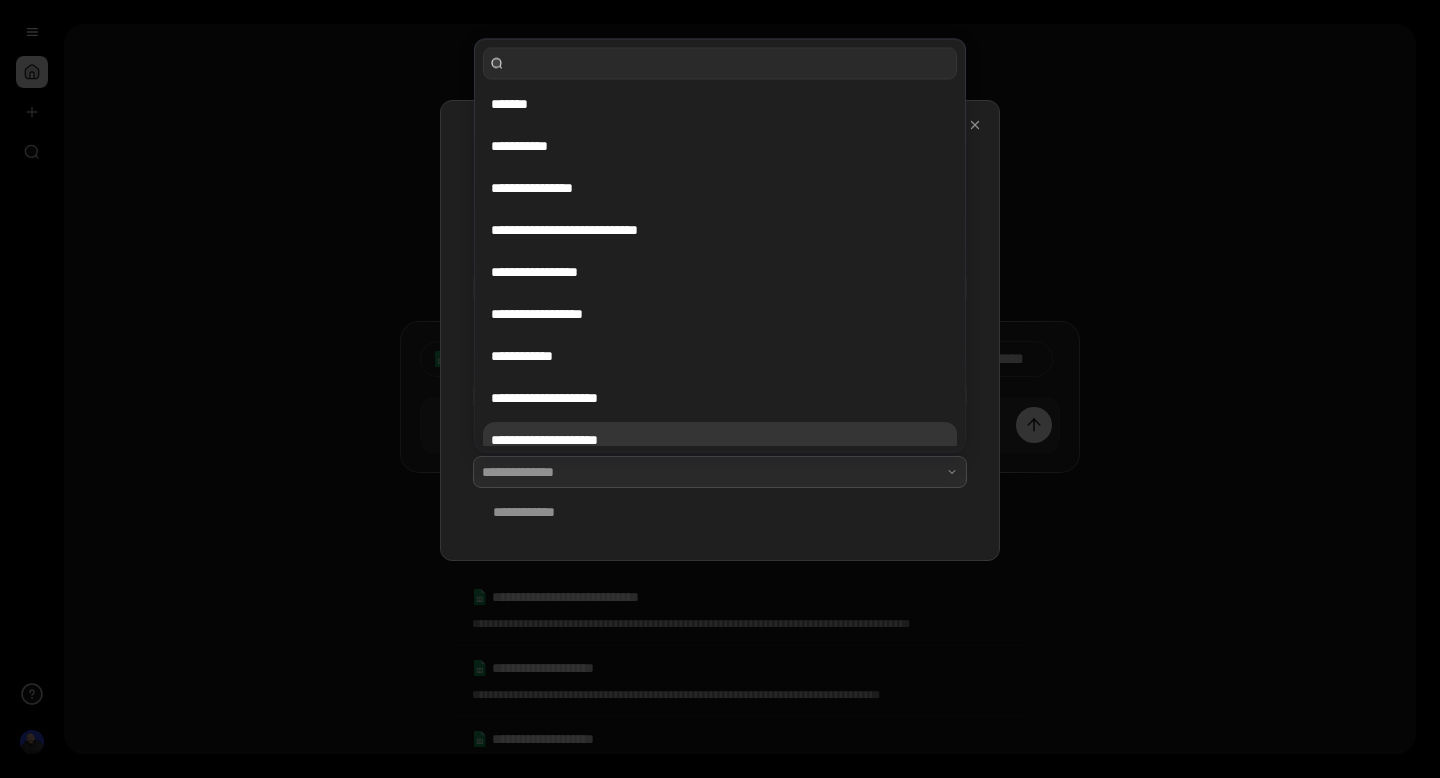 scroll, scrollTop: 18, scrollLeft: 0, axis: vertical 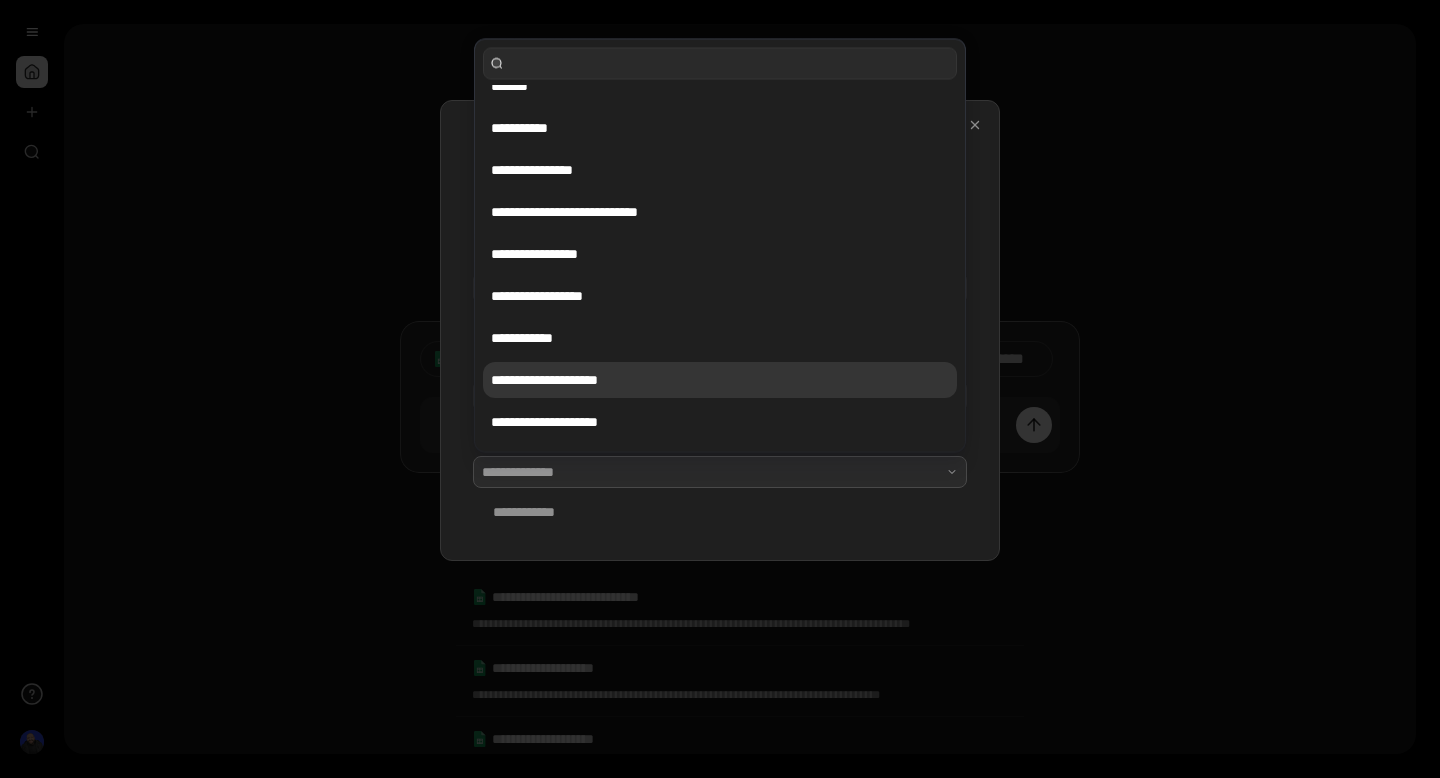 click on "**********" at bounding box center [720, 380] 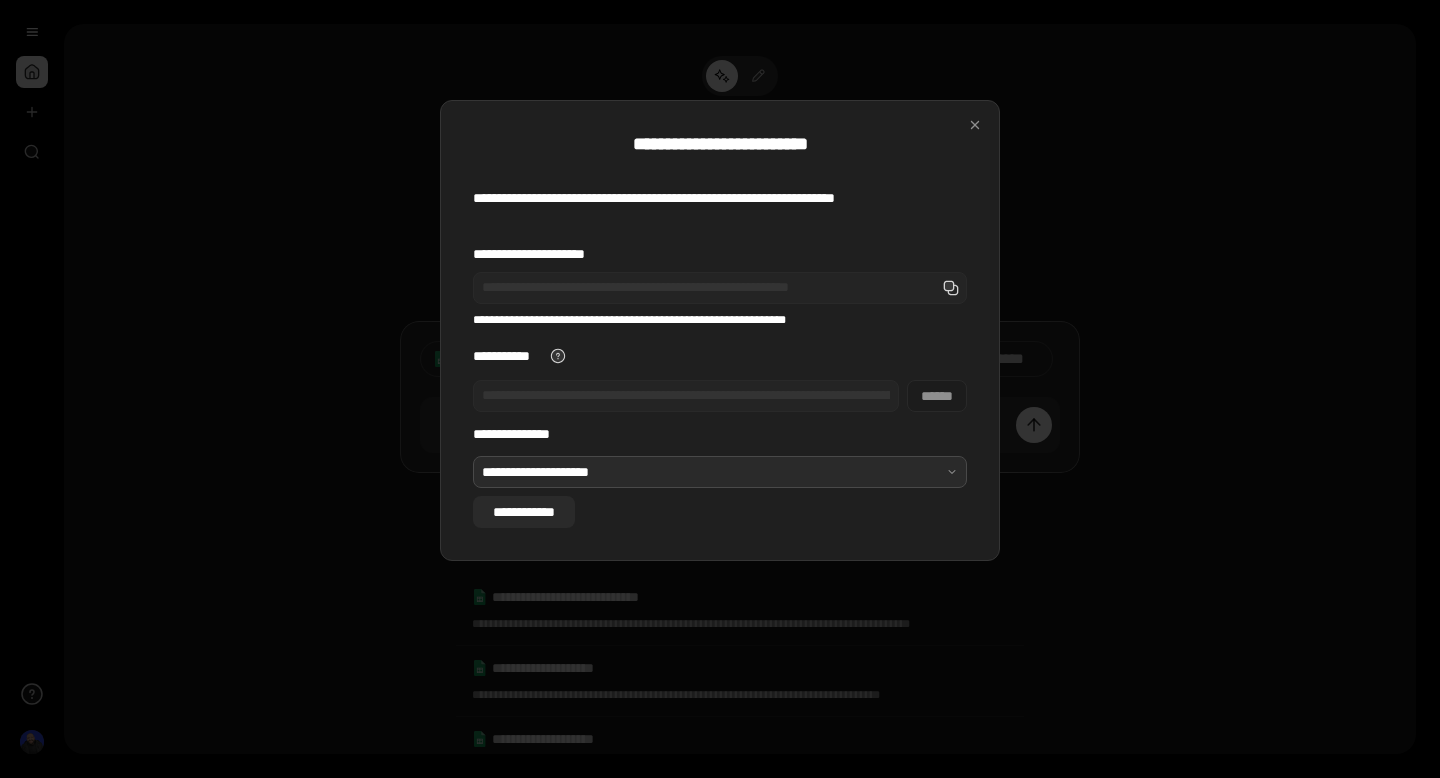 click on "**********" at bounding box center (524, 512) 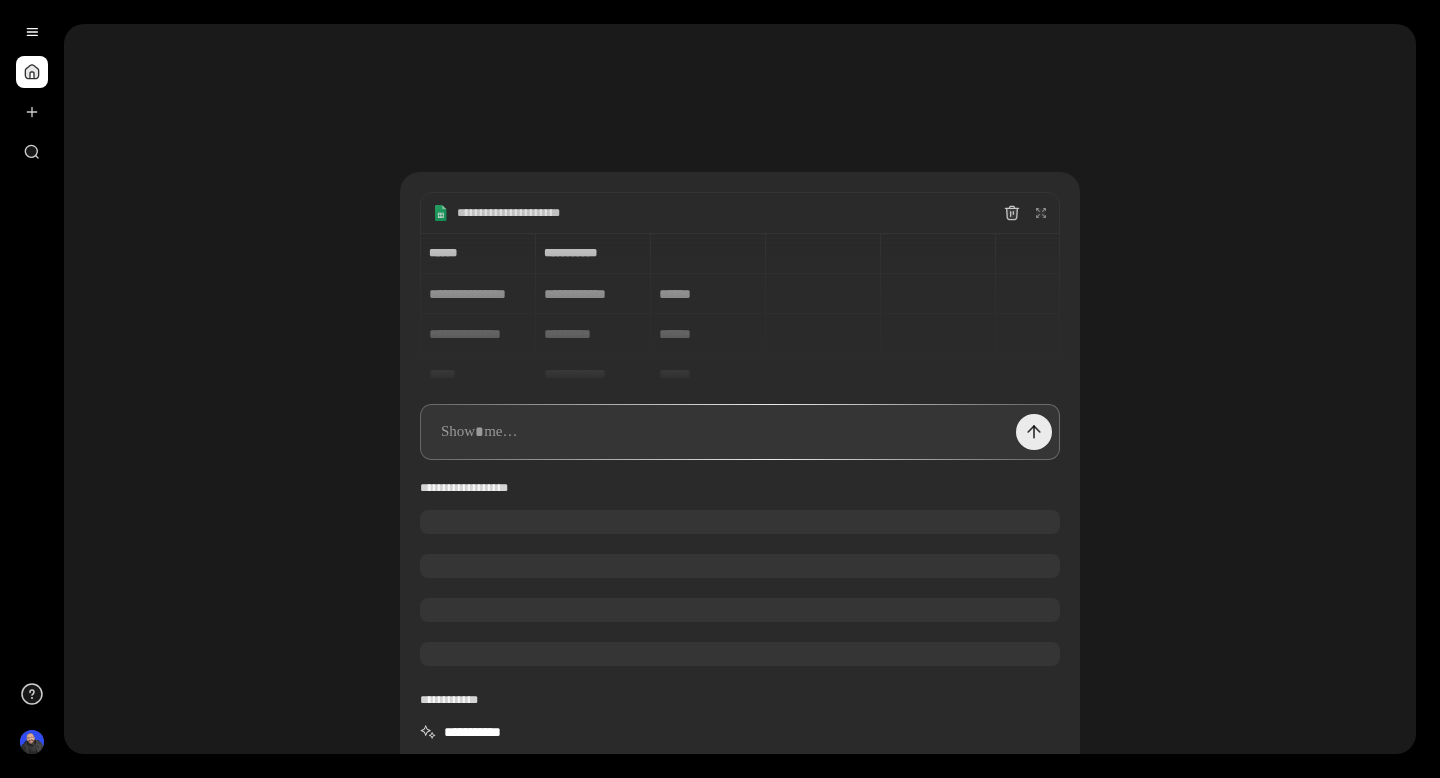 click at bounding box center (1034, 432) 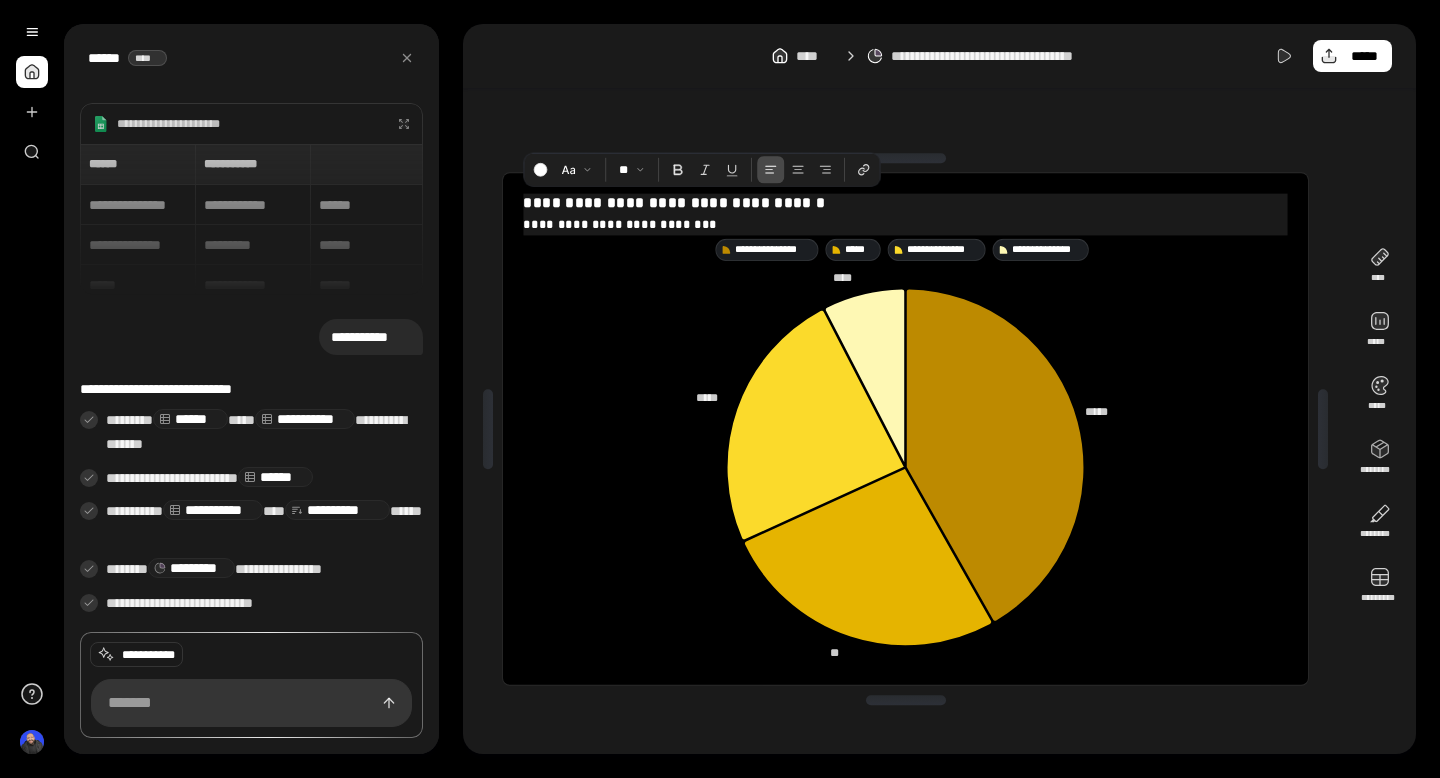 click on "**********" at bounding box center (906, 203) 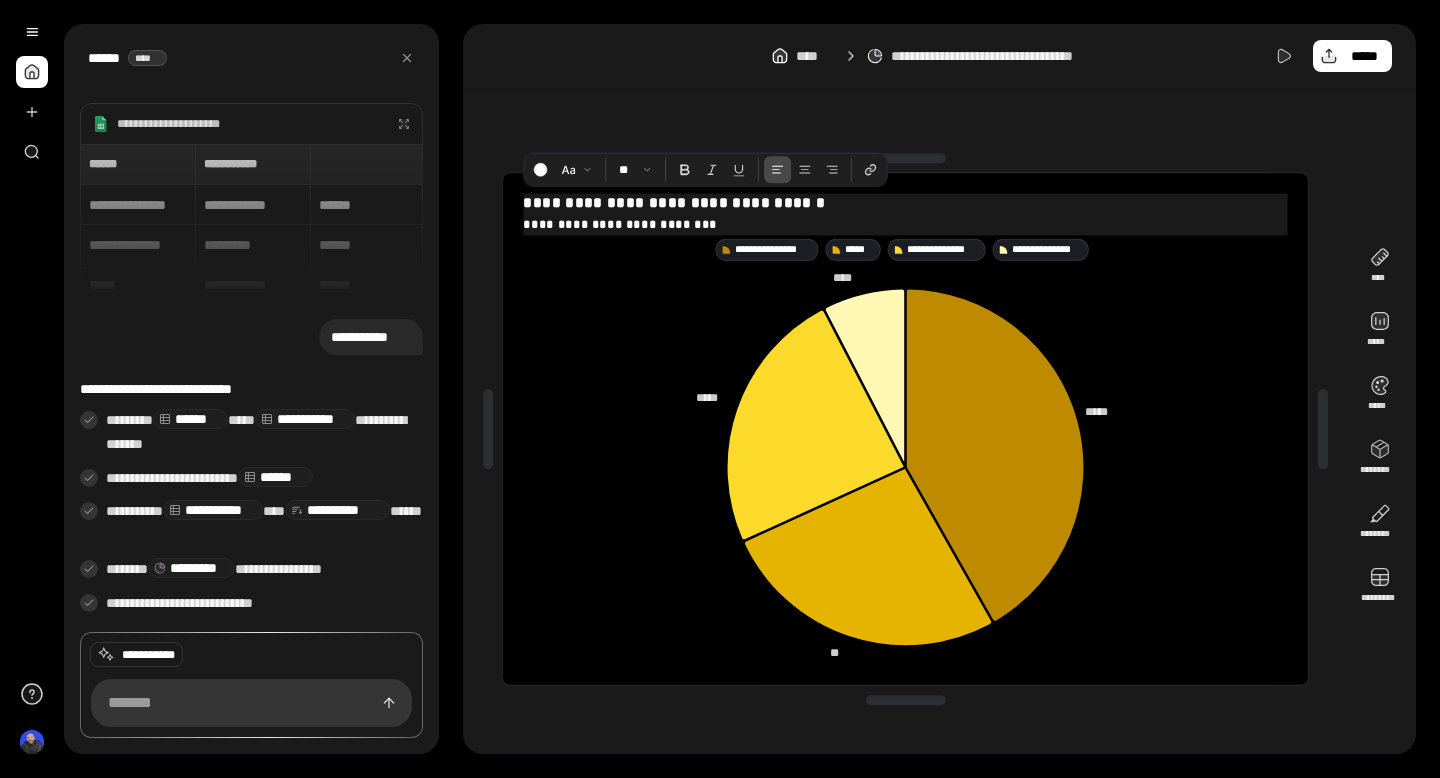 click on "**********" at bounding box center [906, 203] 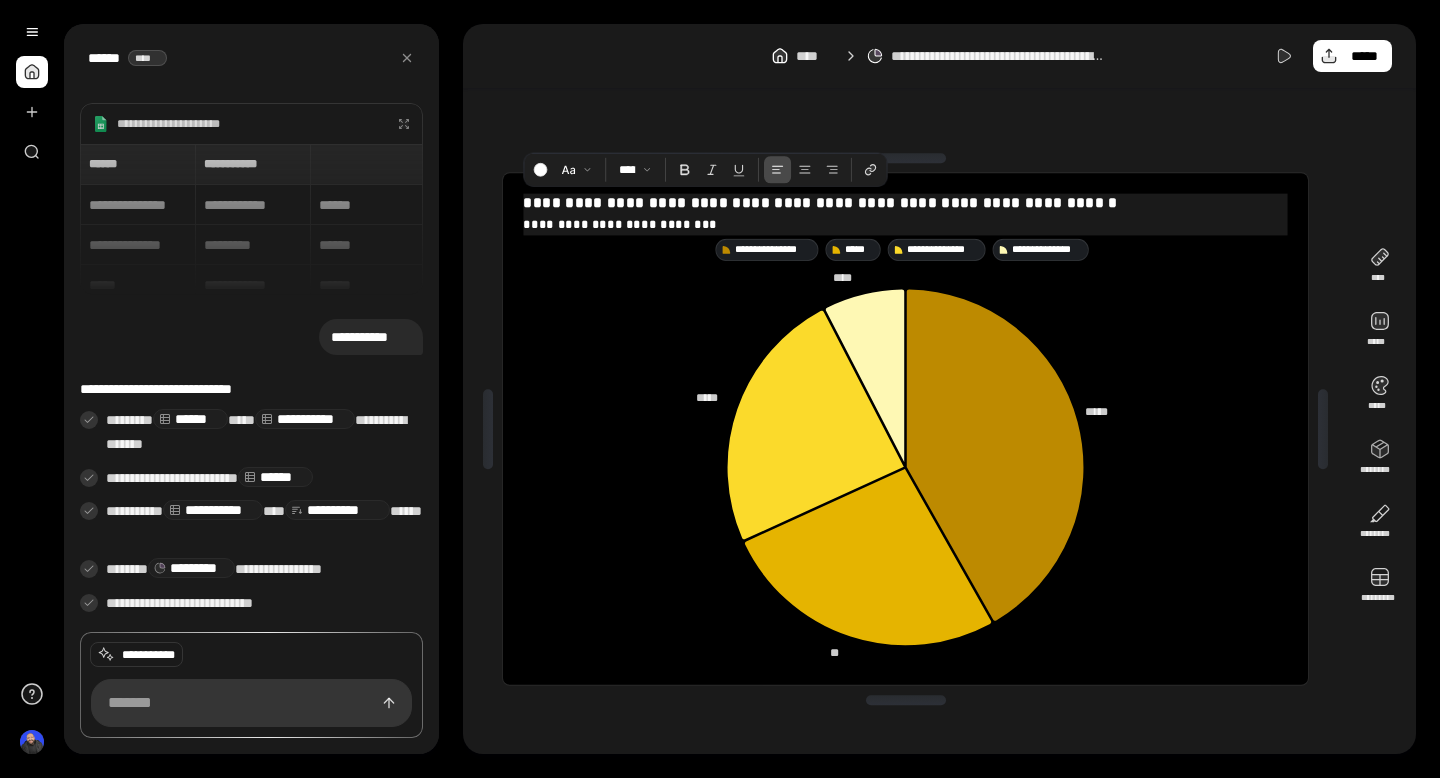 click on "**********" at bounding box center (906, 223) 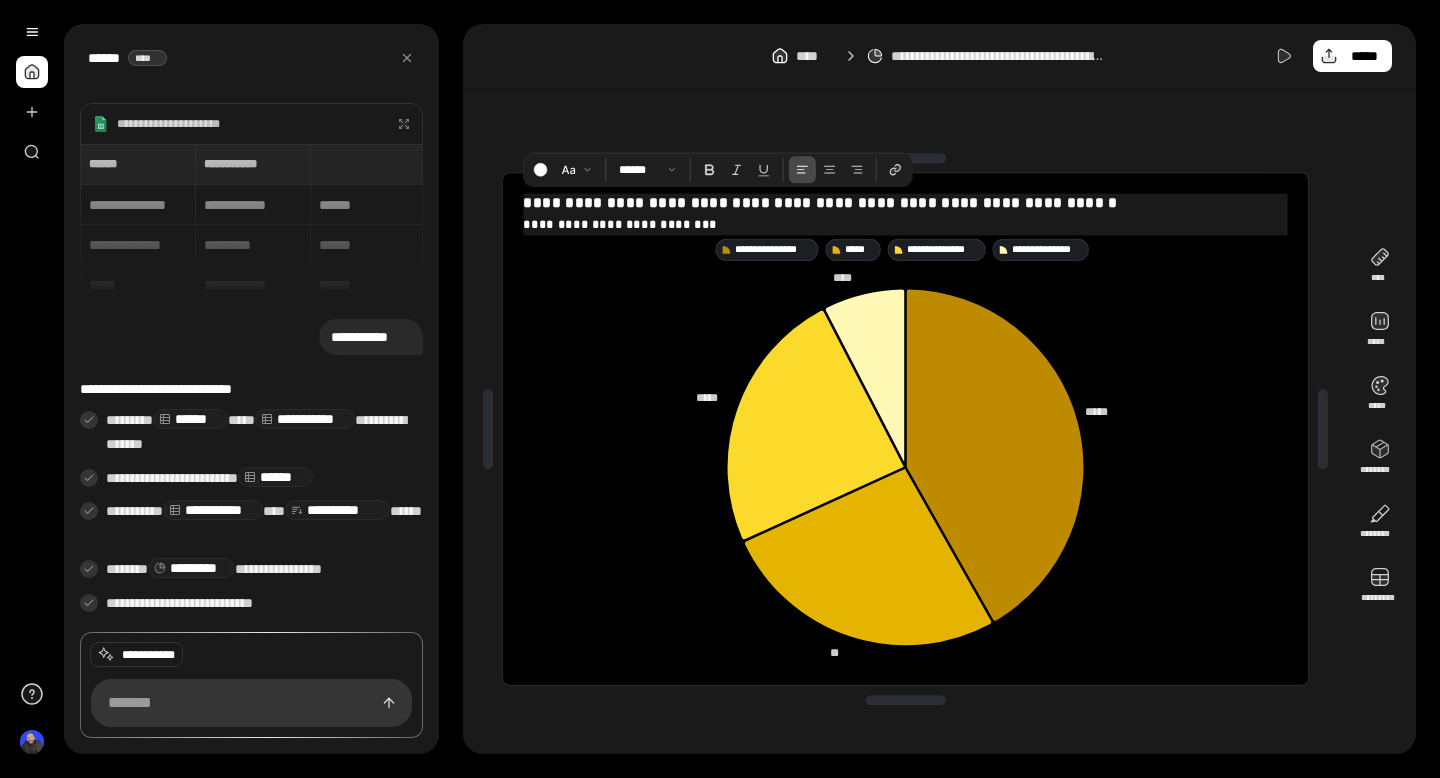 click on "**********" at bounding box center [906, 223] 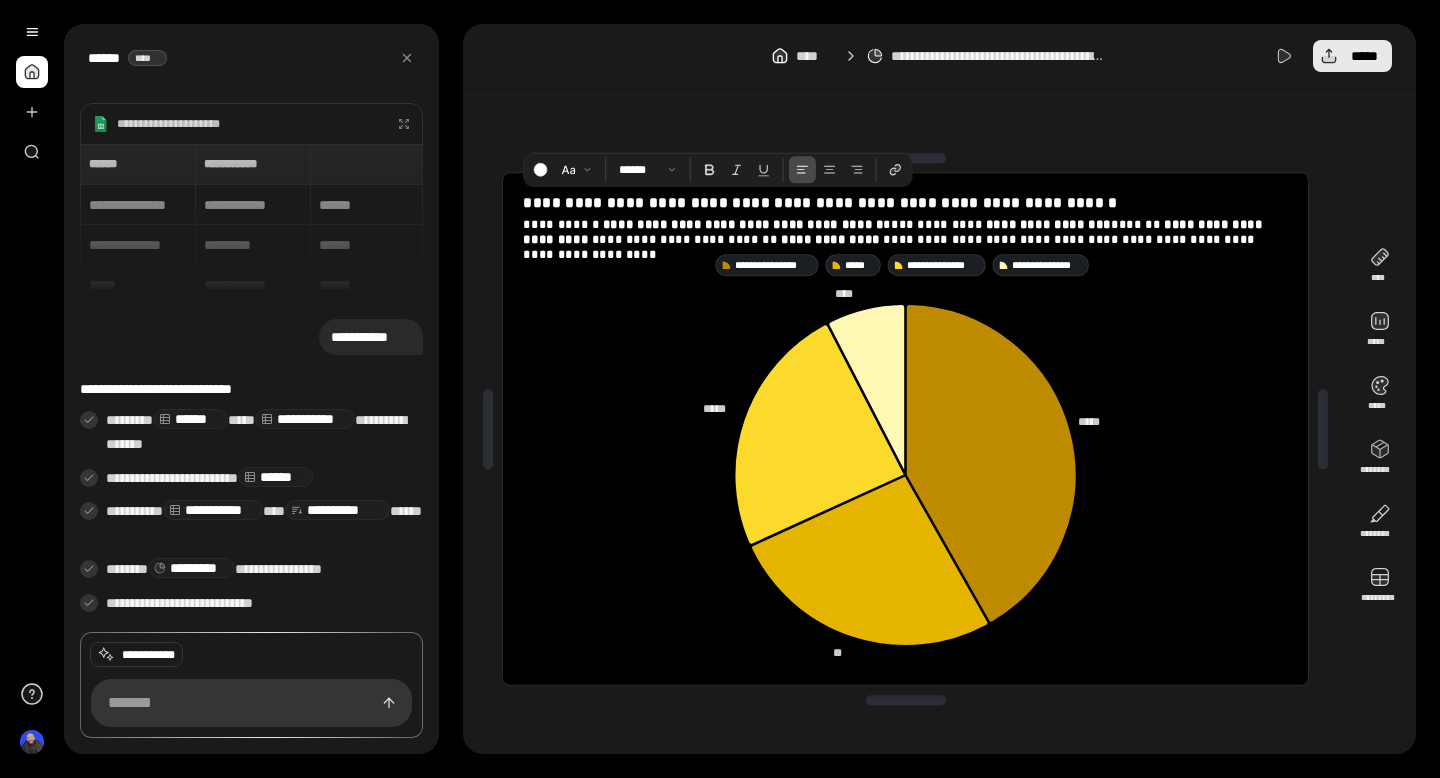 click on "*****" at bounding box center [1352, 56] 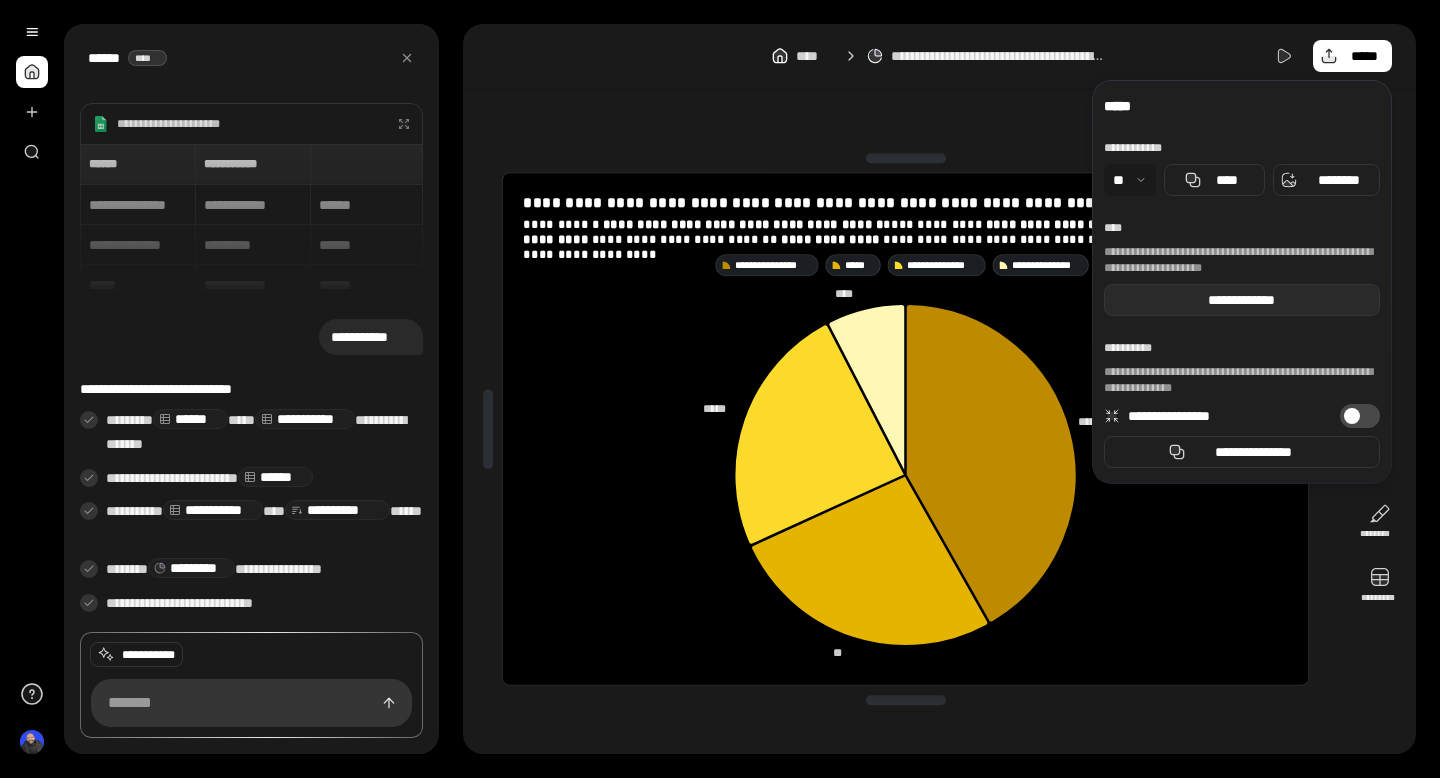 click on "**********" at bounding box center (1242, 300) 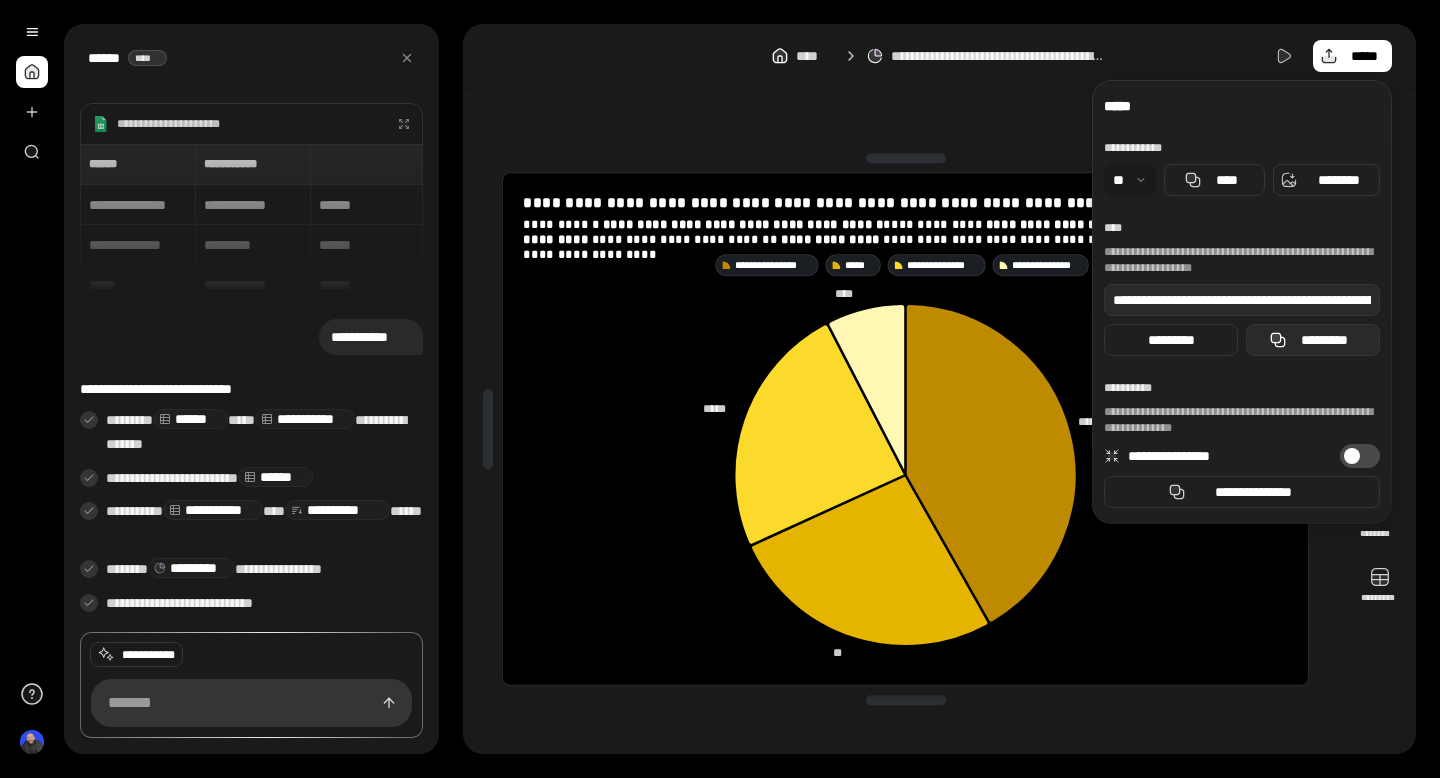 click on "*********" at bounding box center (1313, 340) 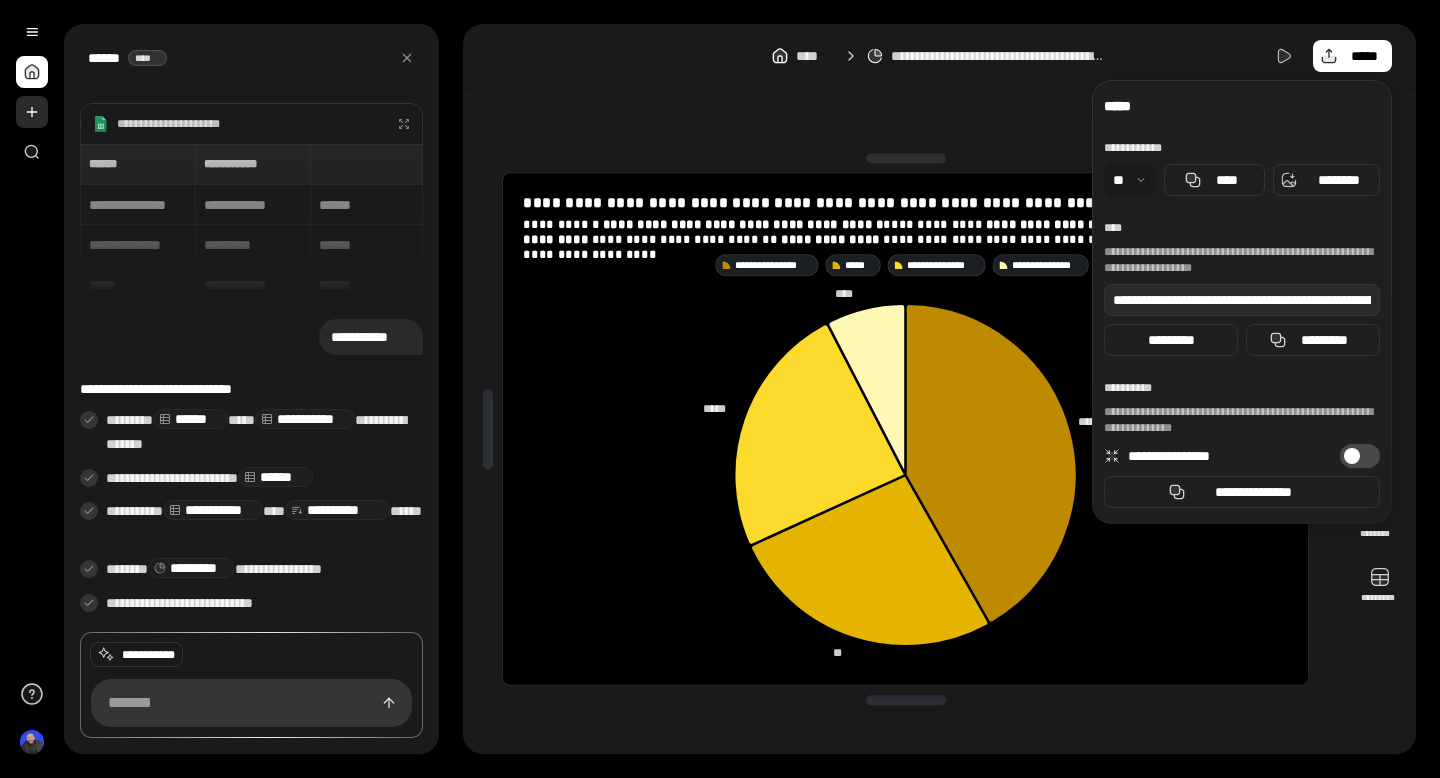 click at bounding box center (32, 112) 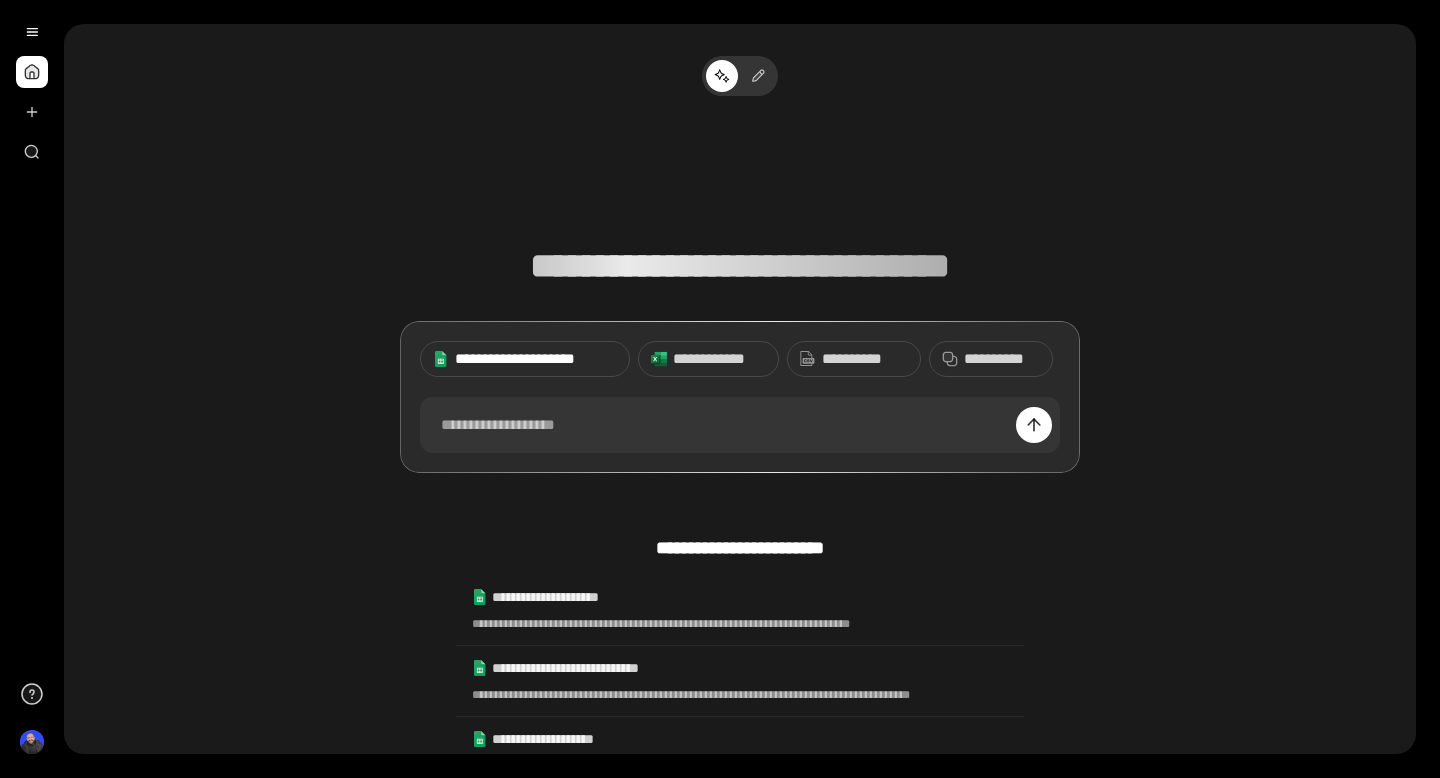 click on "**********" at bounding box center [536, 359] 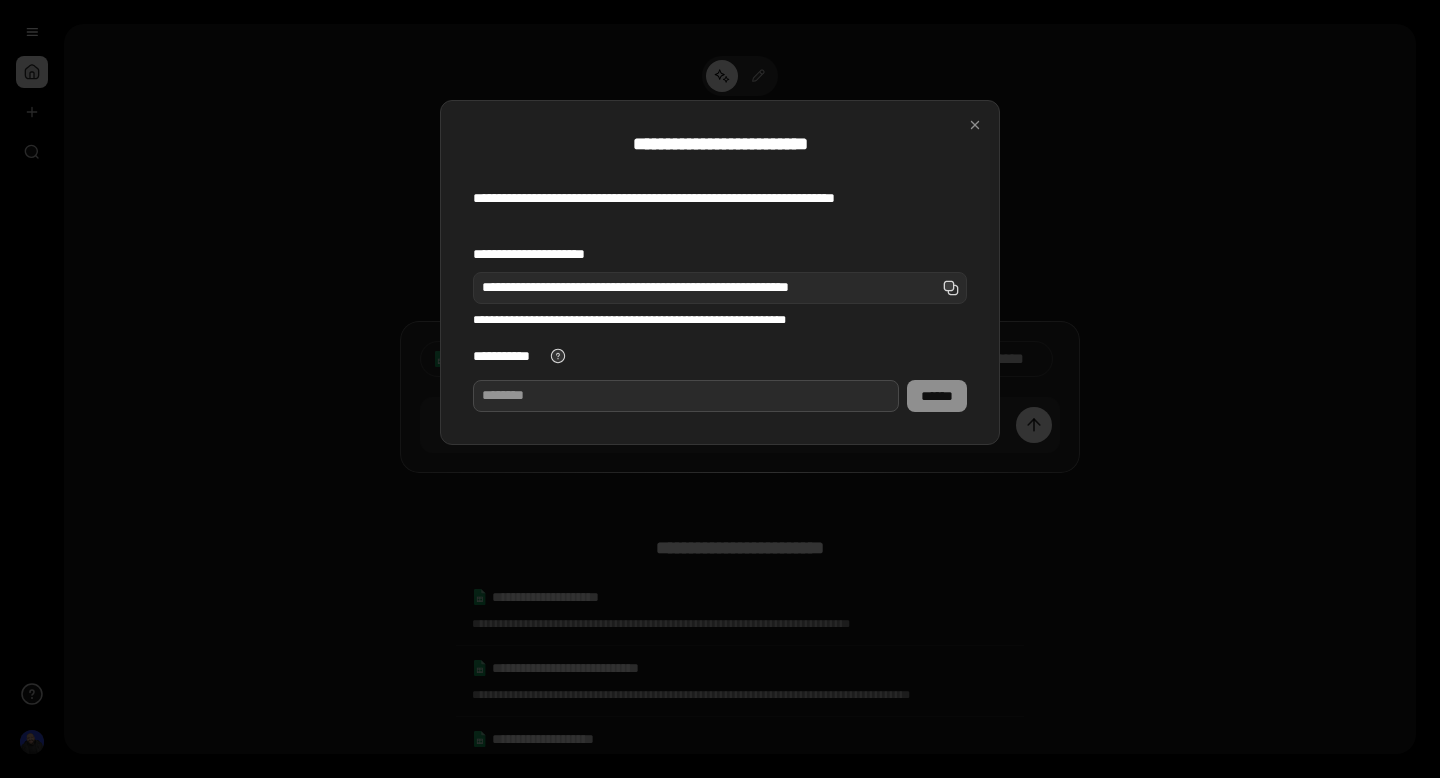 paste on "**********" 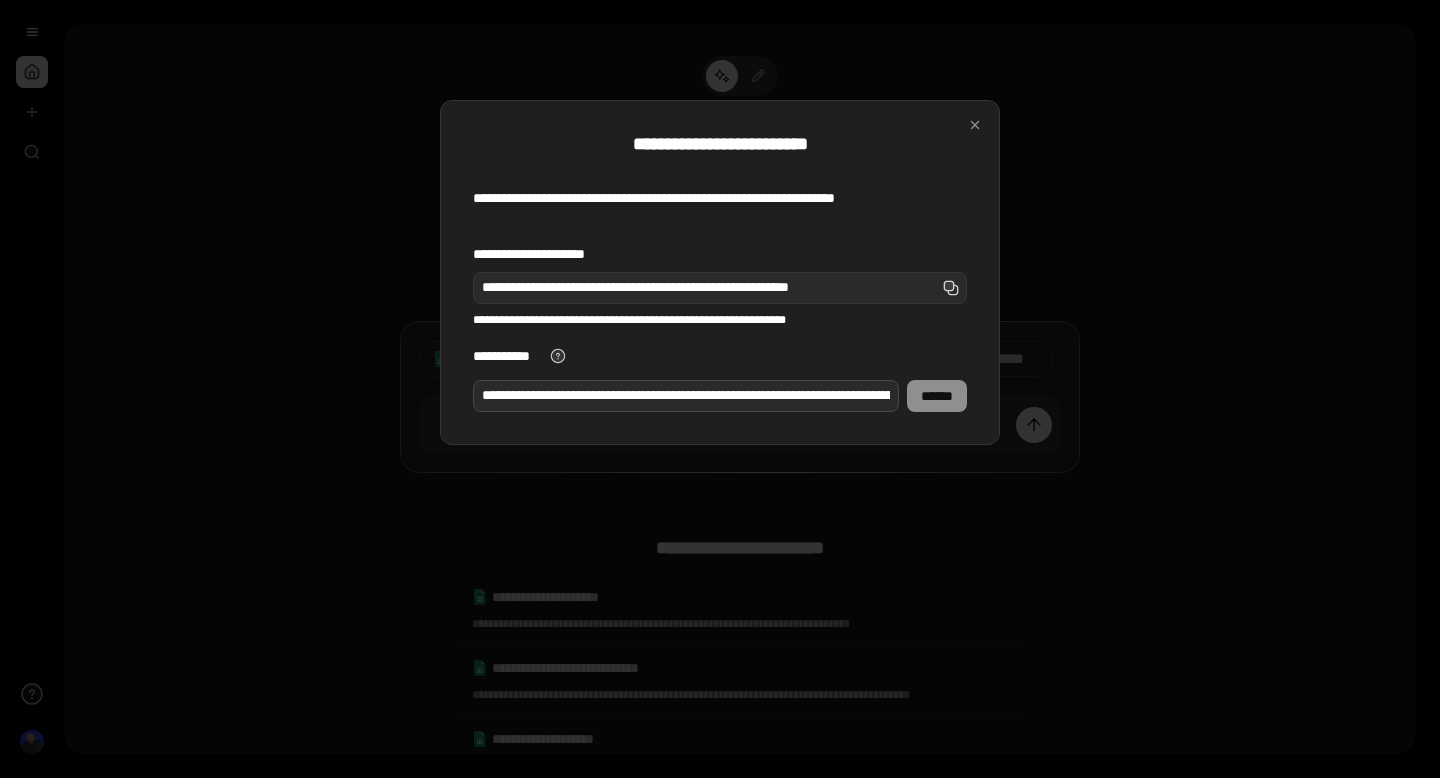 scroll, scrollTop: 0, scrollLeft: 497, axis: horizontal 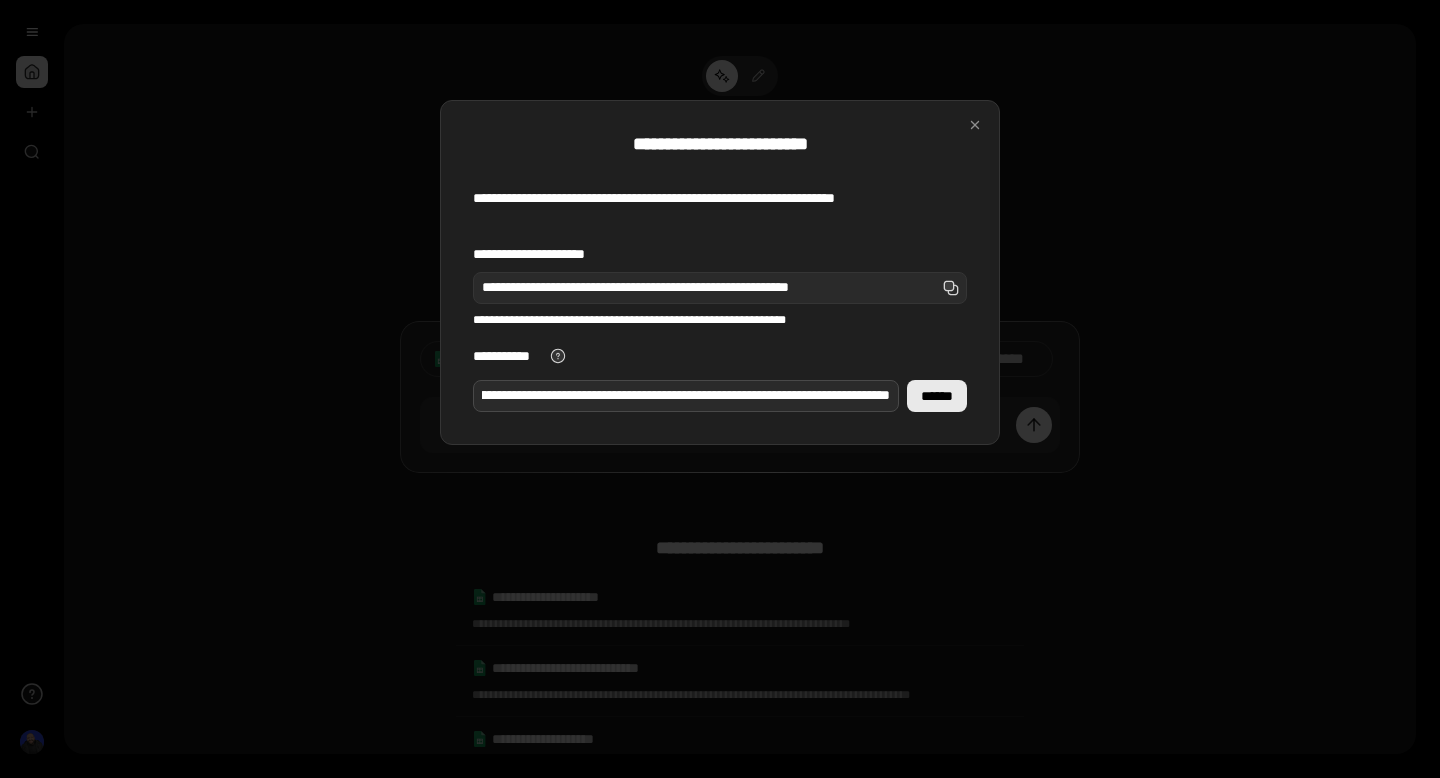 type on "**********" 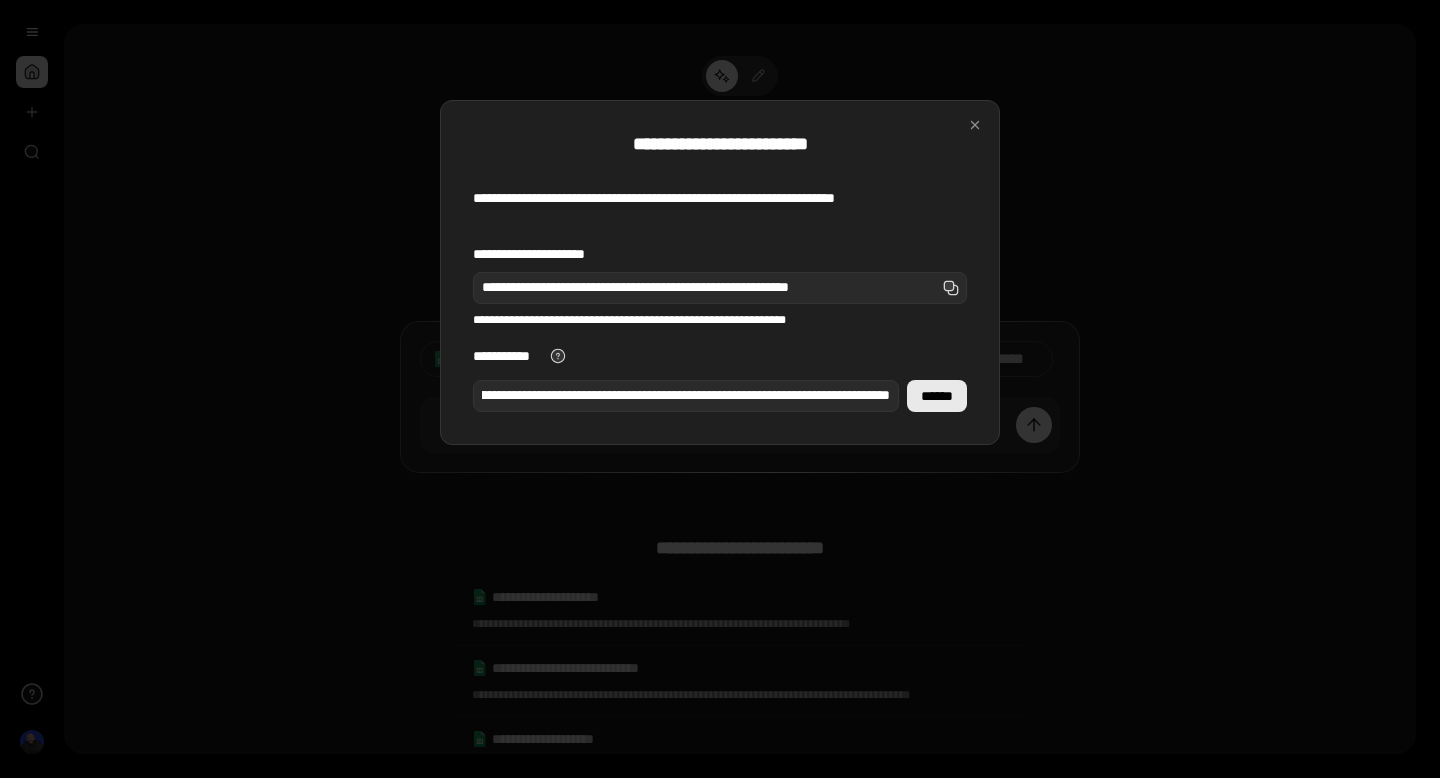 scroll, scrollTop: 0, scrollLeft: 0, axis: both 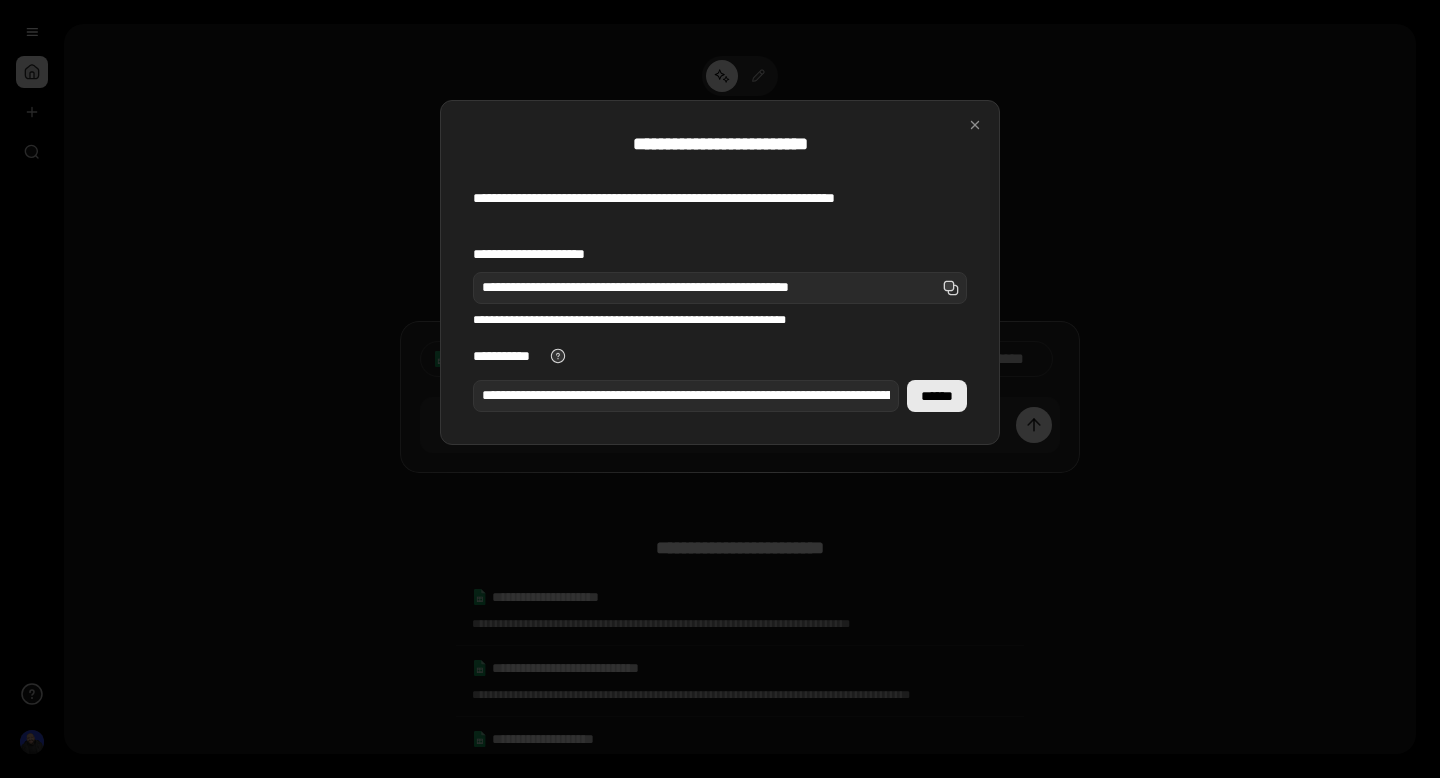 click on "******" at bounding box center [937, 396] 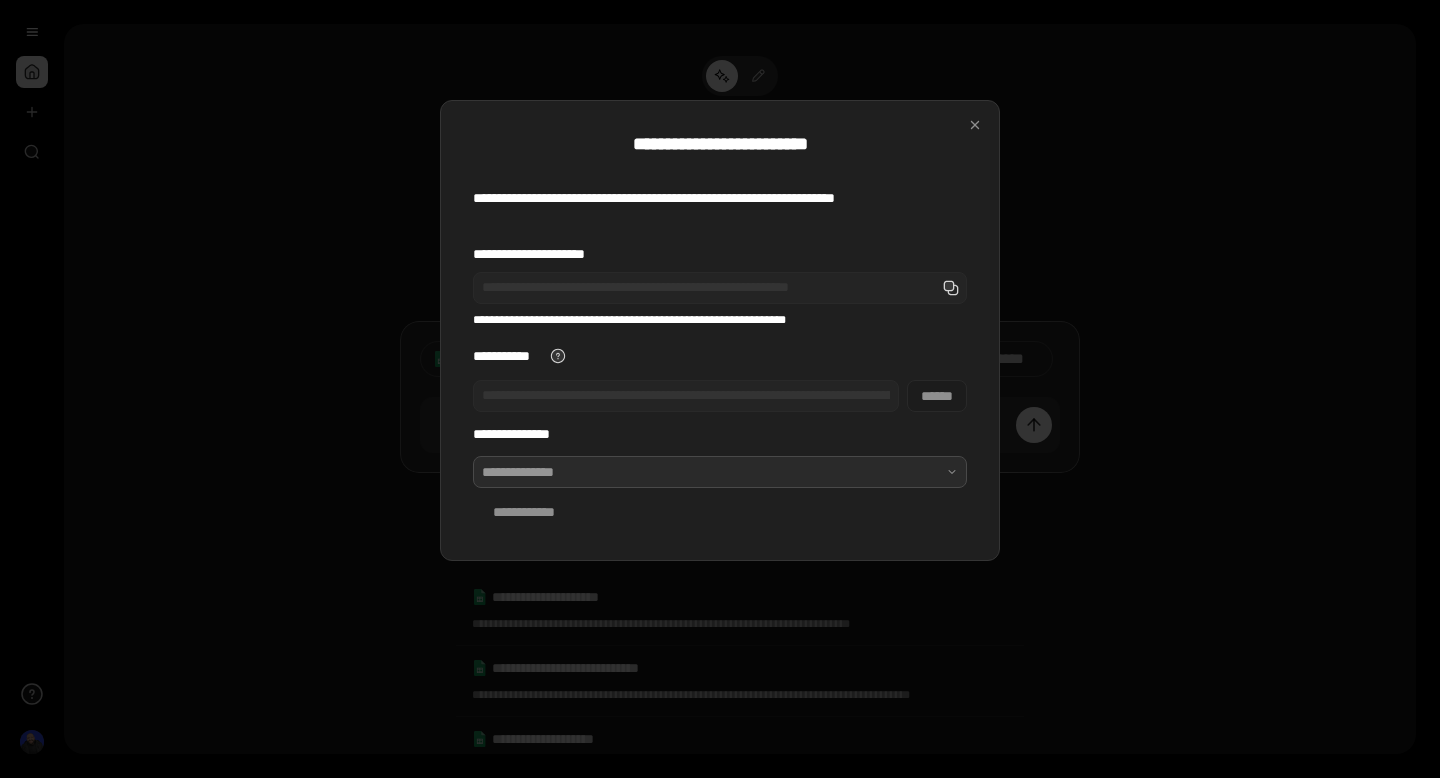 click at bounding box center [720, 472] 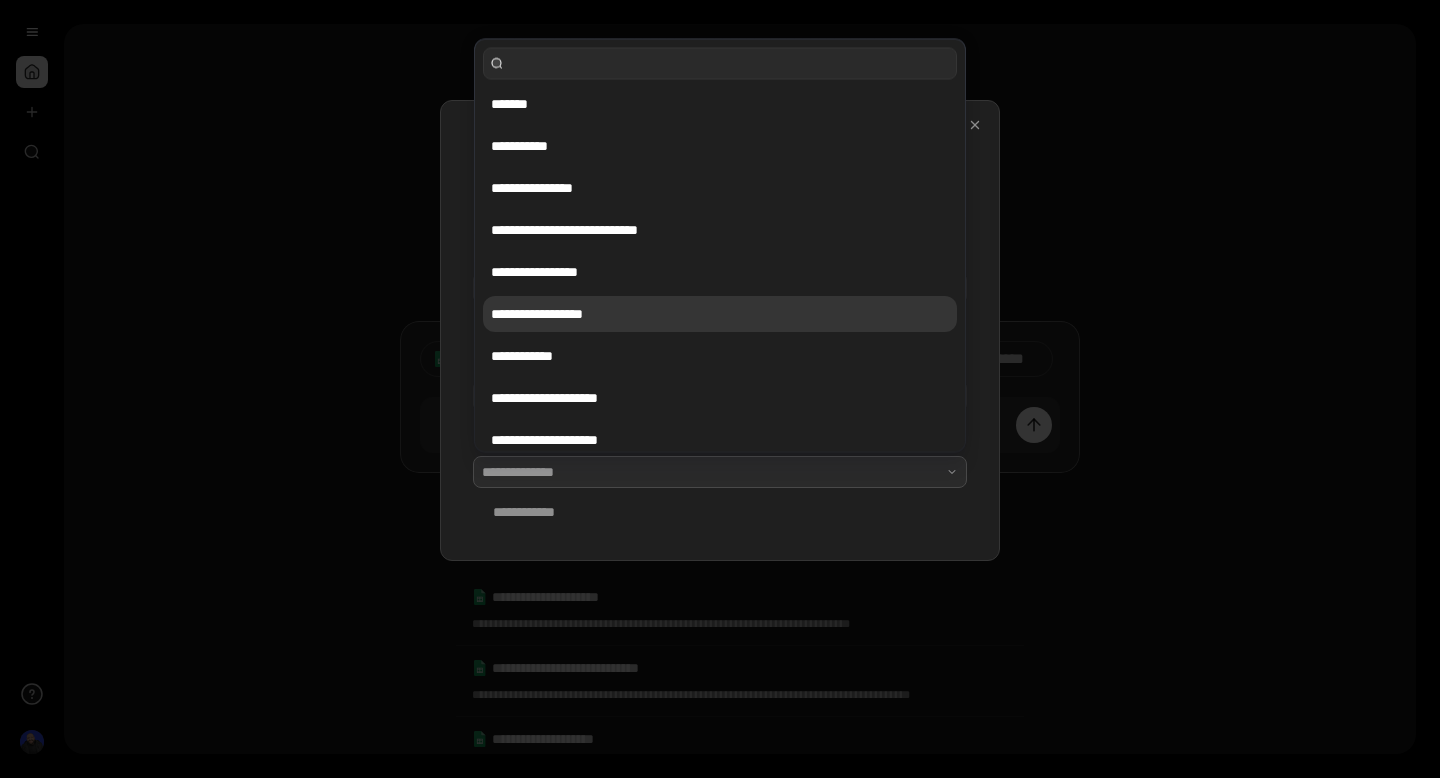 scroll, scrollTop: 18, scrollLeft: 0, axis: vertical 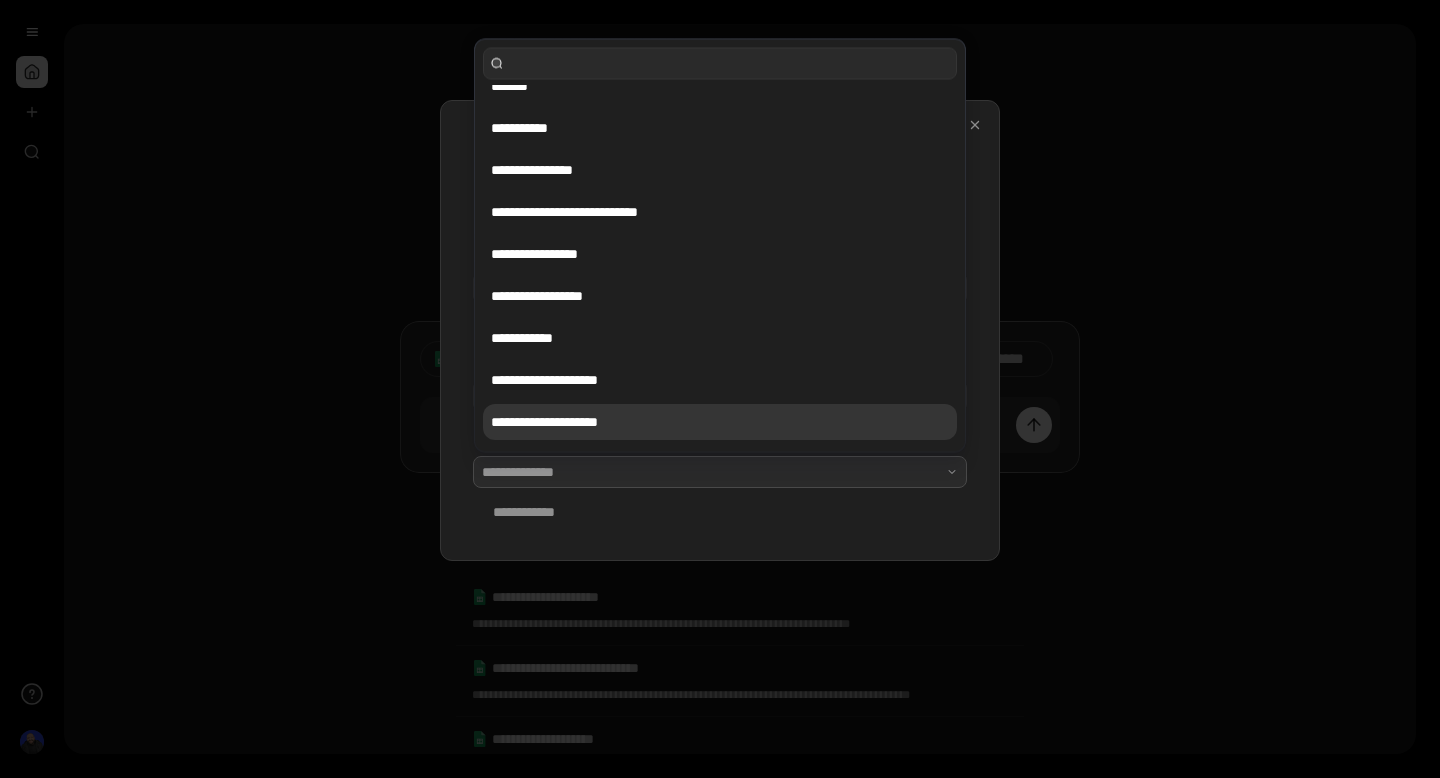 click on "**********" at bounding box center [720, 422] 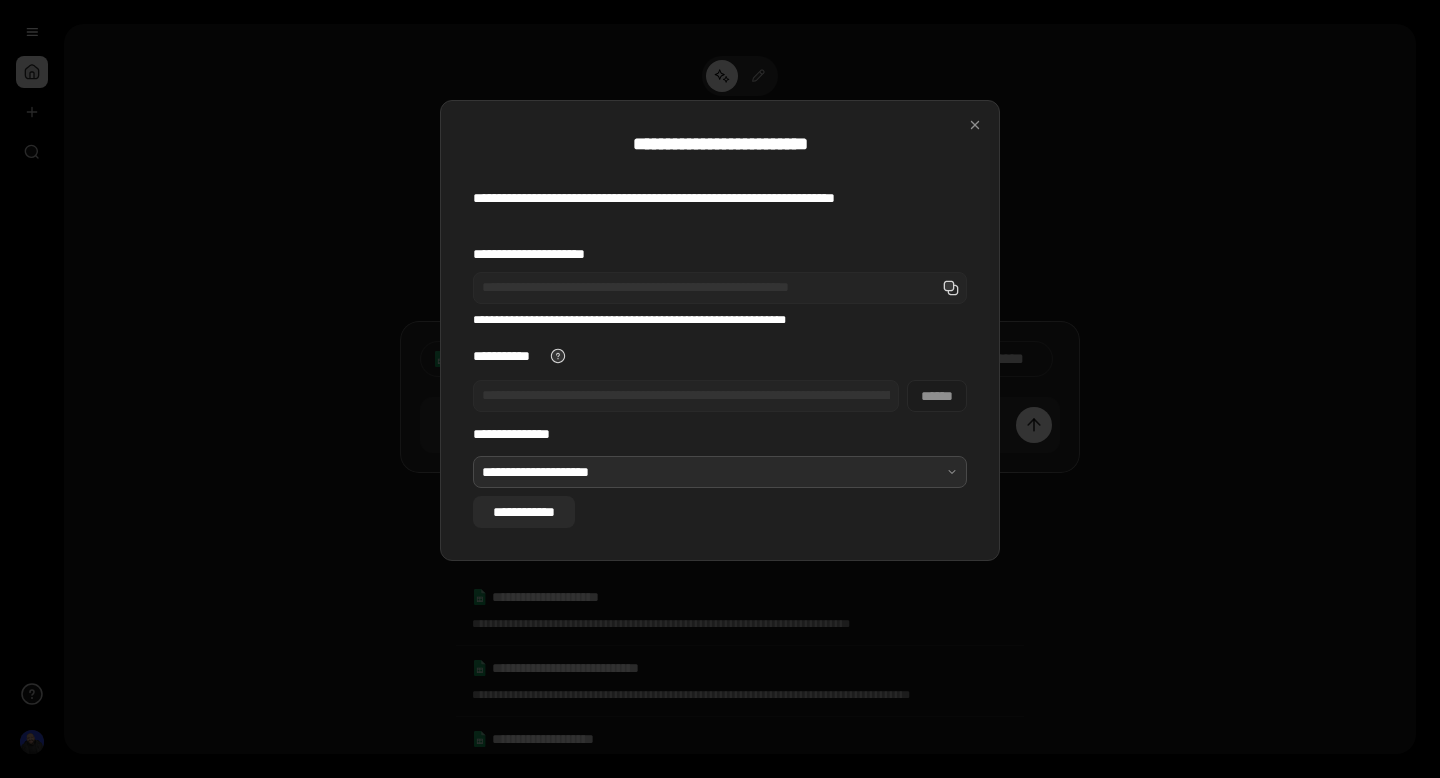 click on "**********" at bounding box center [524, 512] 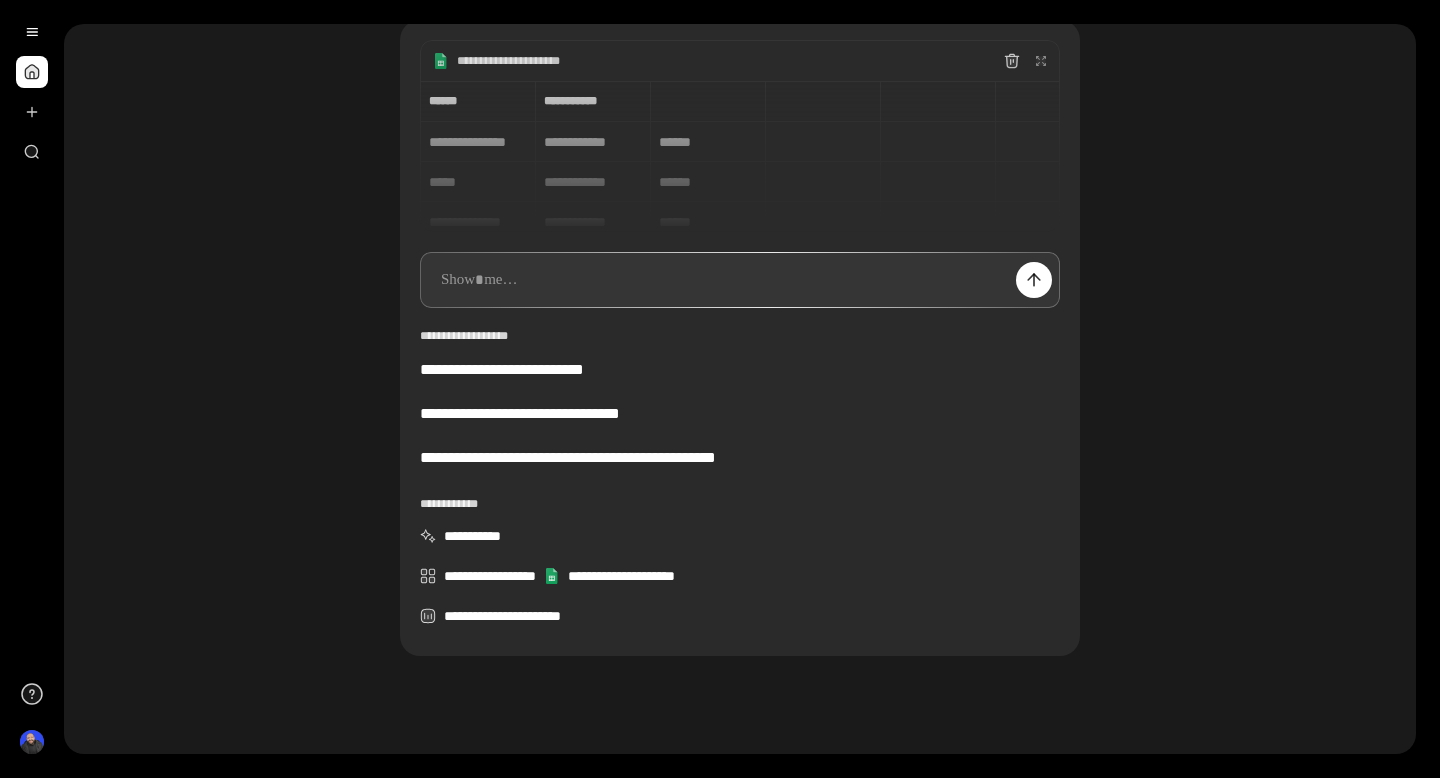 scroll, scrollTop: 173, scrollLeft: 0, axis: vertical 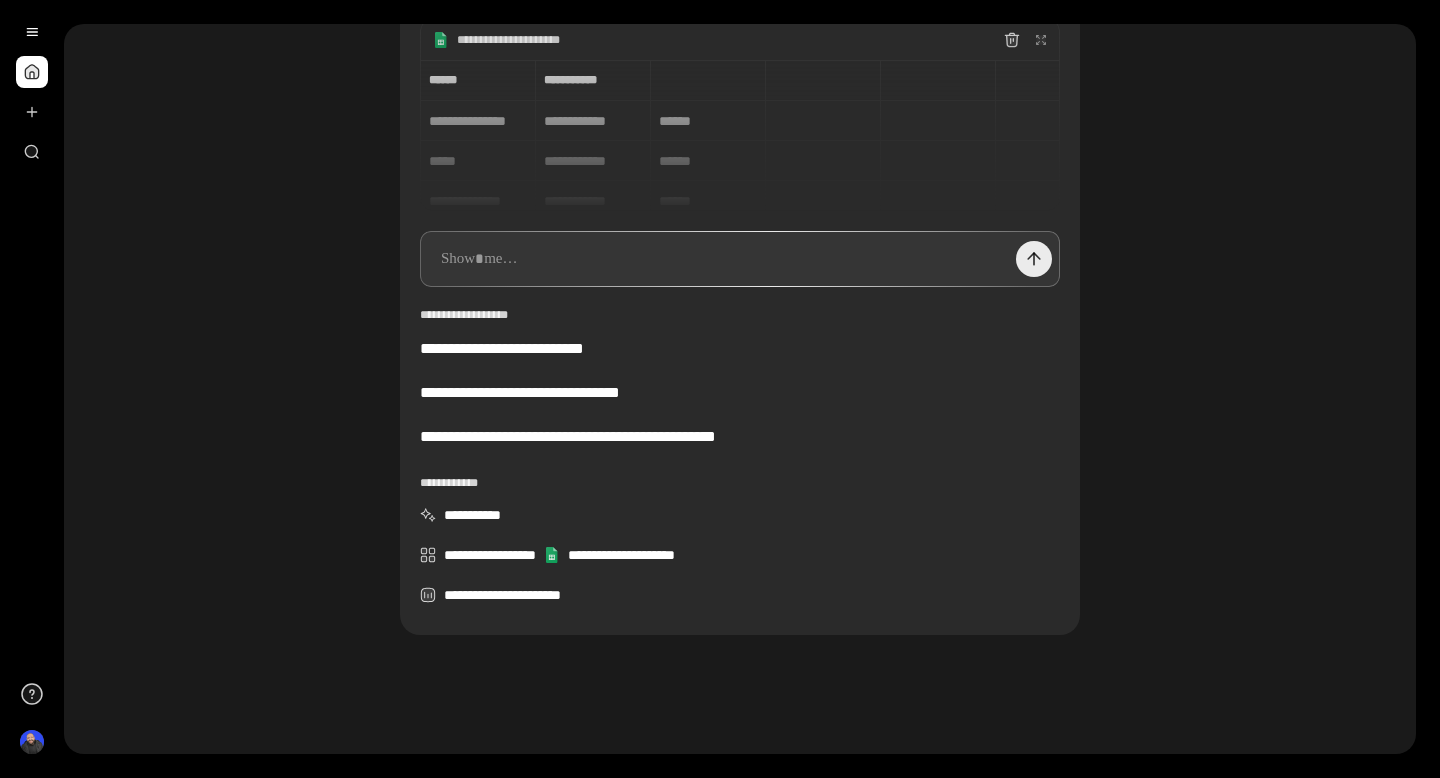 click at bounding box center [1034, 259] 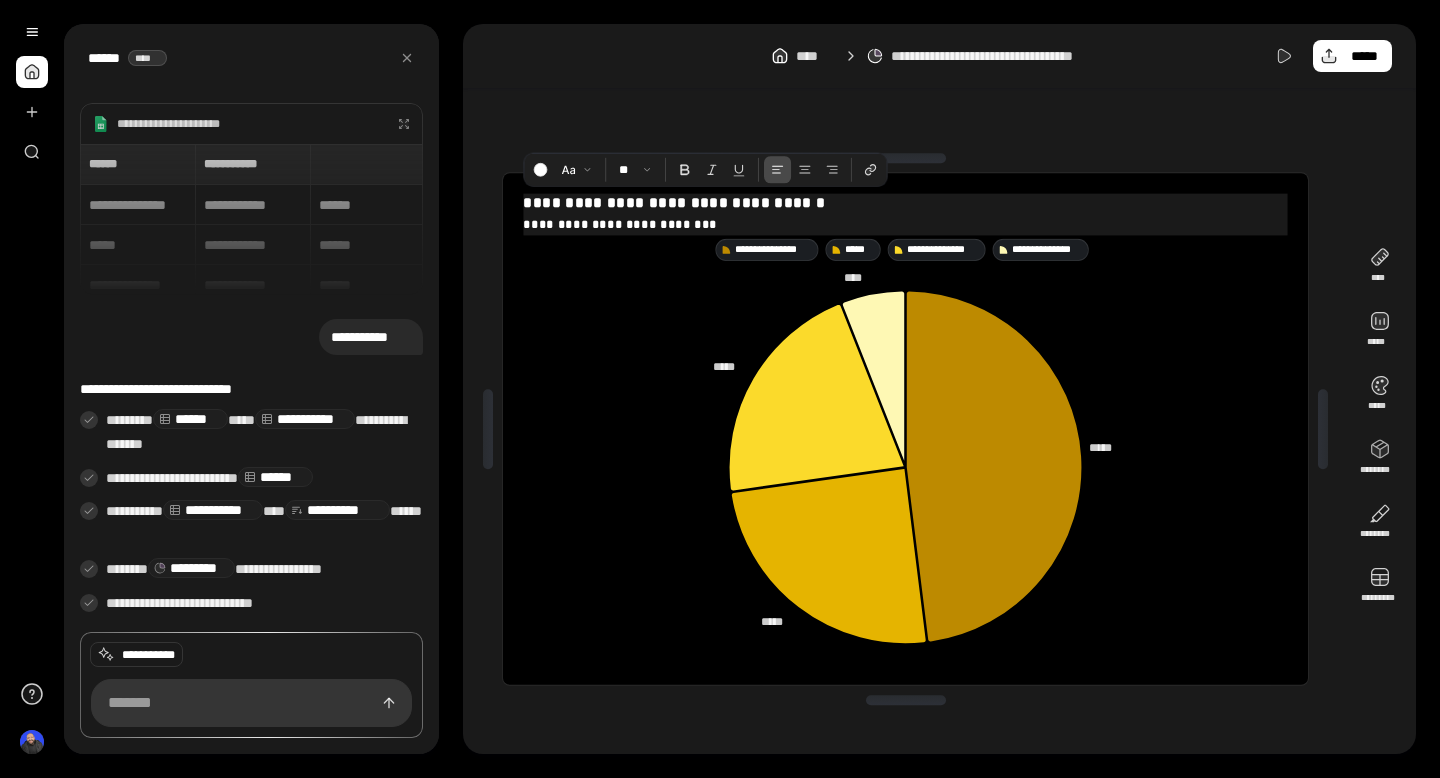 click on "**********" at bounding box center [906, 203] 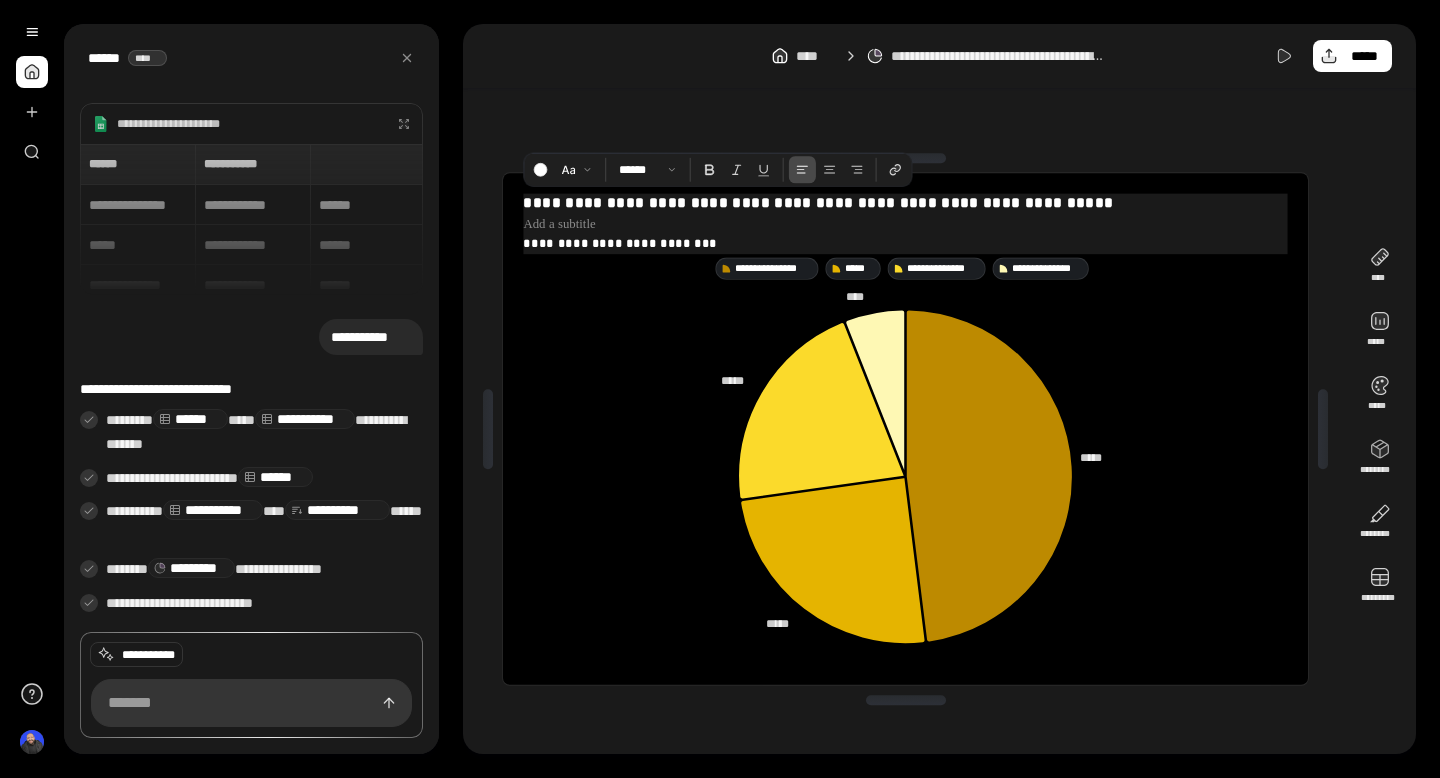 click at bounding box center [906, 223] 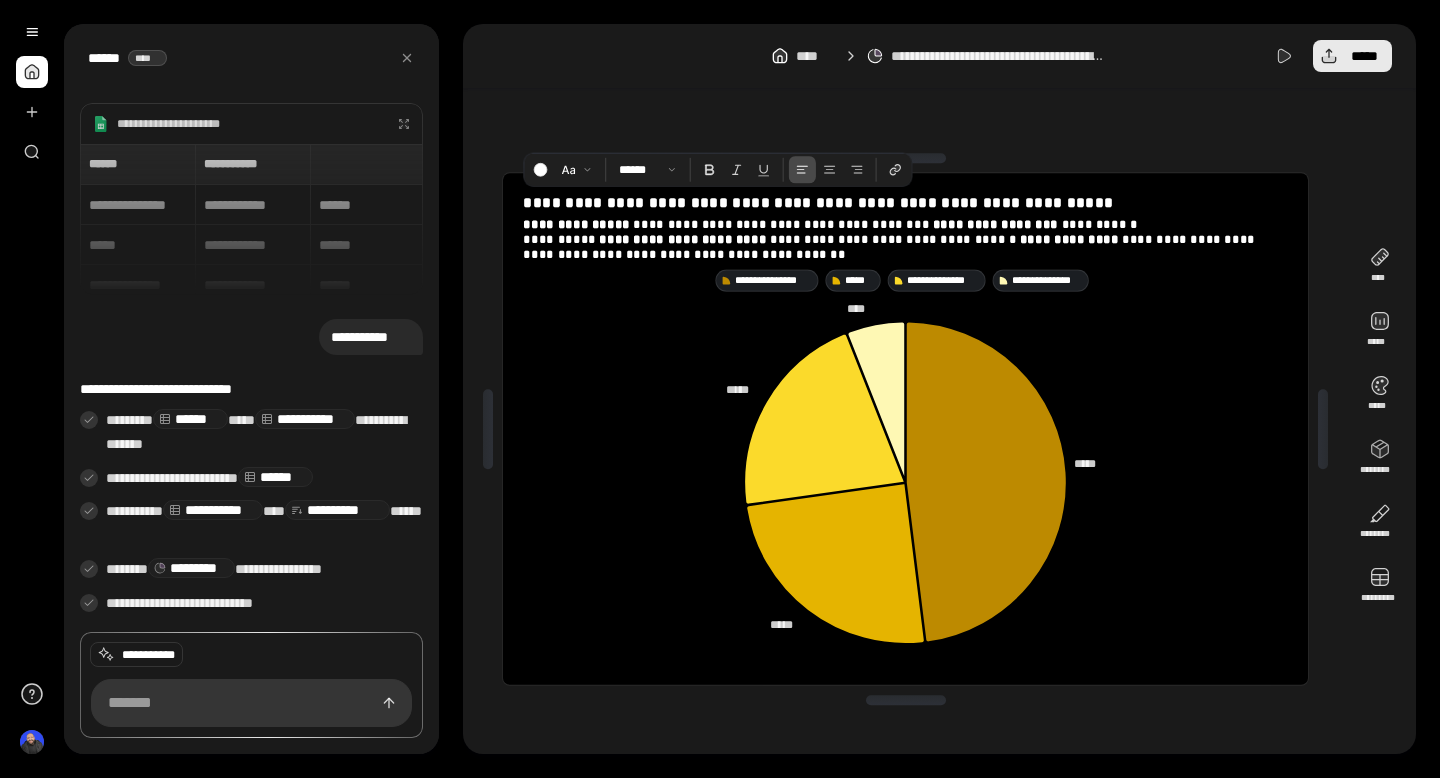 click on "*****" at bounding box center (1352, 56) 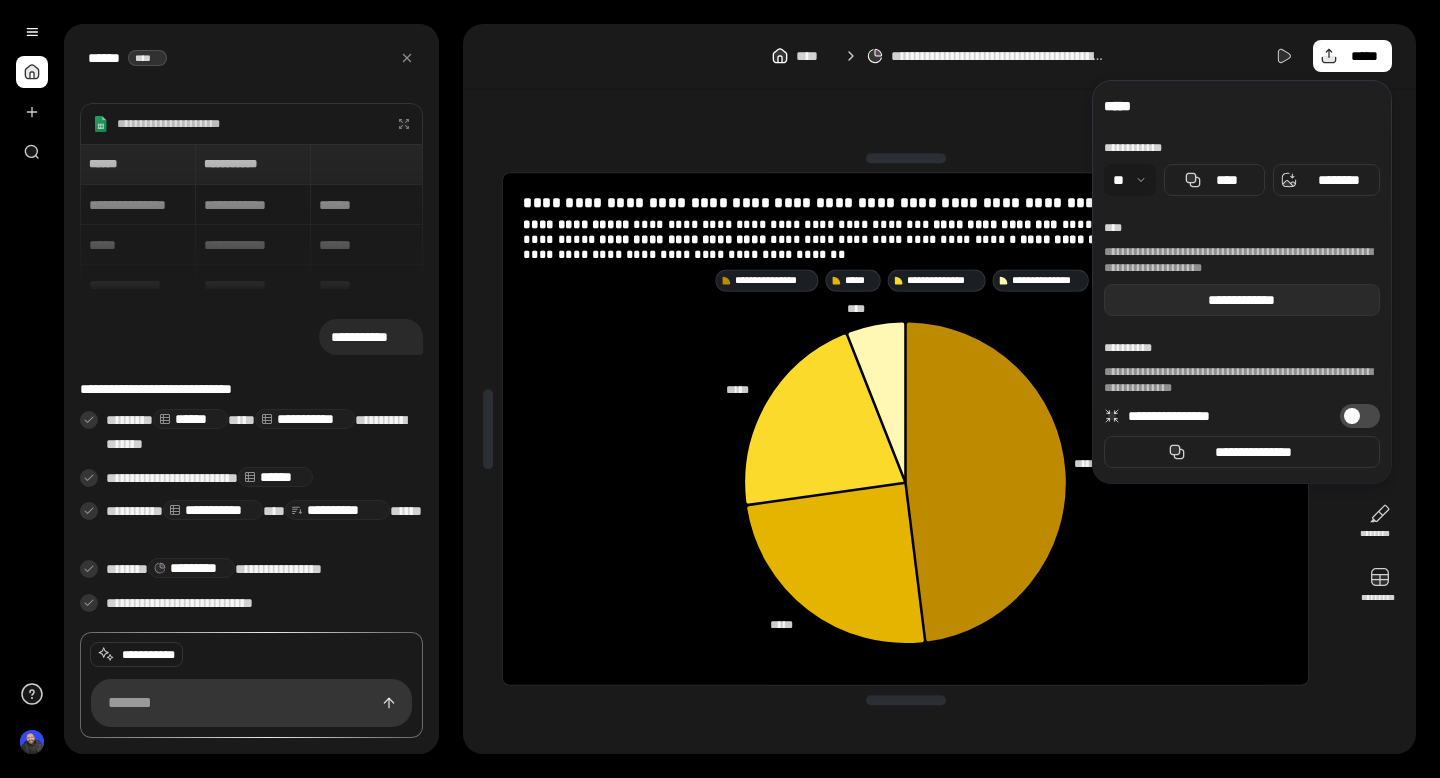 click on "**********" at bounding box center (1242, 300) 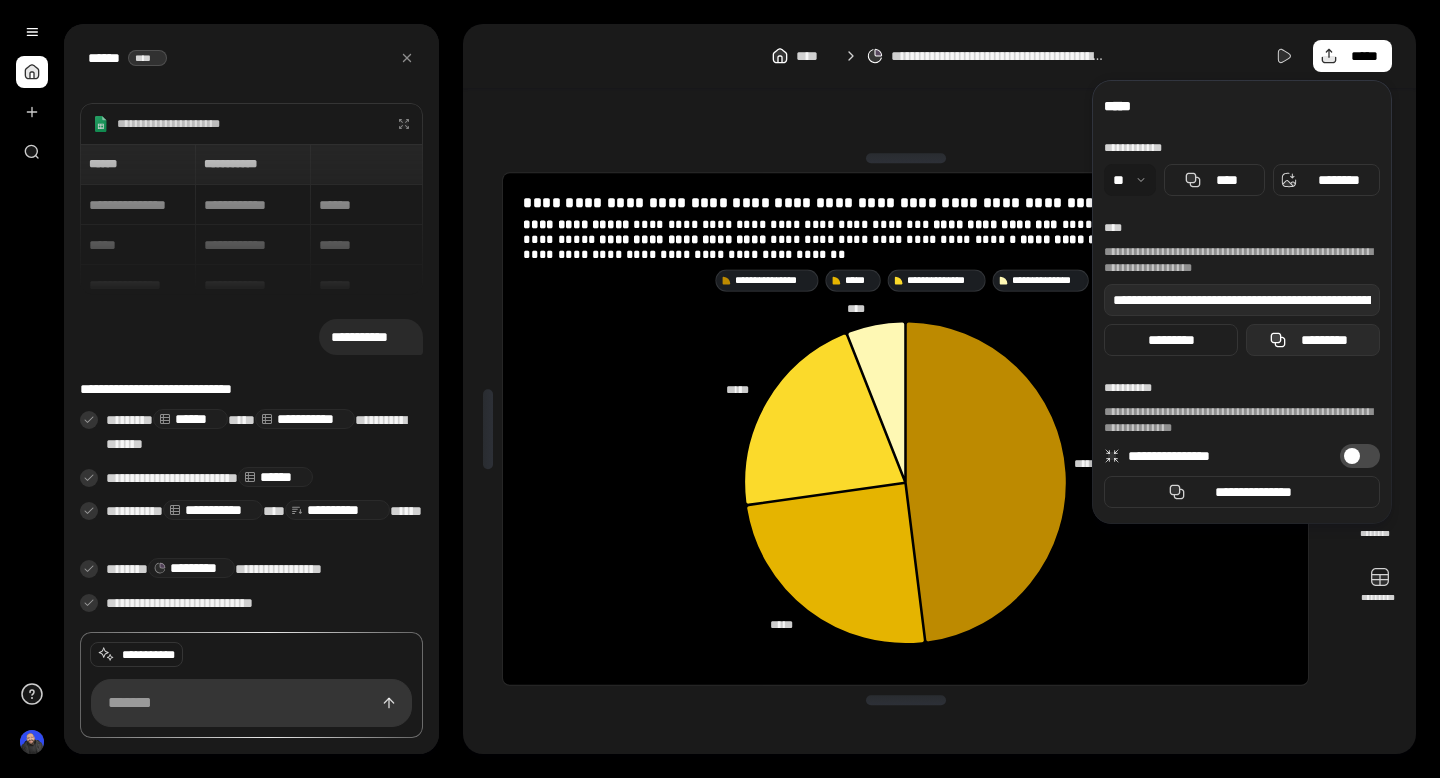 click on "*********" at bounding box center [1313, 340] 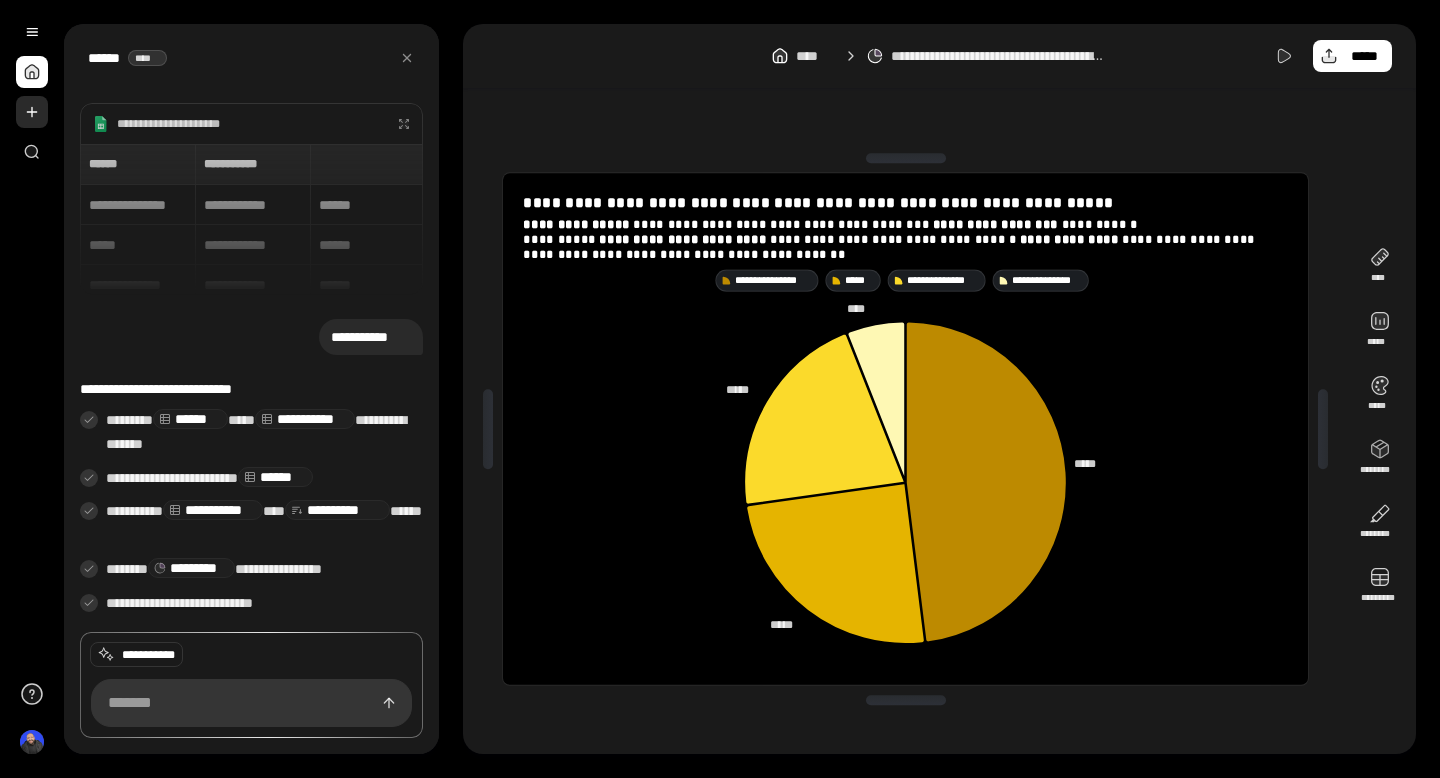 click at bounding box center [32, 112] 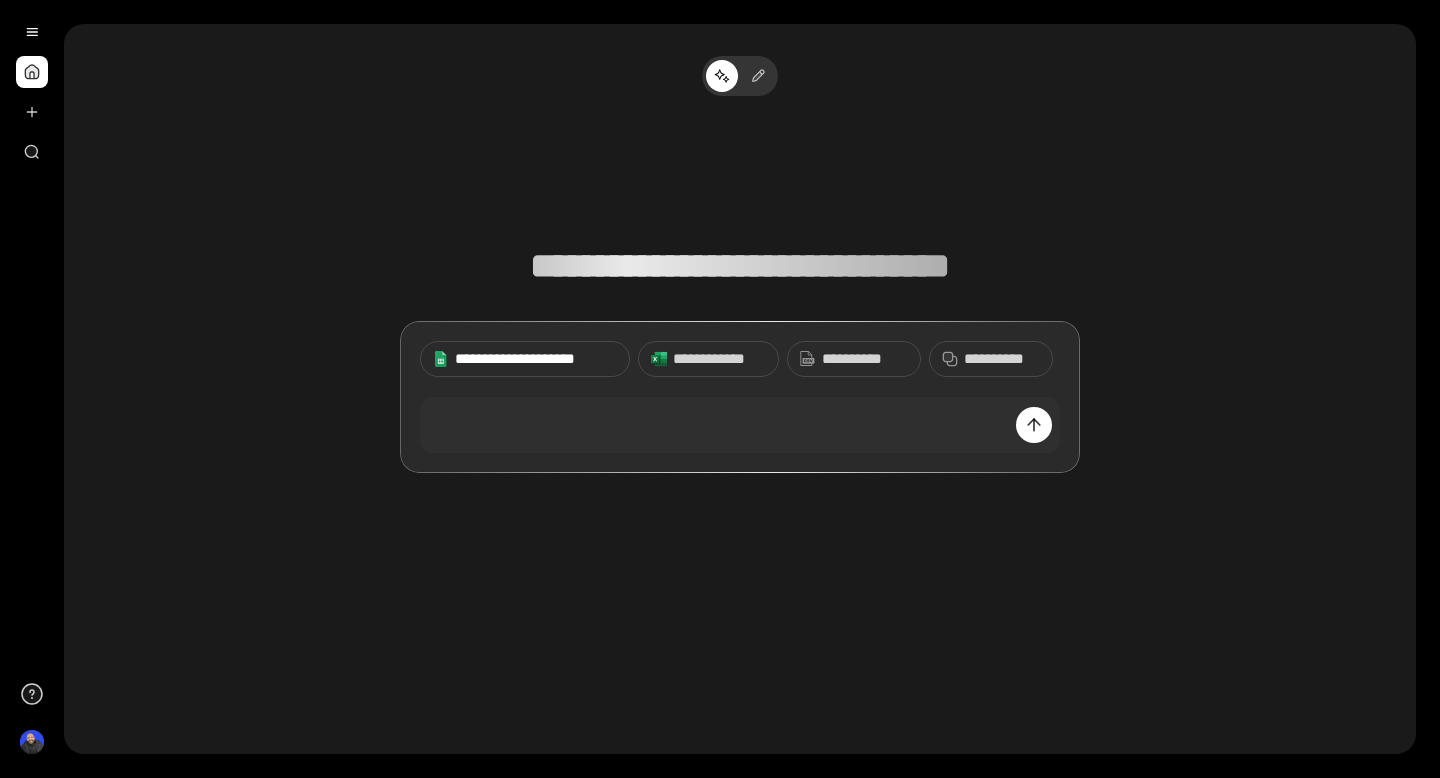 click on "**********" at bounding box center [536, 359] 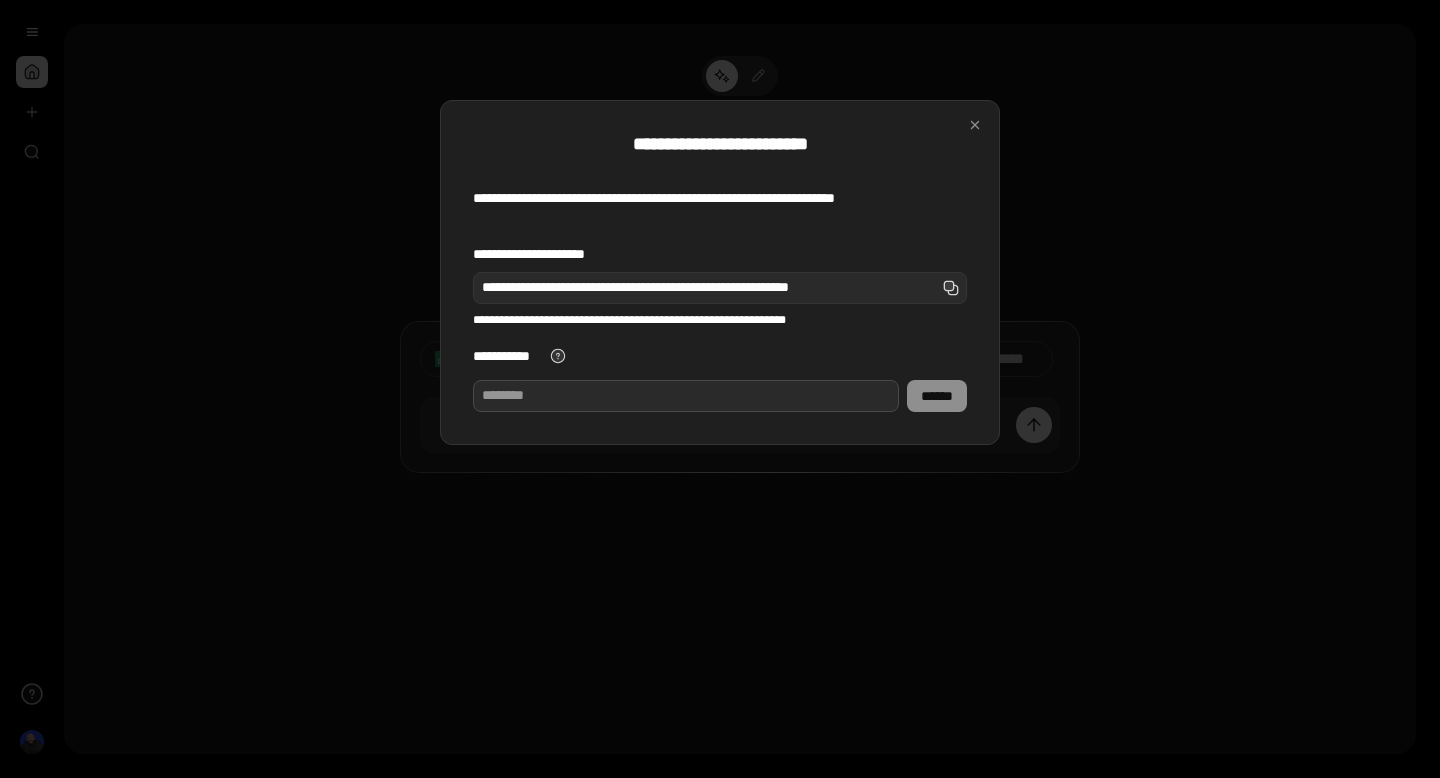 paste on "**********" 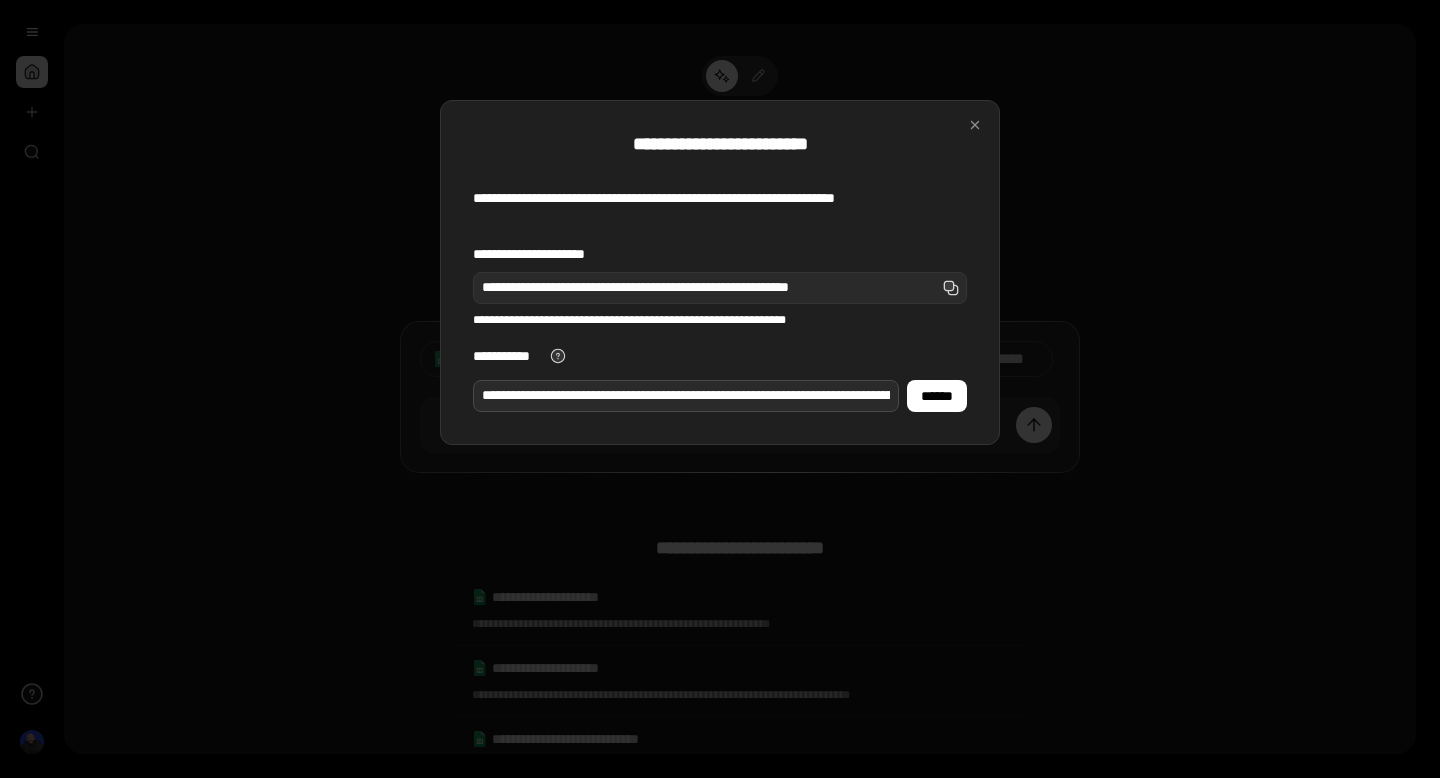 scroll, scrollTop: 0, scrollLeft: 526, axis: horizontal 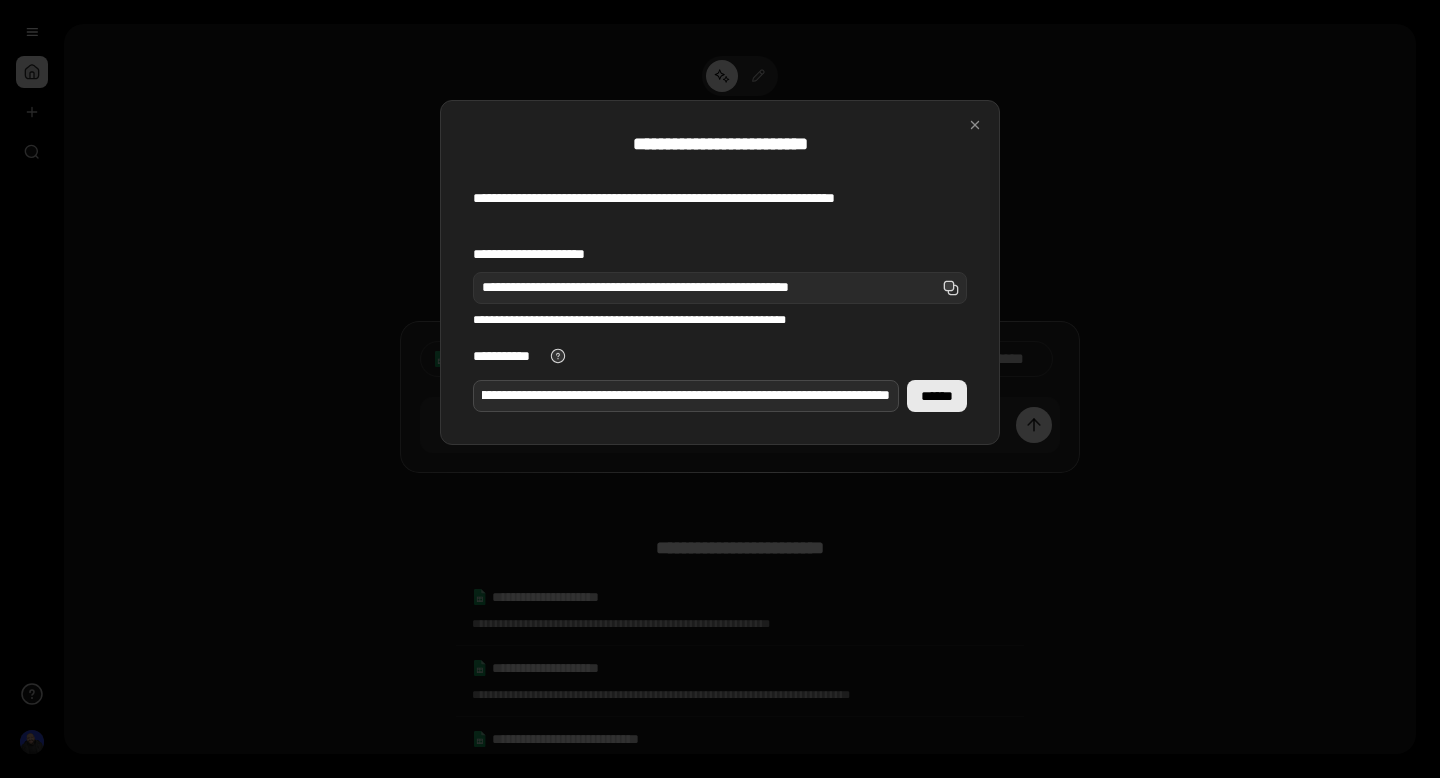 type on "**********" 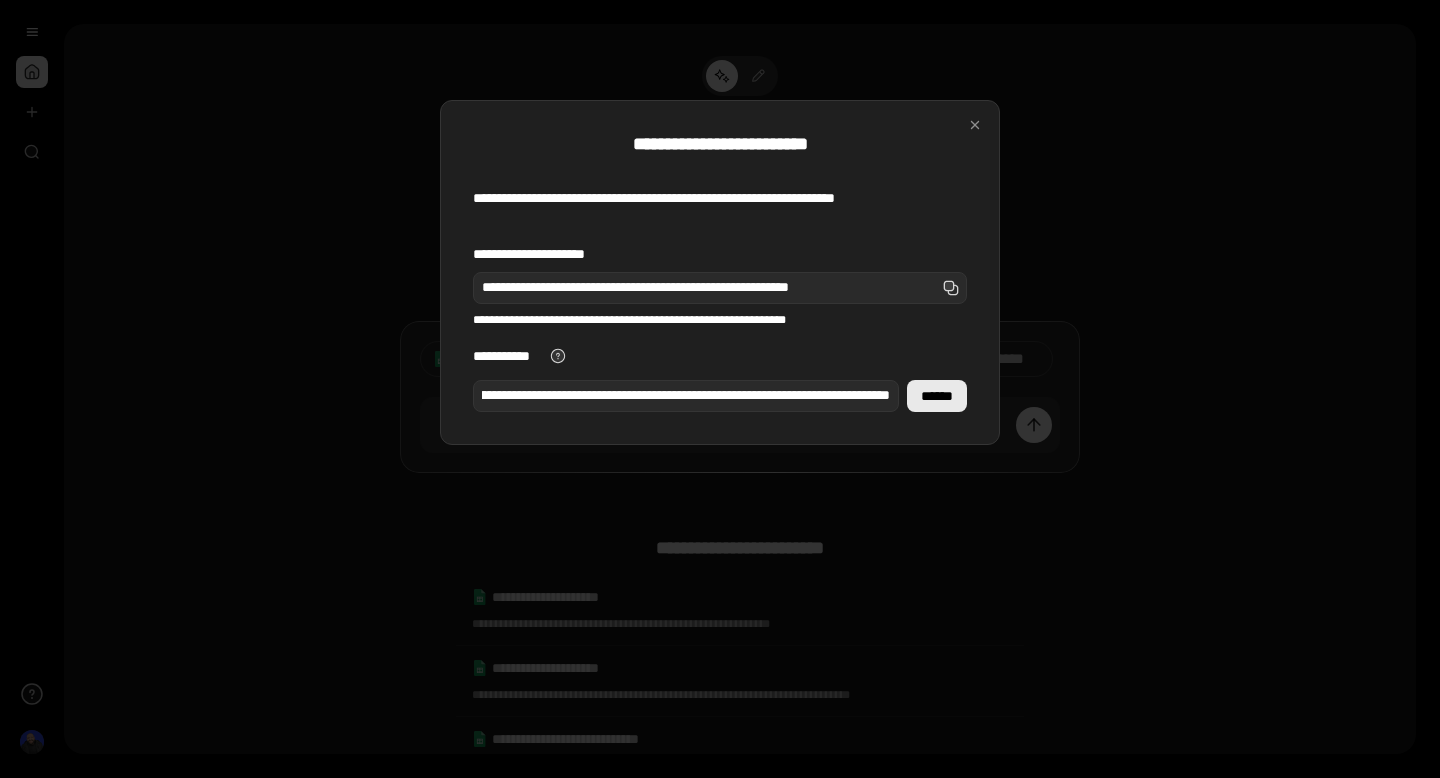 click on "******" at bounding box center [937, 396] 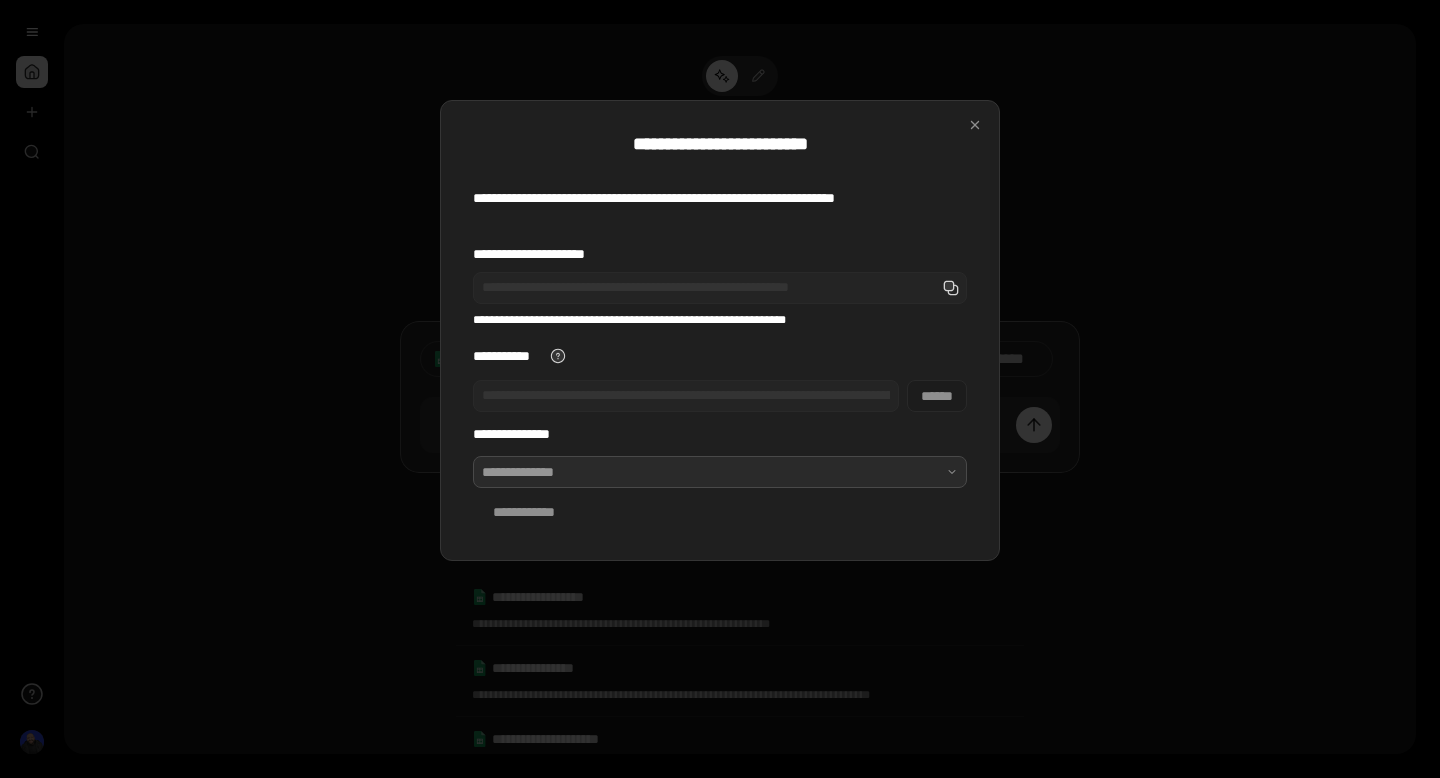 click at bounding box center [720, 472] 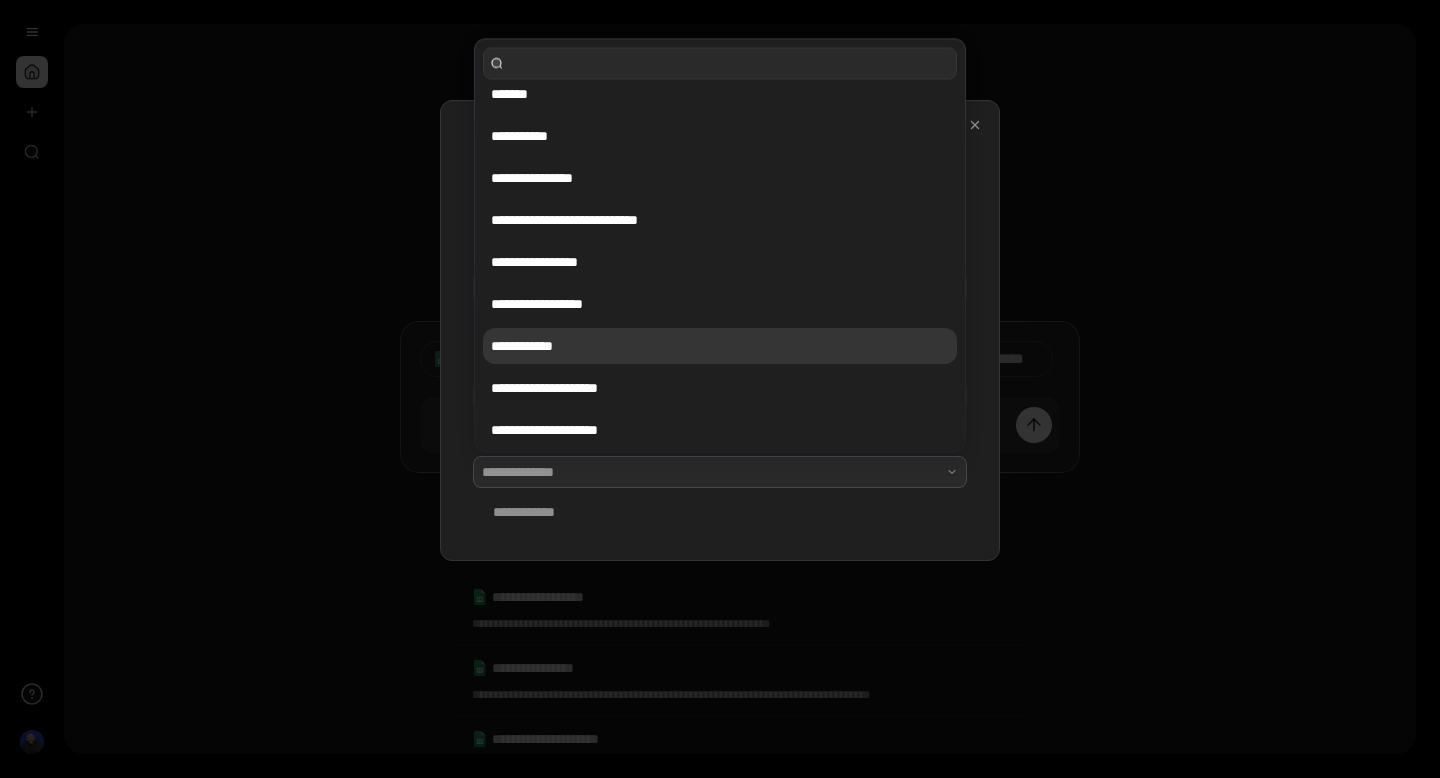 scroll, scrollTop: 0, scrollLeft: 0, axis: both 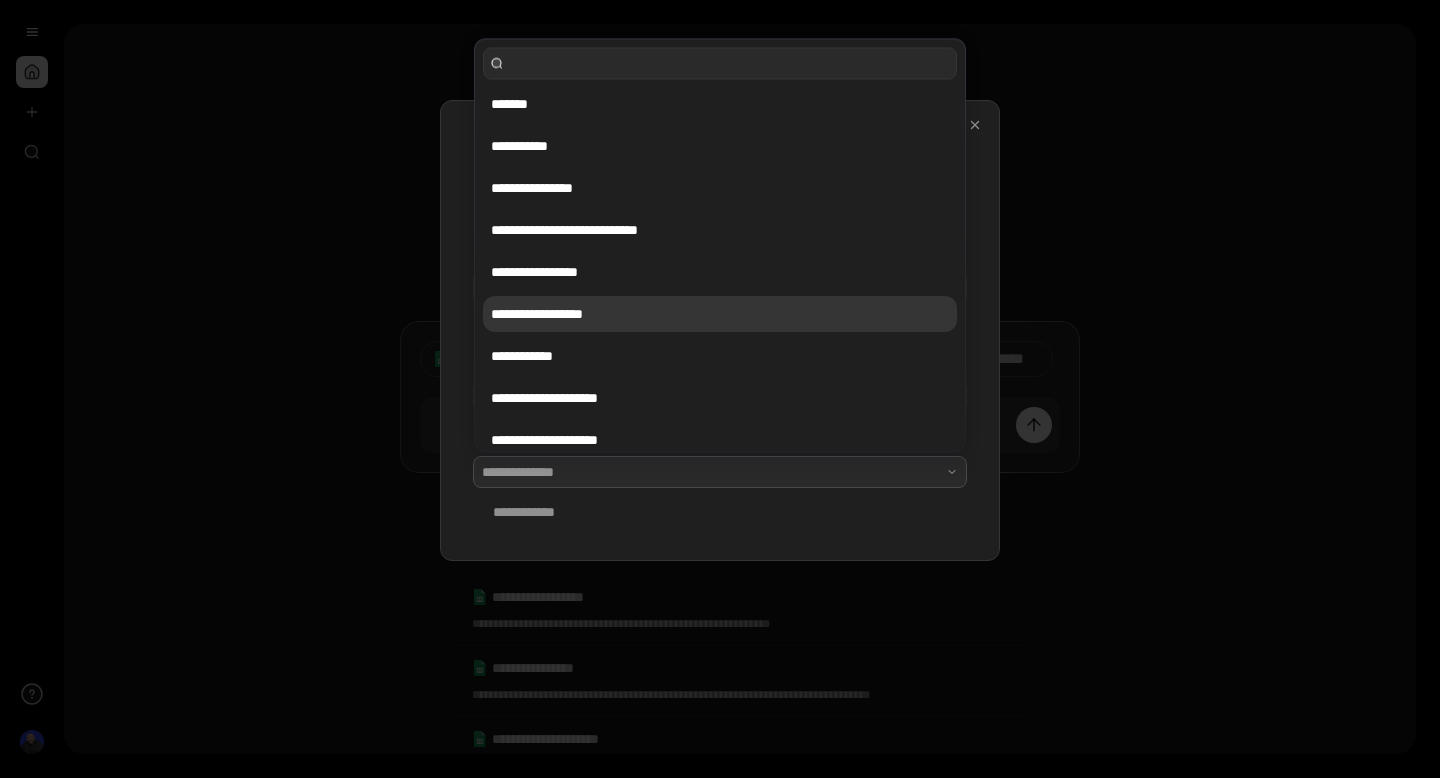 click on "**********" at bounding box center (720, 314) 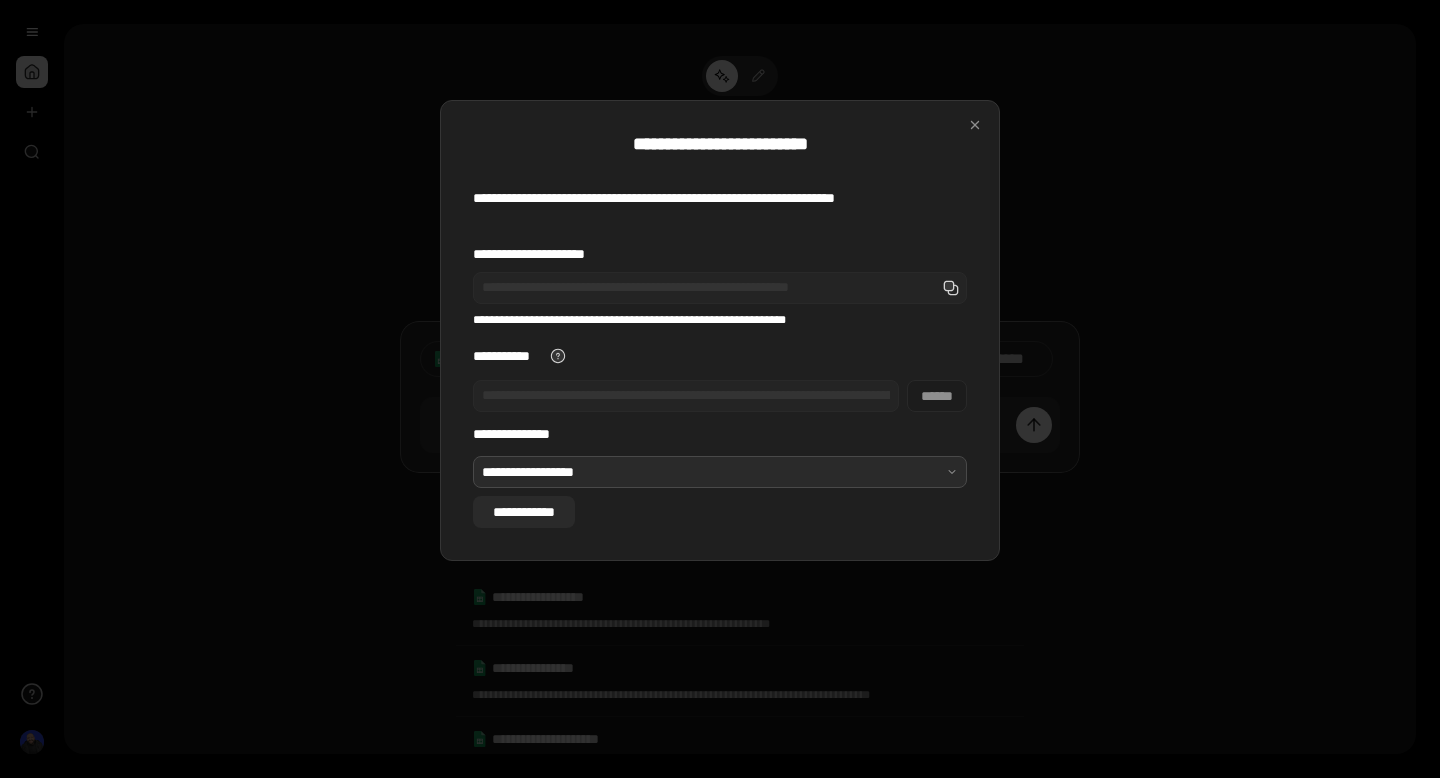 click on "**********" at bounding box center [524, 512] 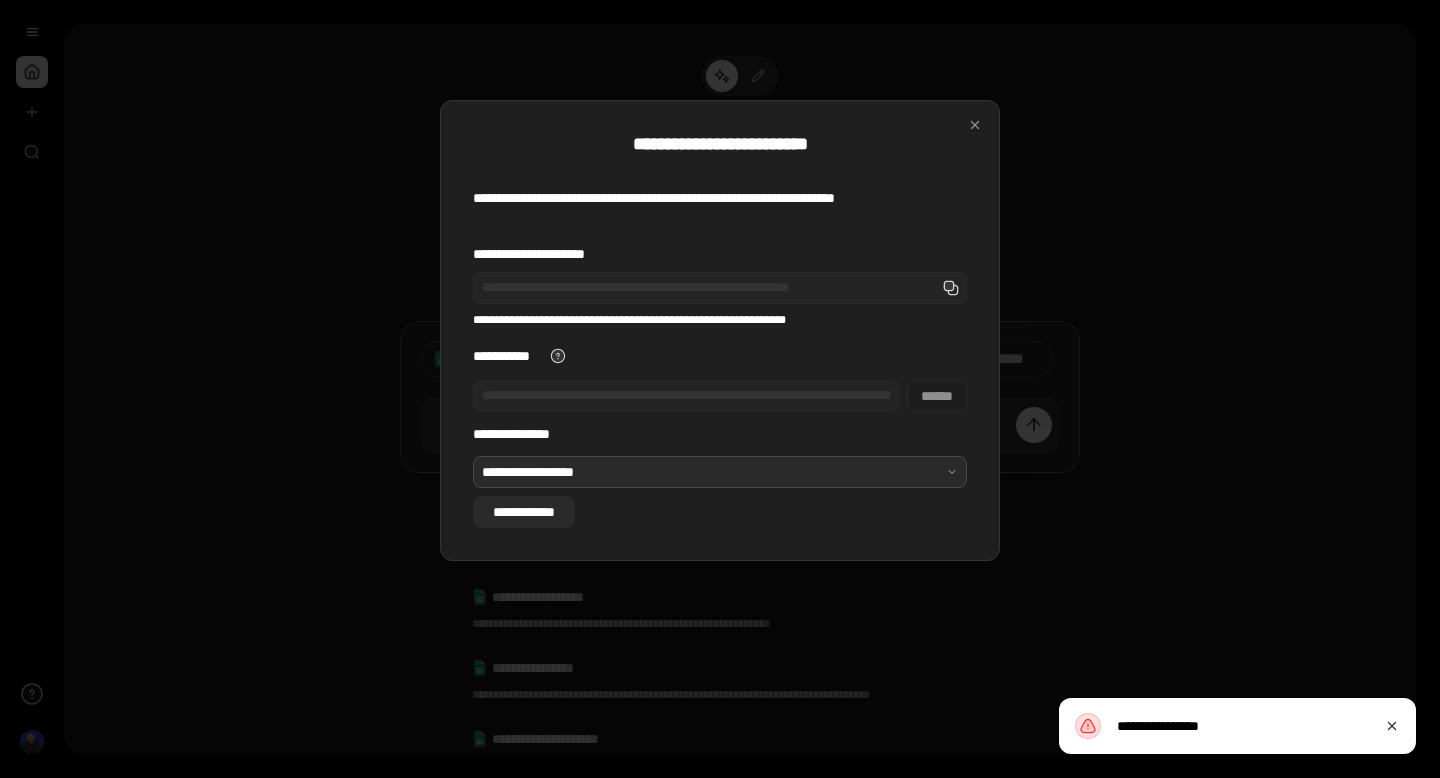 click on "**********" at bounding box center [524, 512] 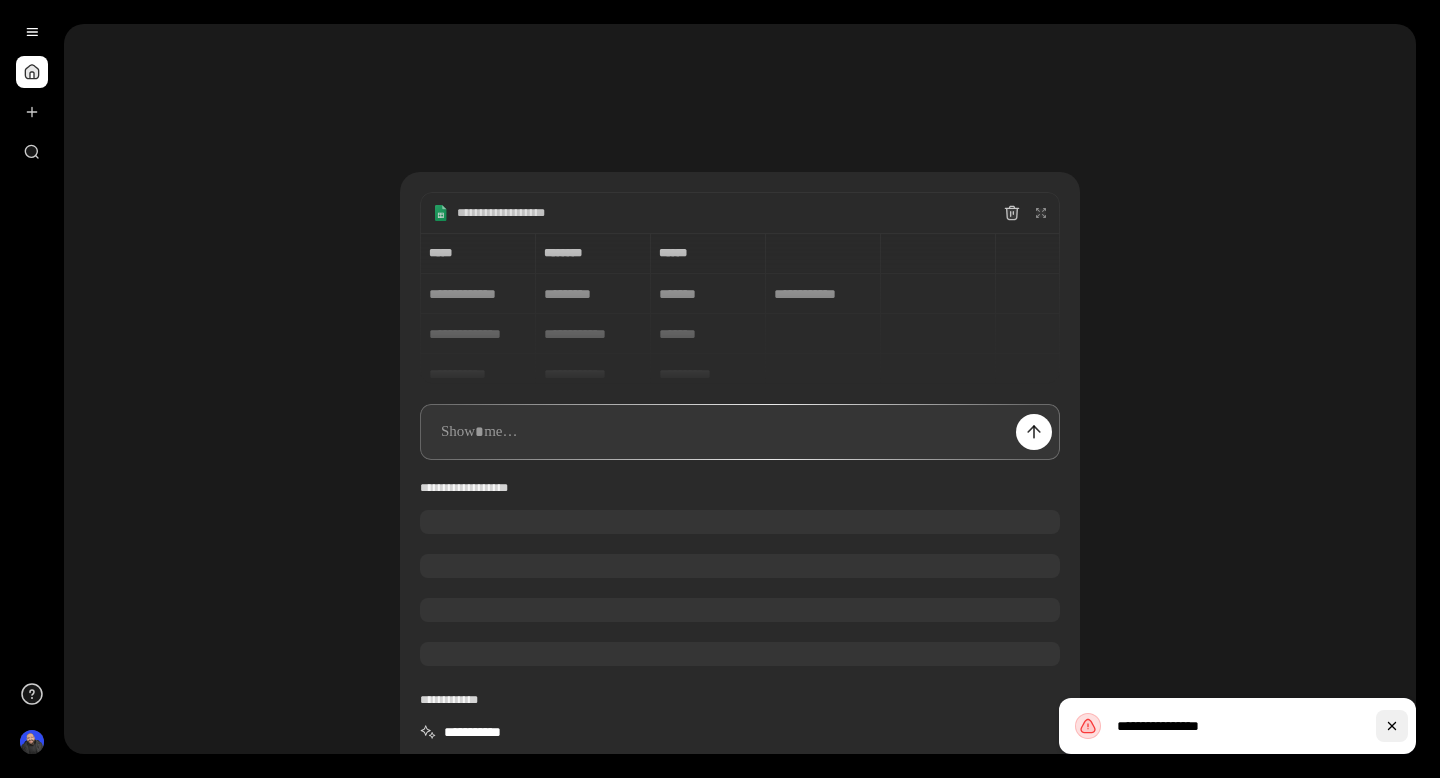 click at bounding box center (1392, 726) 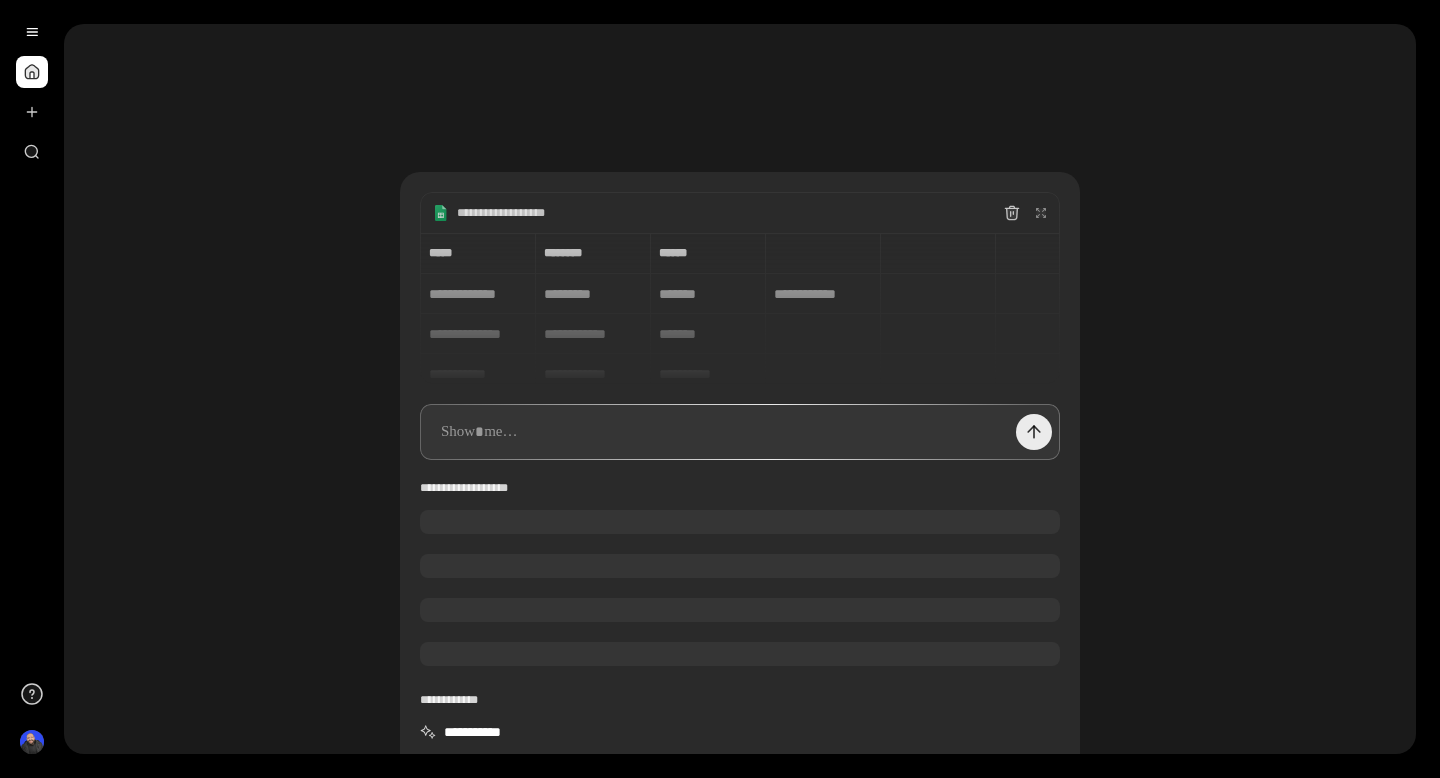 click at bounding box center (1034, 432) 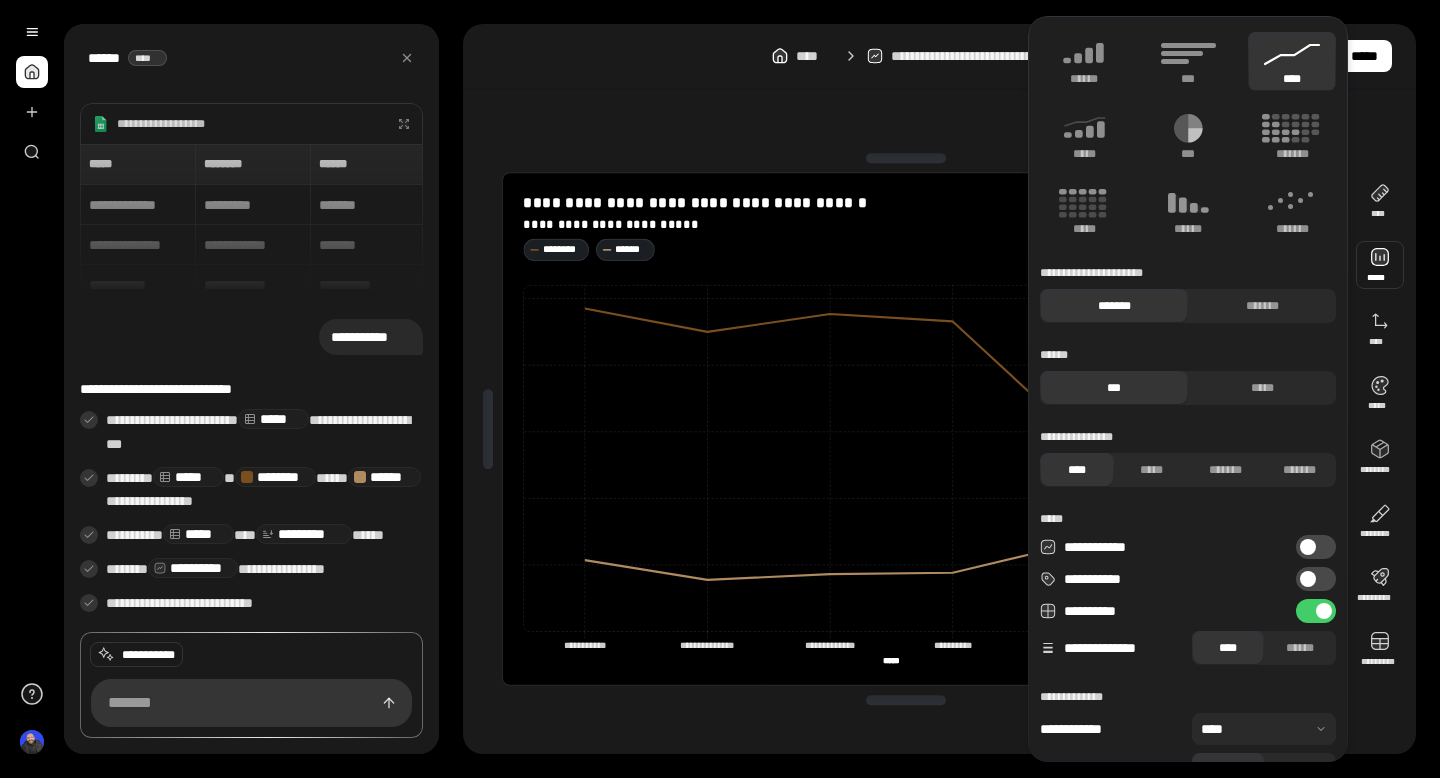 click at bounding box center (1380, 265) 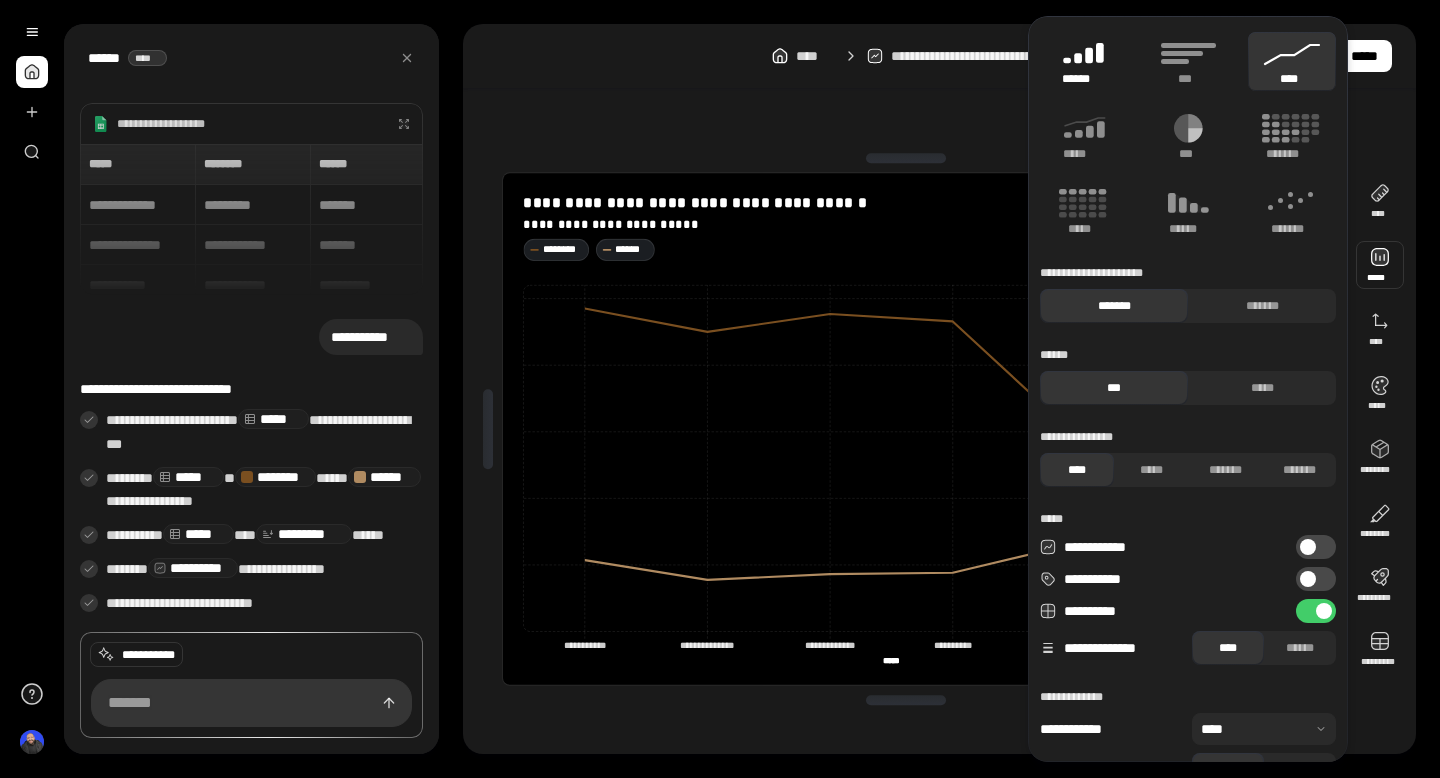 click 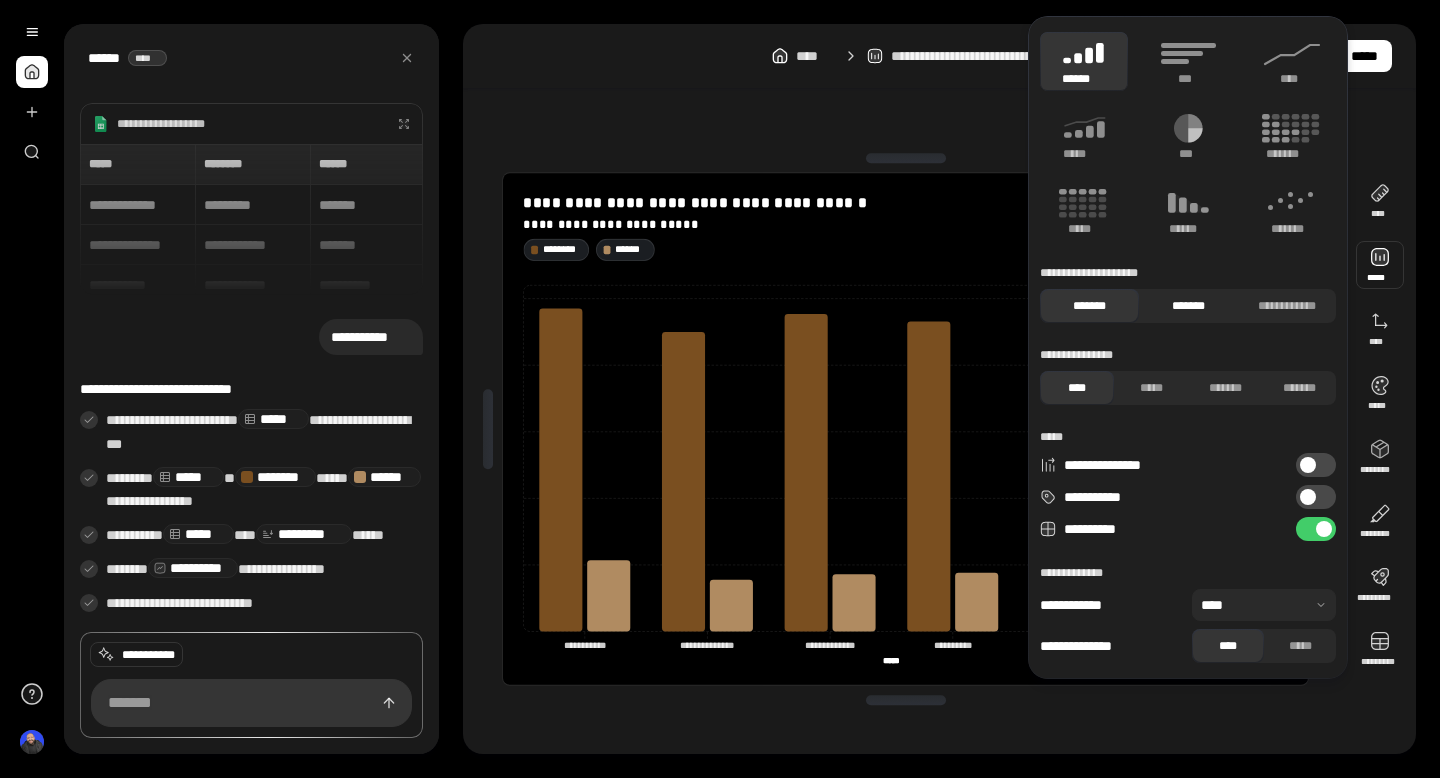 click on "*******" at bounding box center [1188, 306] 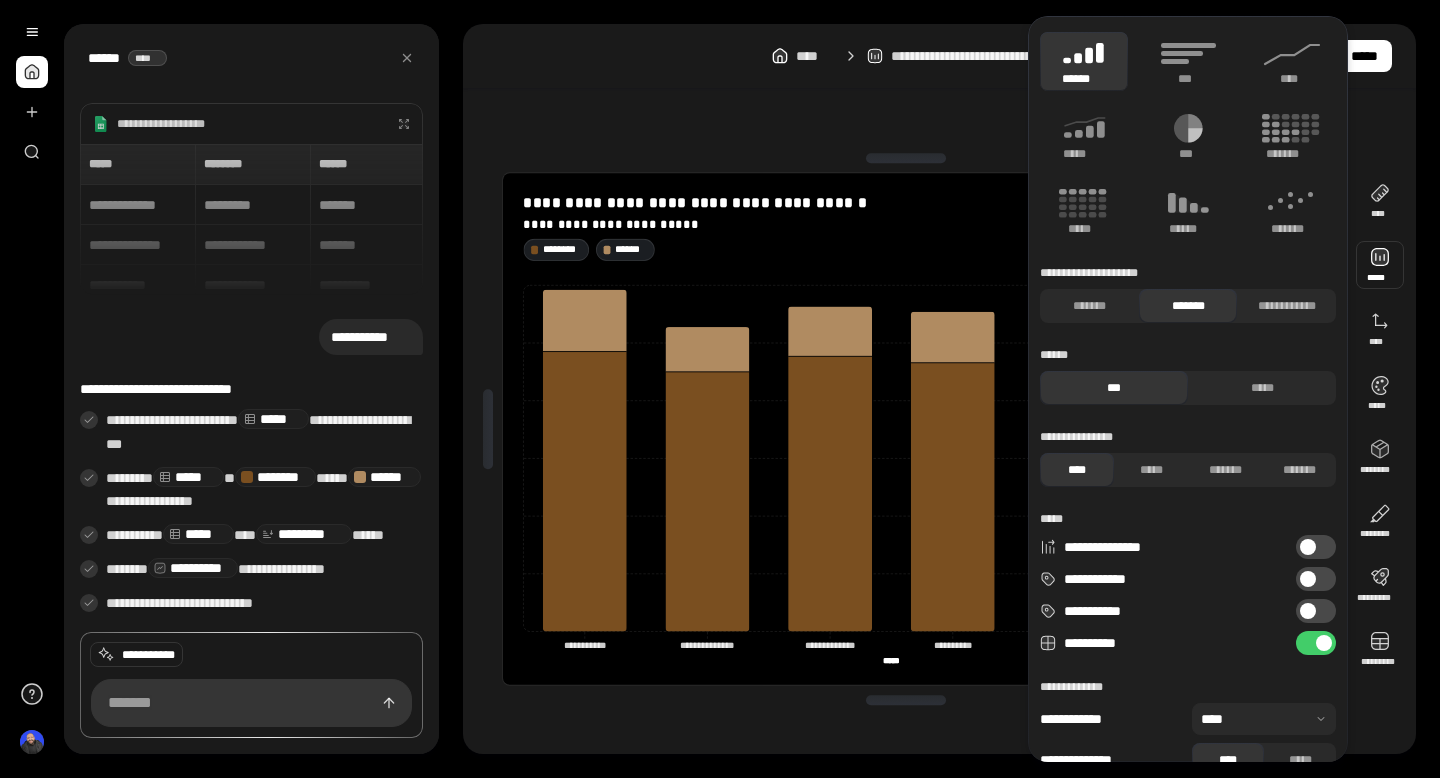 click at bounding box center (1308, 579) 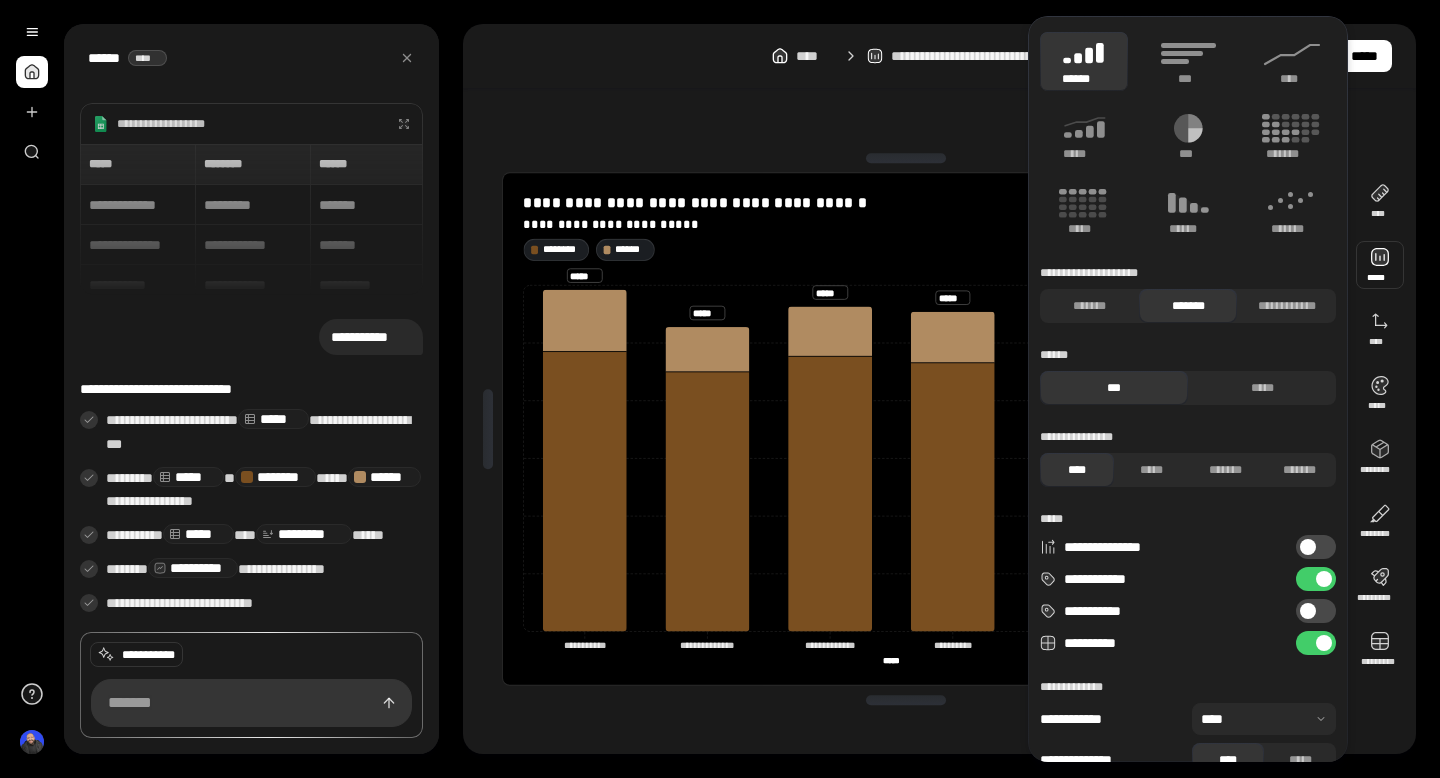 click at bounding box center (1308, 611) 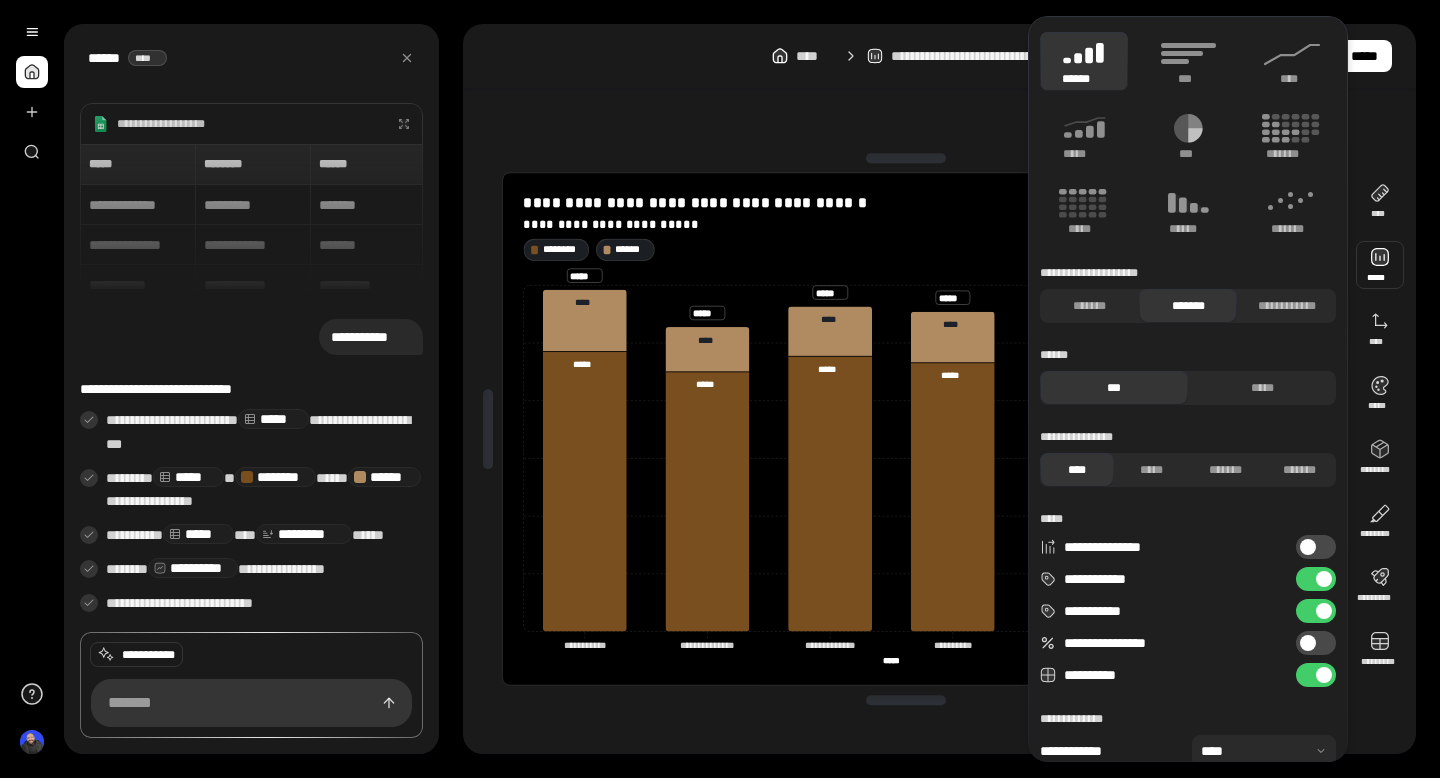 click at bounding box center [1308, 643] 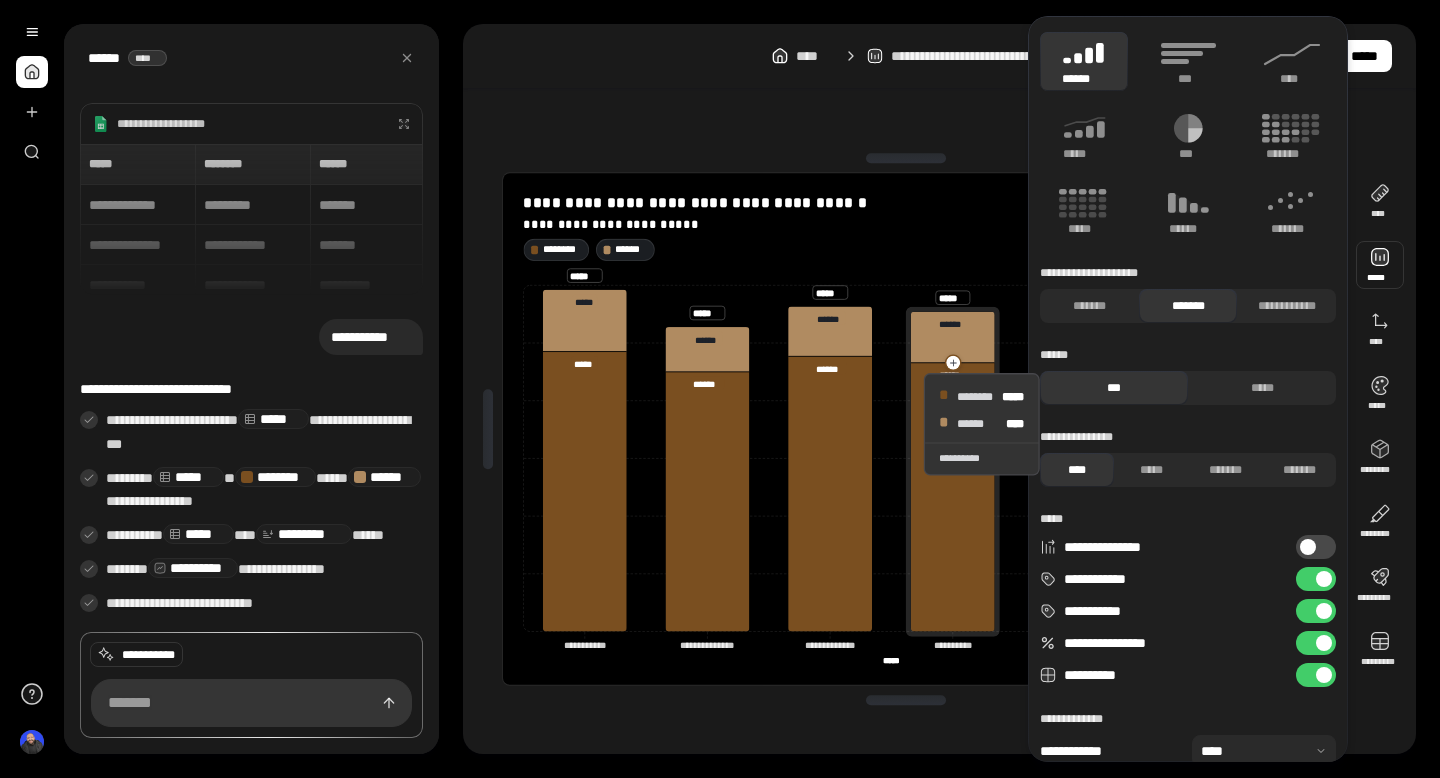 click 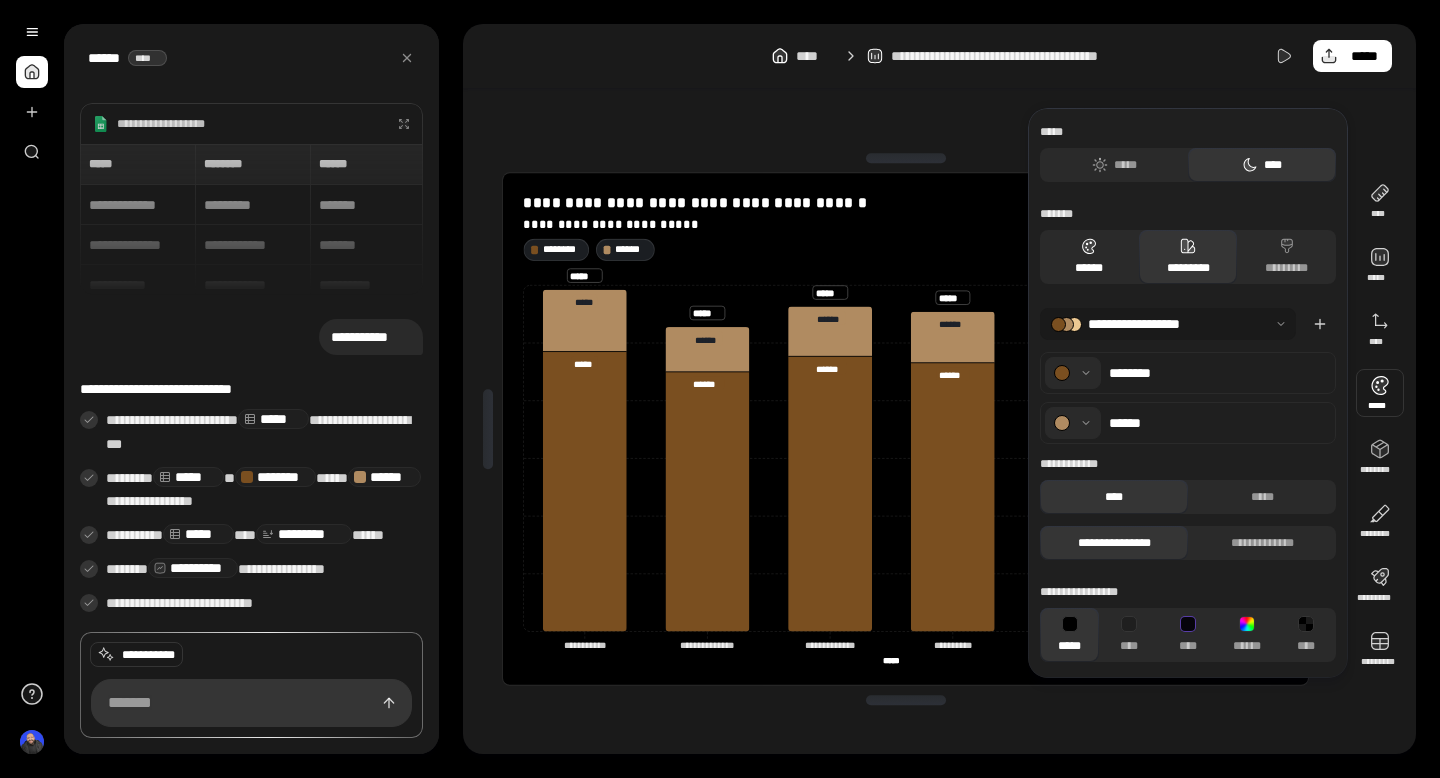 click 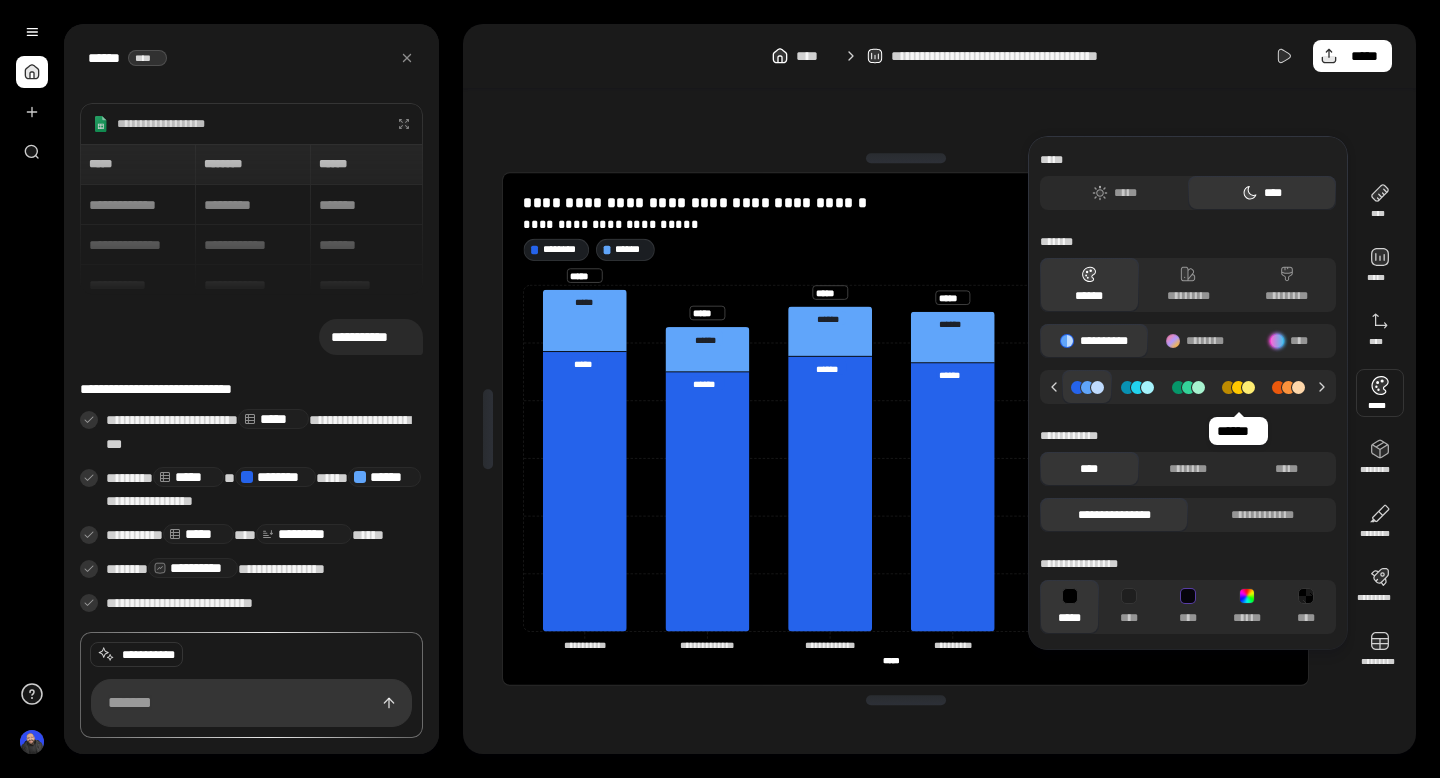 click 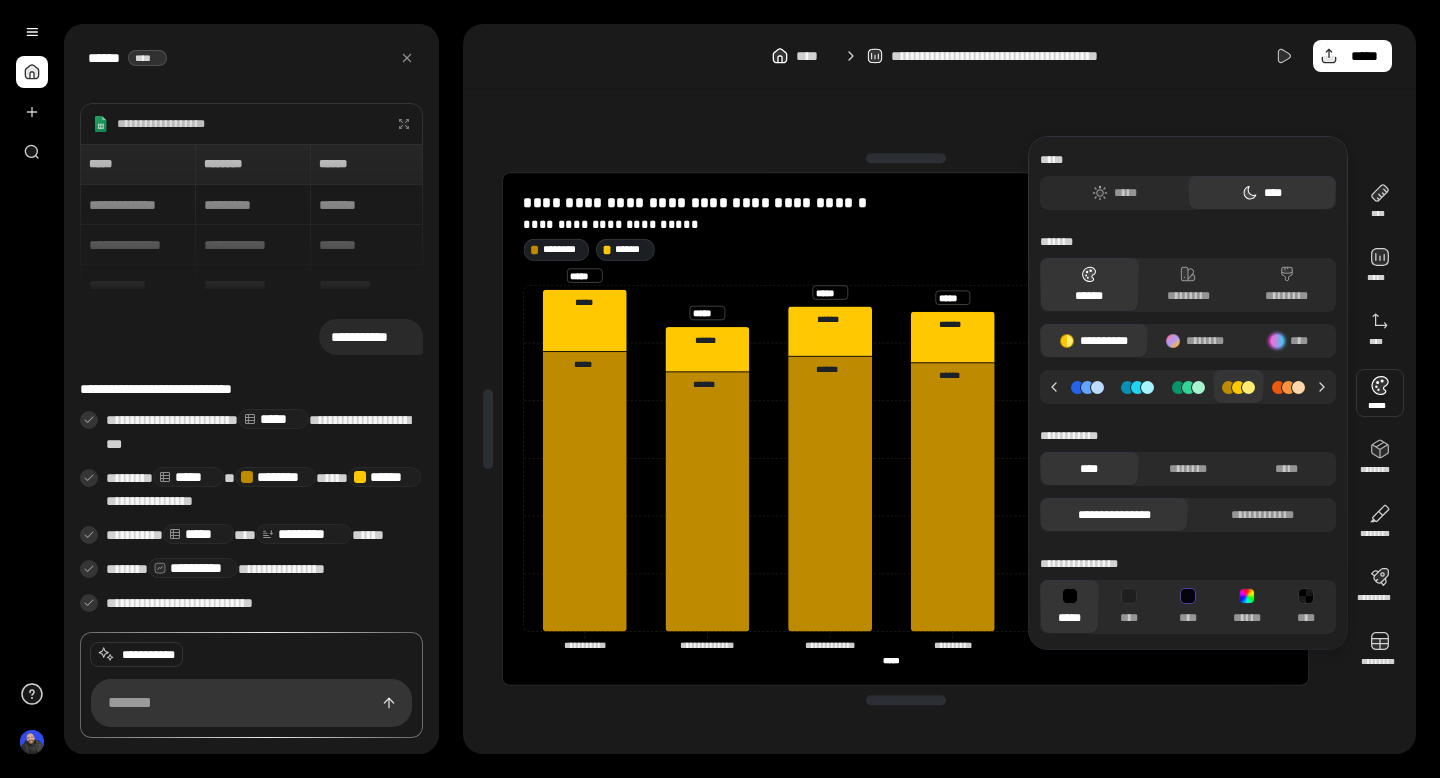 click on "******** ******" at bounding box center (906, 248) 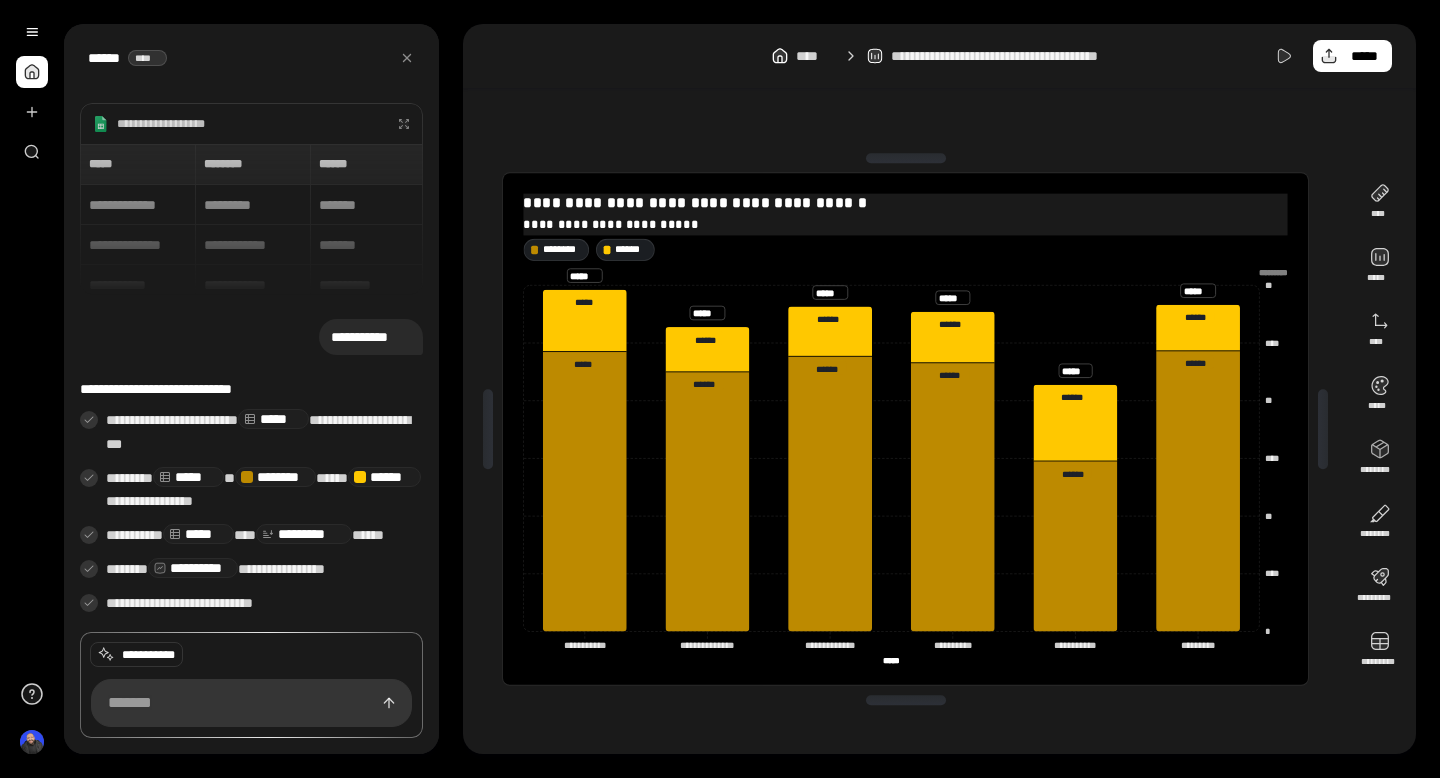 click on "**********" at bounding box center (906, 203) 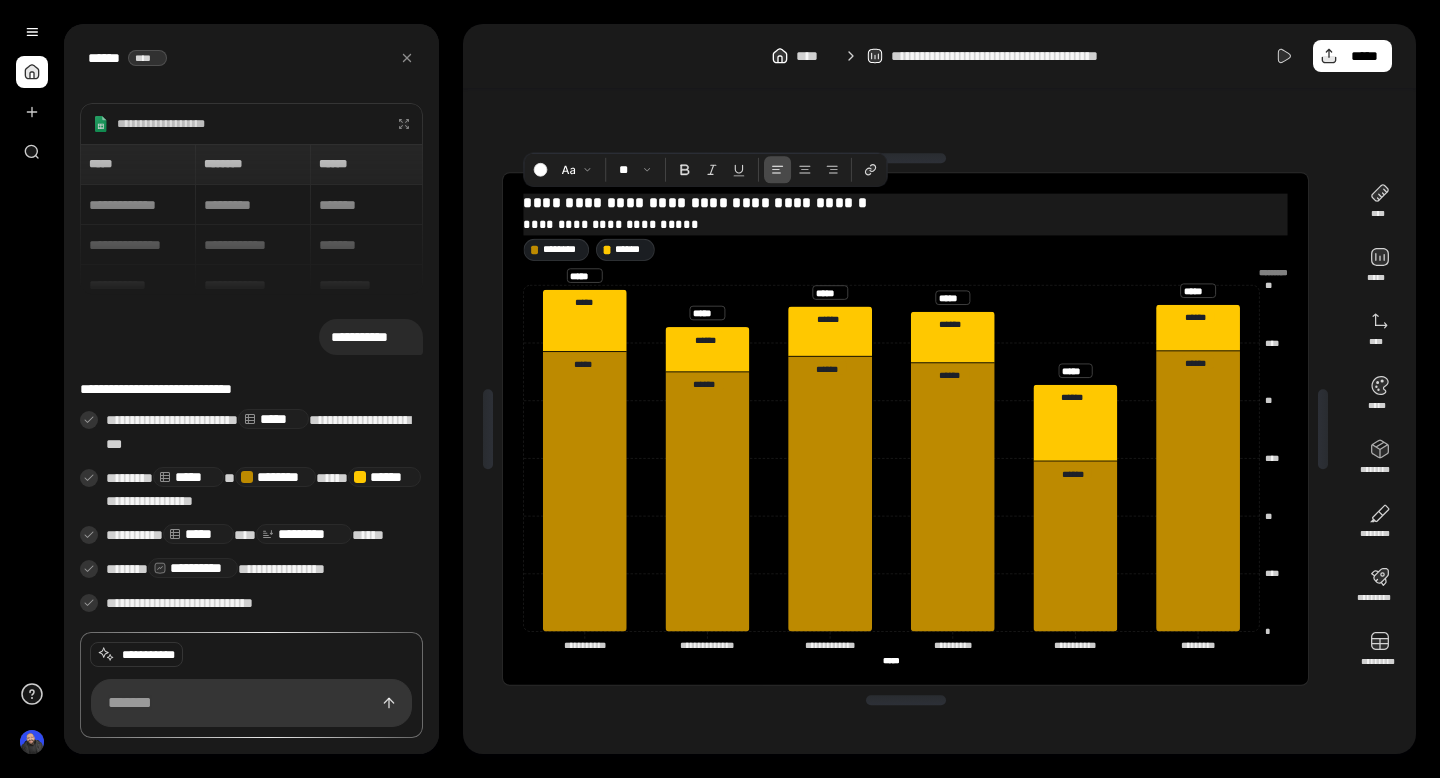 click on "**********" at bounding box center [906, 203] 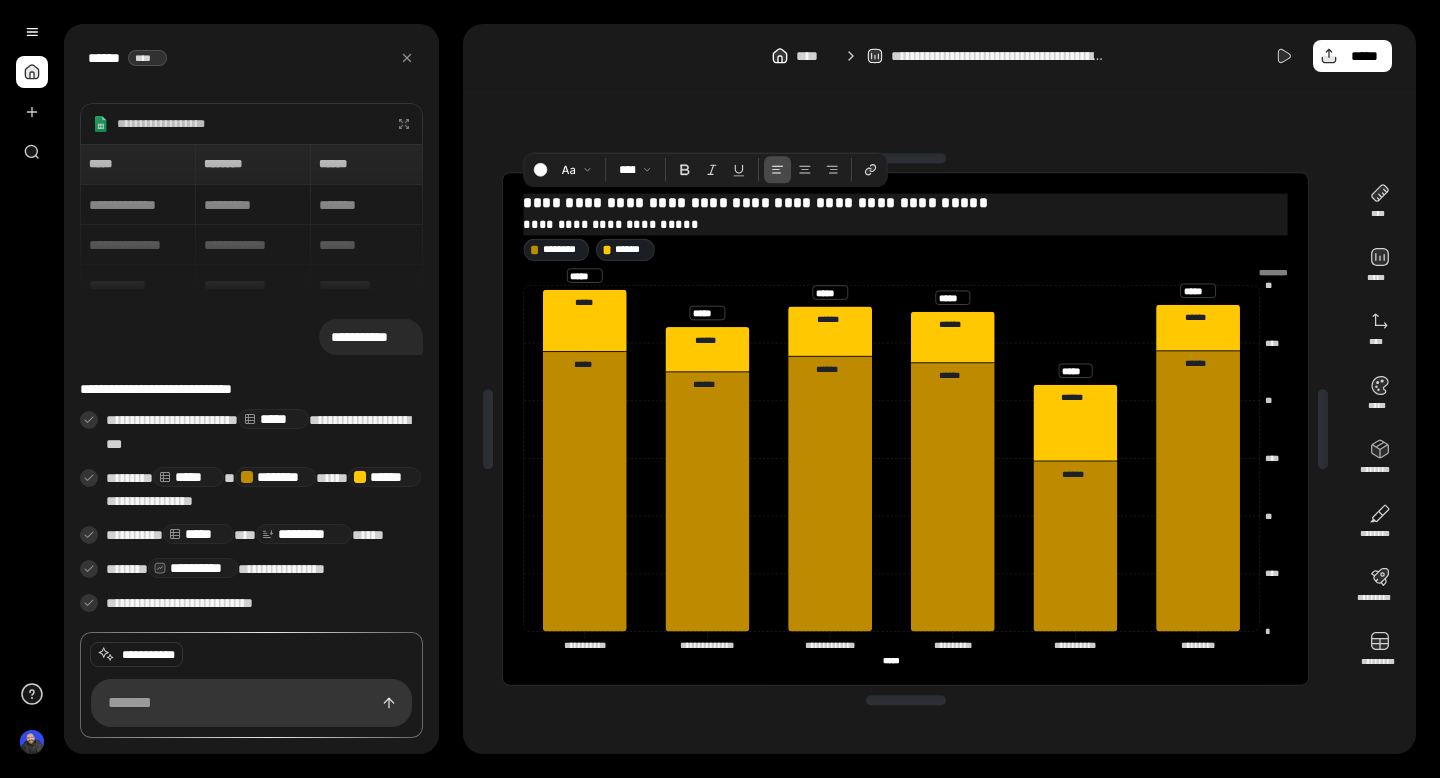 click on "**********" at bounding box center [906, 223] 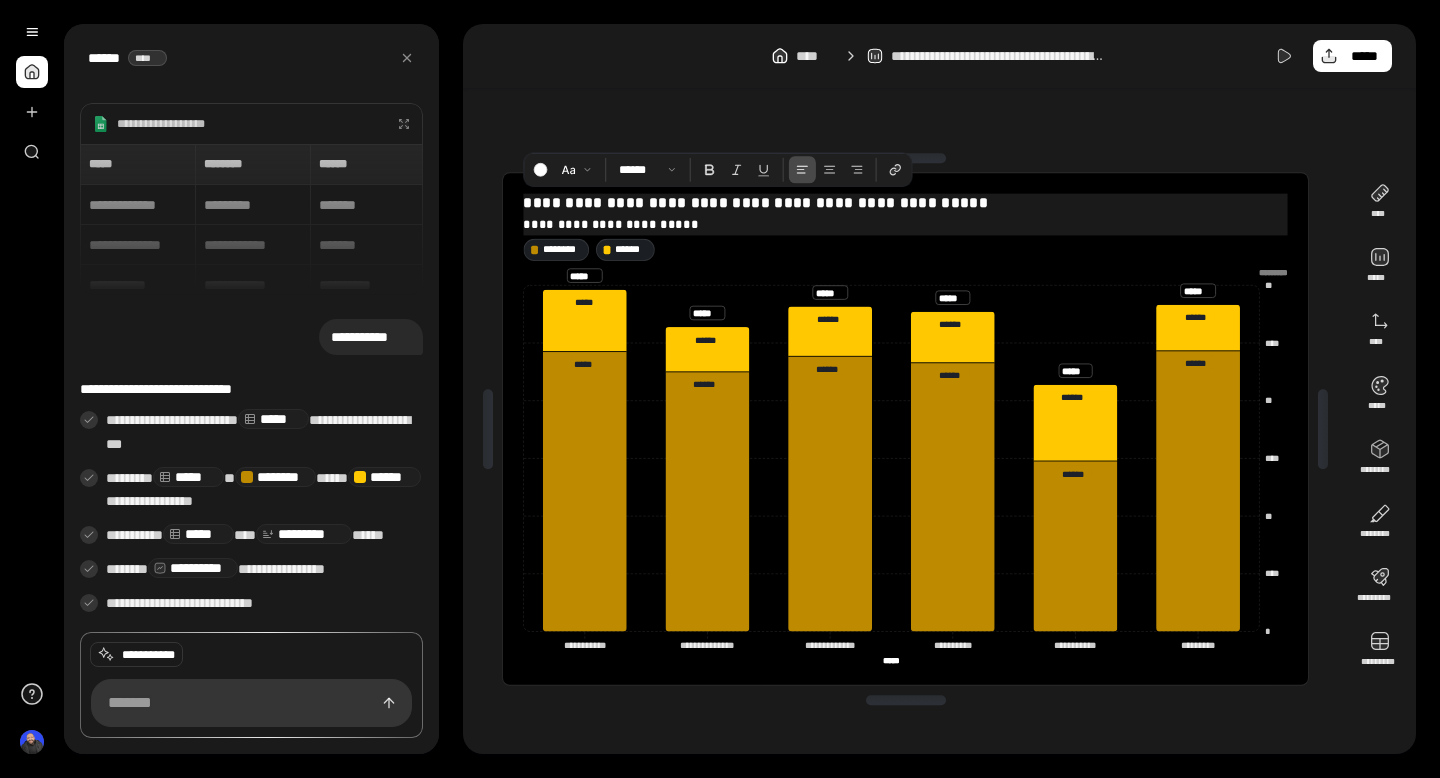 click on "**********" at bounding box center [906, 223] 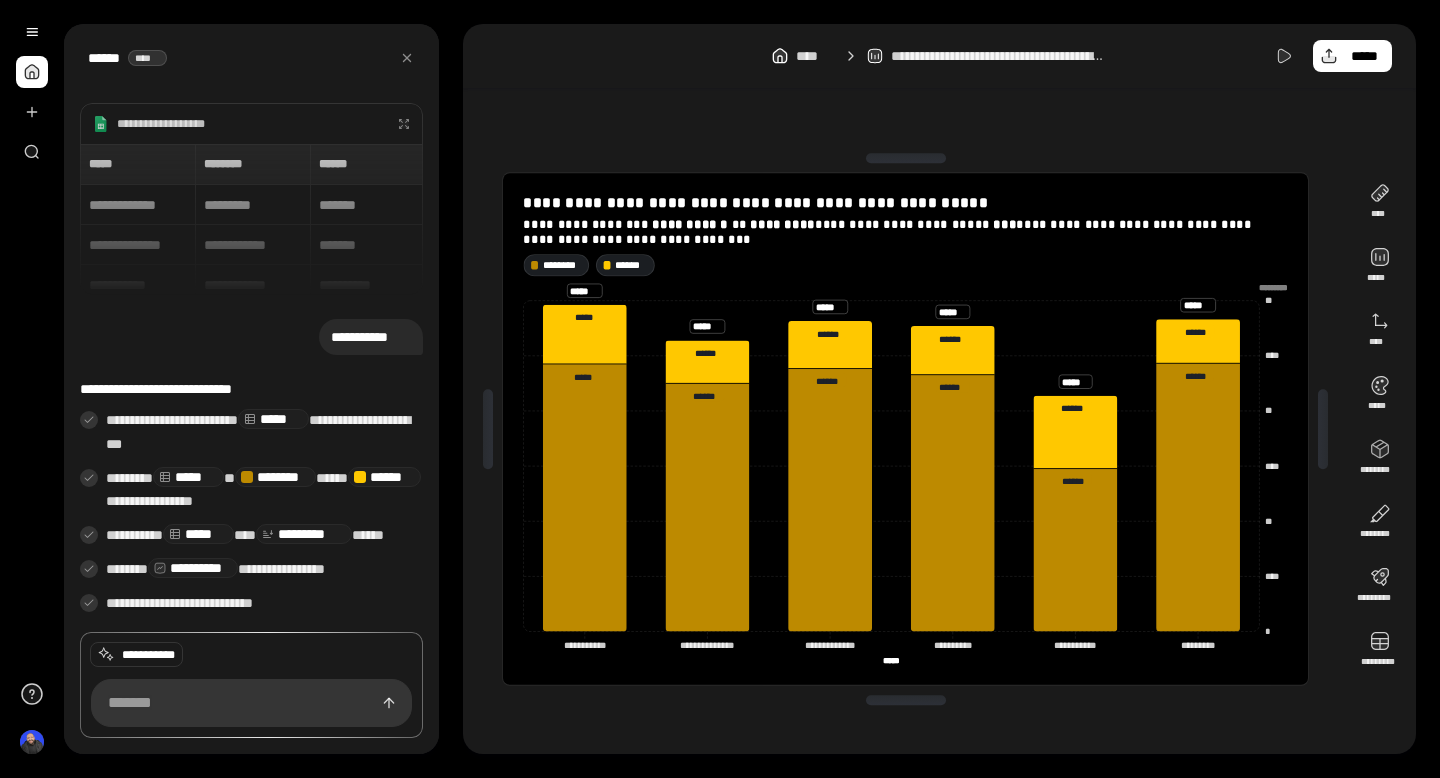 click on "**********" at bounding box center (905, 429) 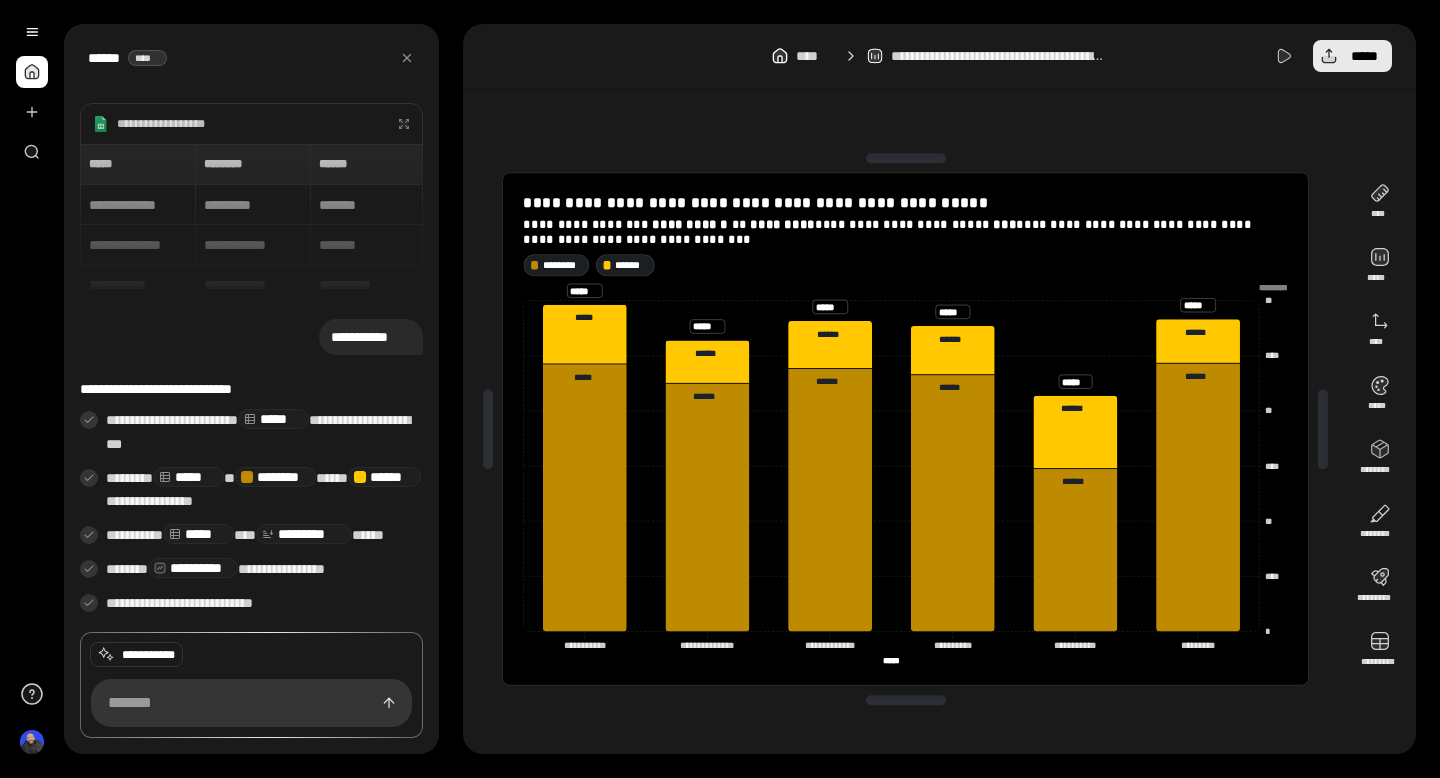 click on "*****" at bounding box center (1364, 56) 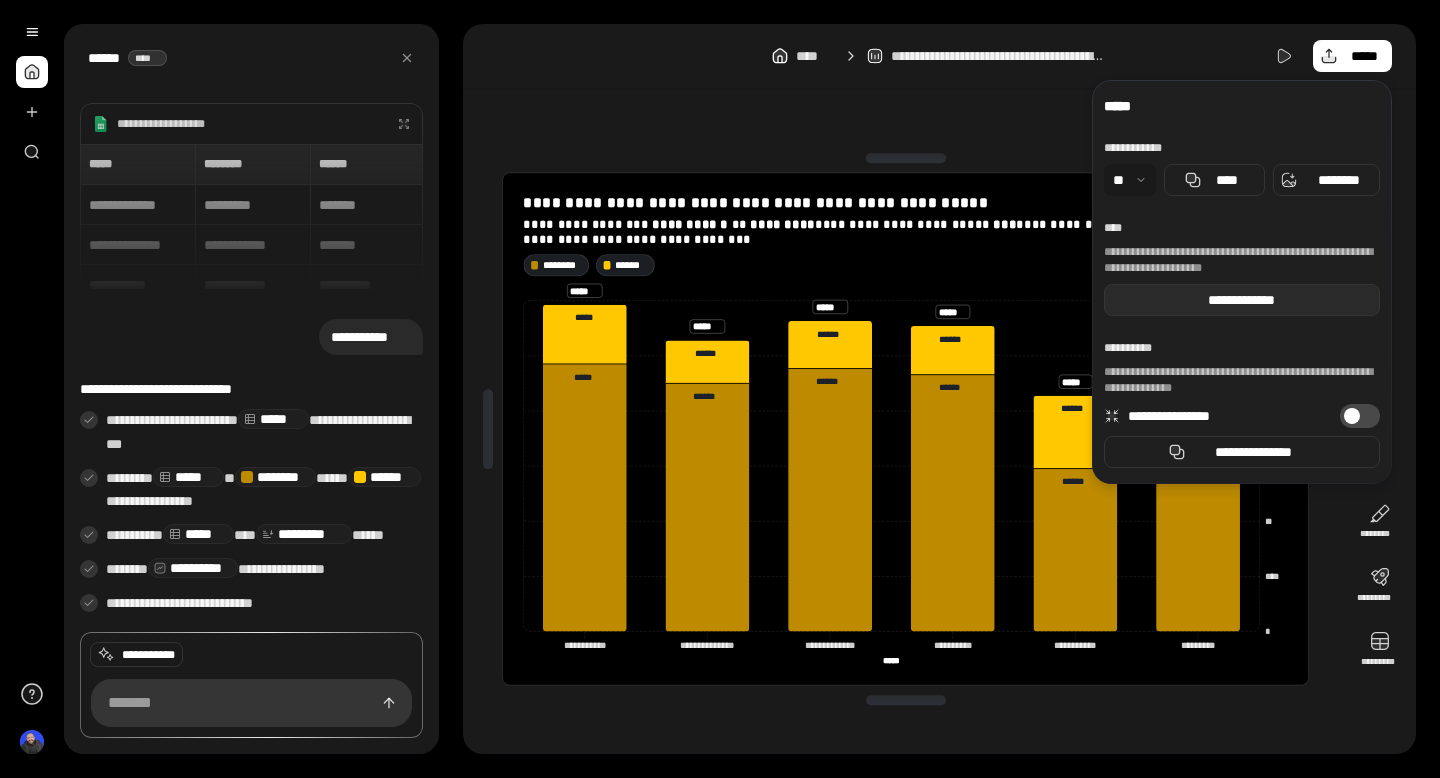 click on "**********" at bounding box center (1242, 300) 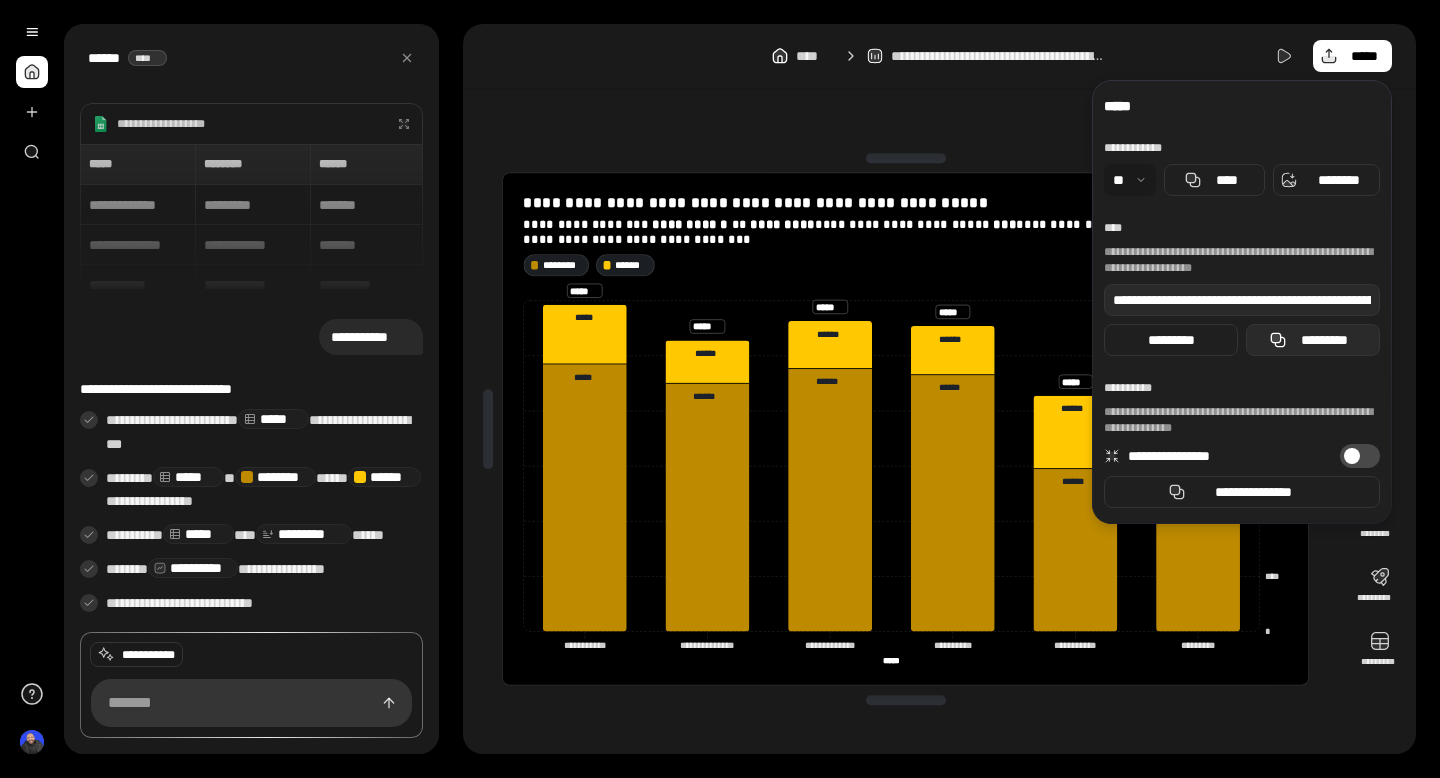 click on "*********" at bounding box center (1313, 340) 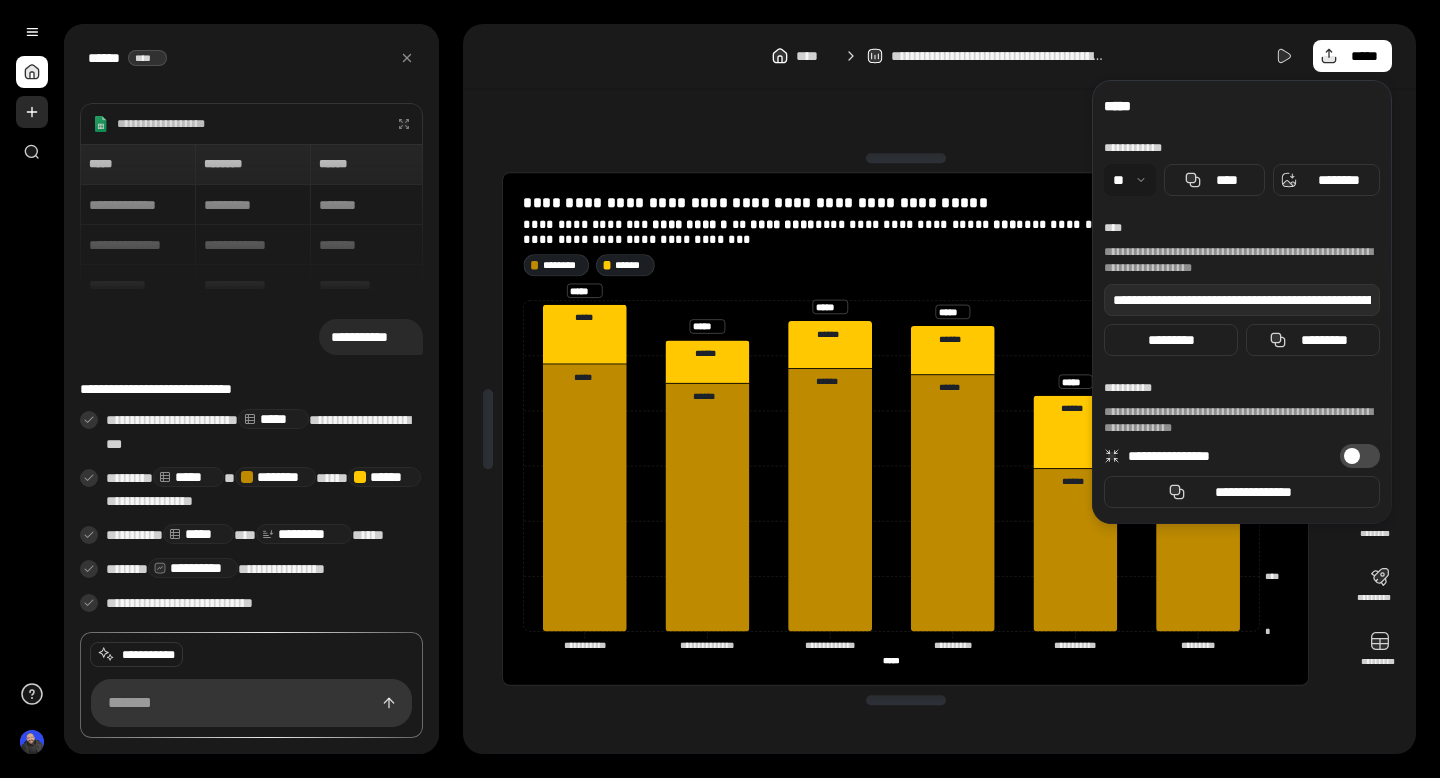 click at bounding box center [32, 112] 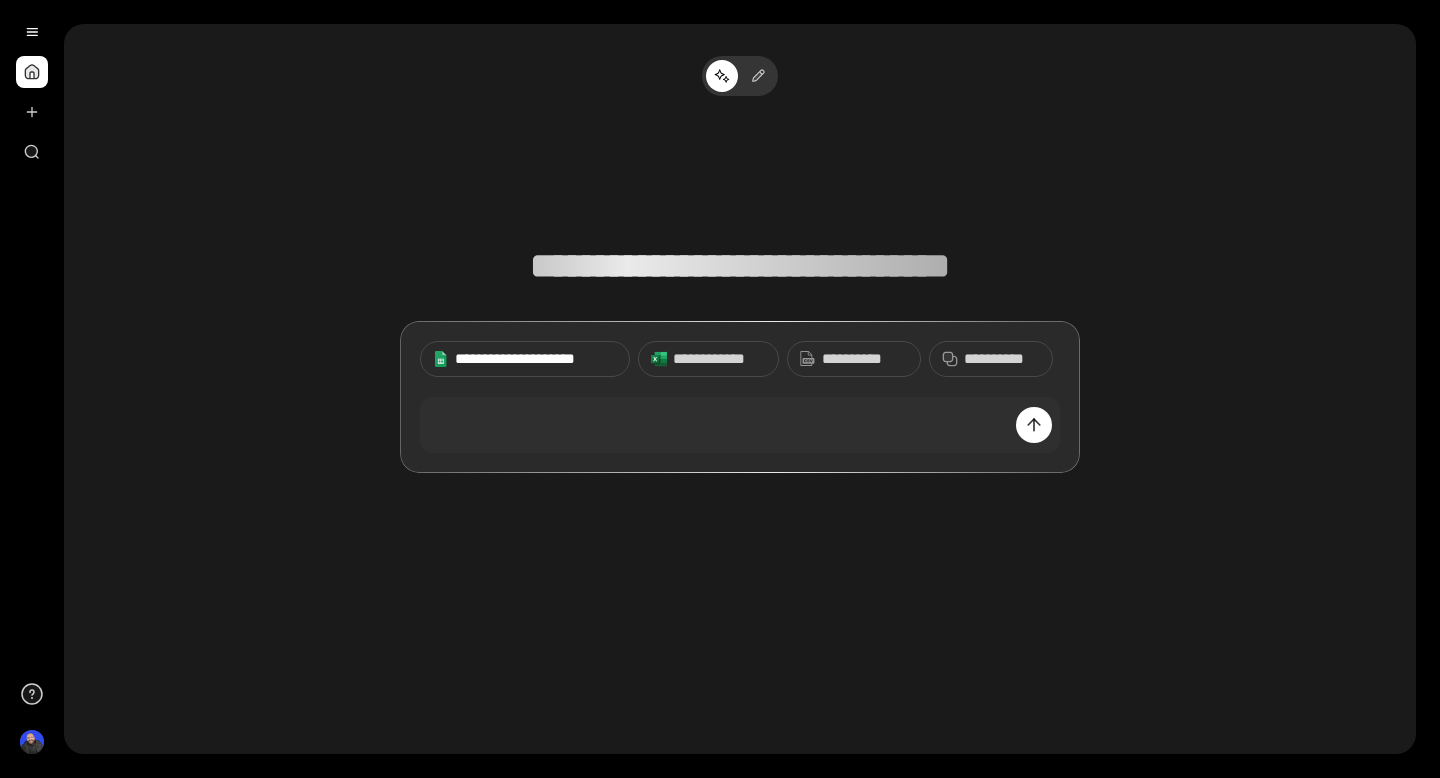 click on "**********" at bounding box center (536, 359) 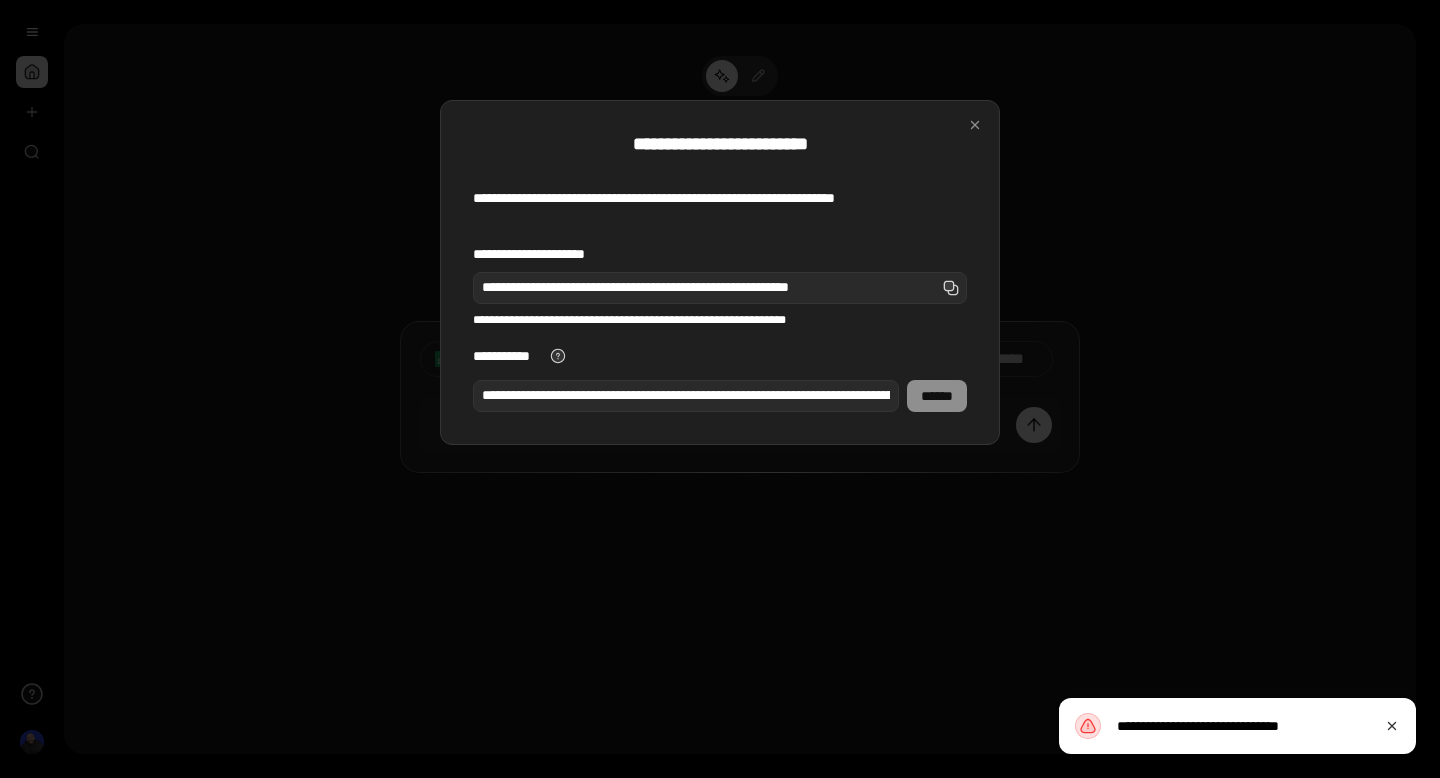 scroll, scrollTop: 0, scrollLeft: 526, axis: horizontal 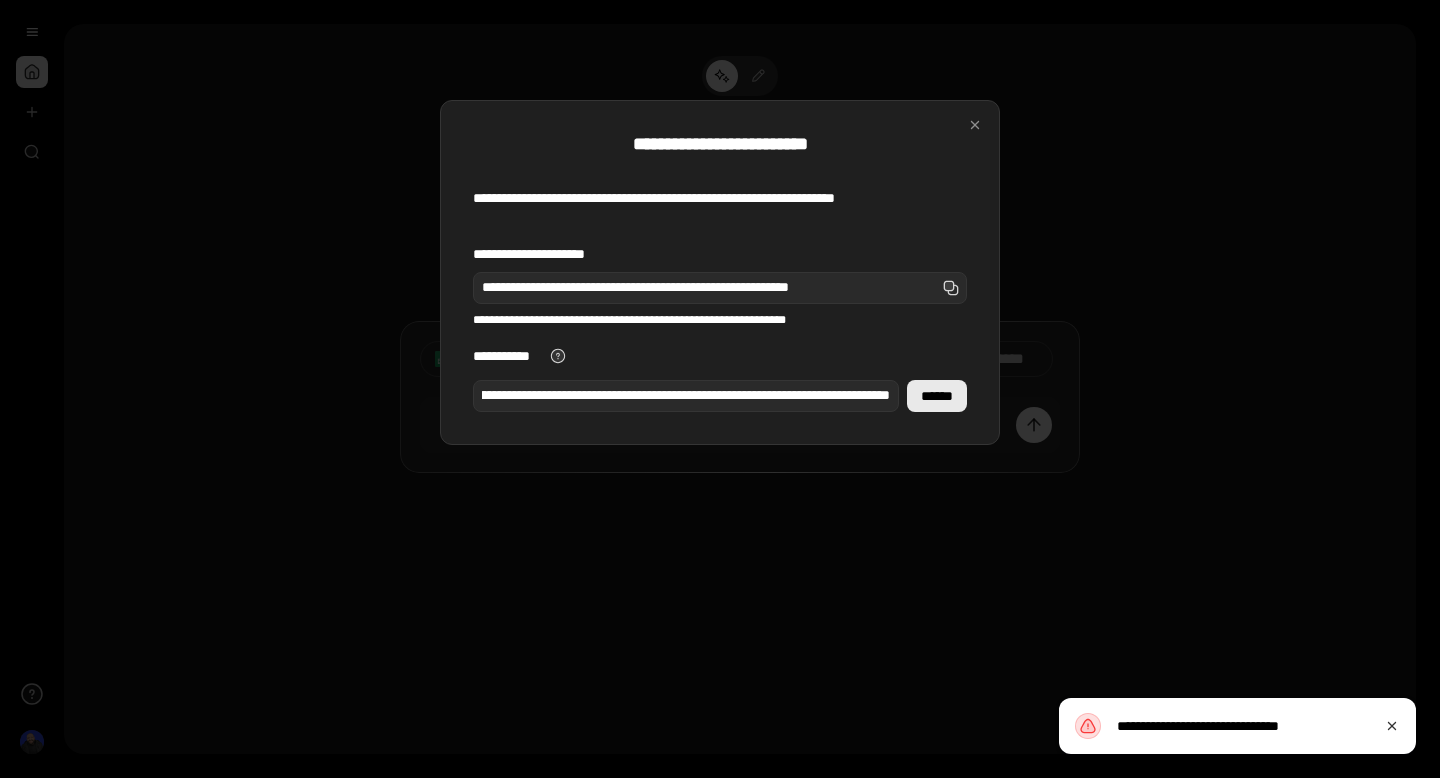 type on "**********" 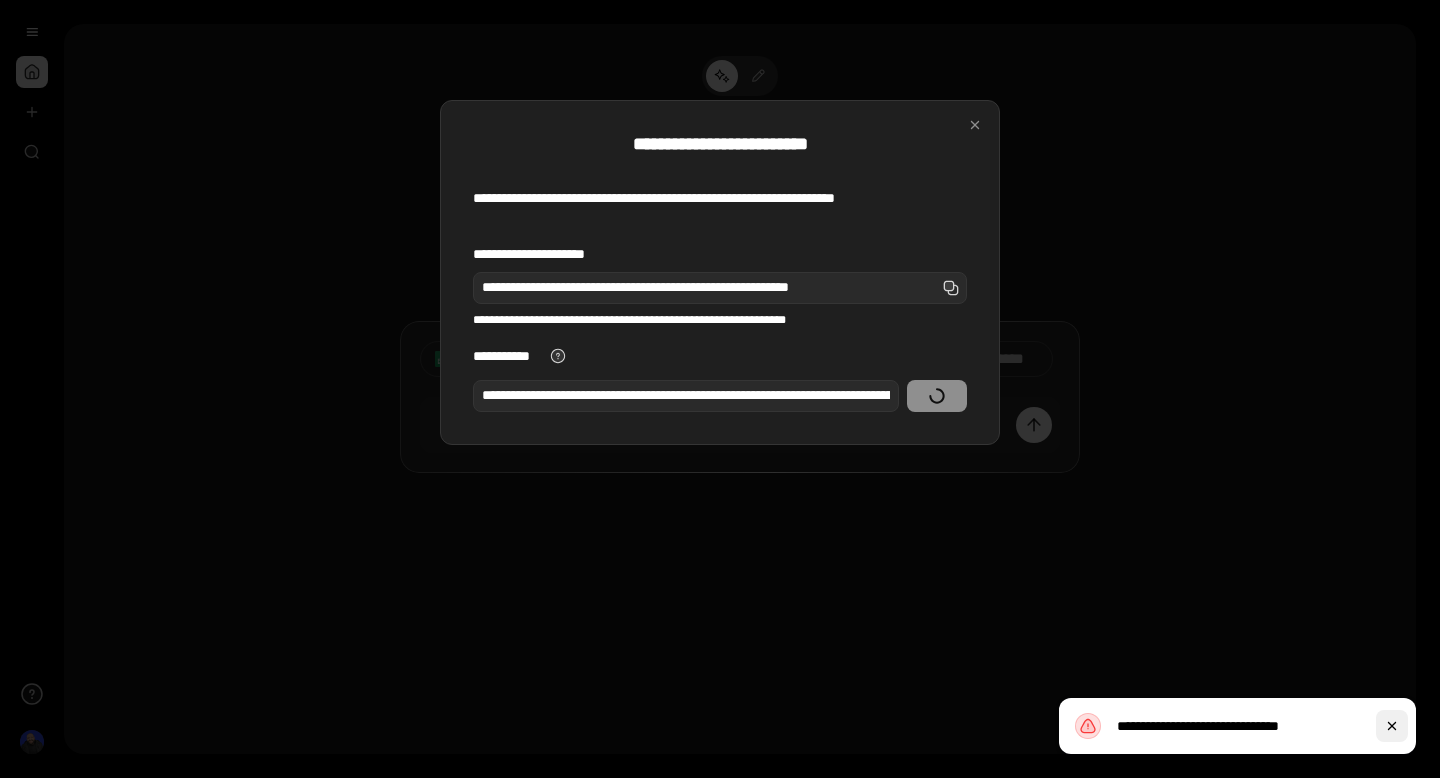 click at bounding box center (1392, 726) 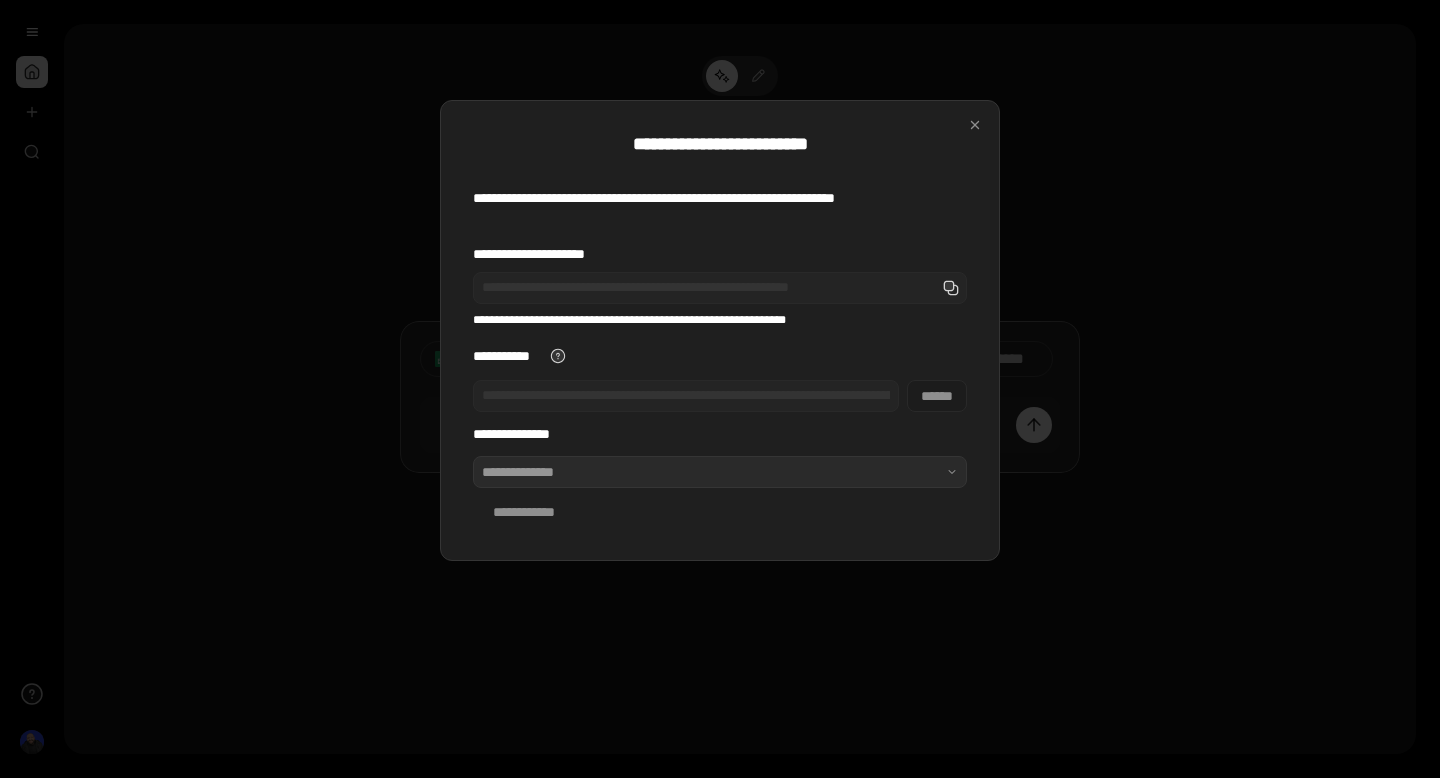 click on "**********" at bounding box center (720, 492) 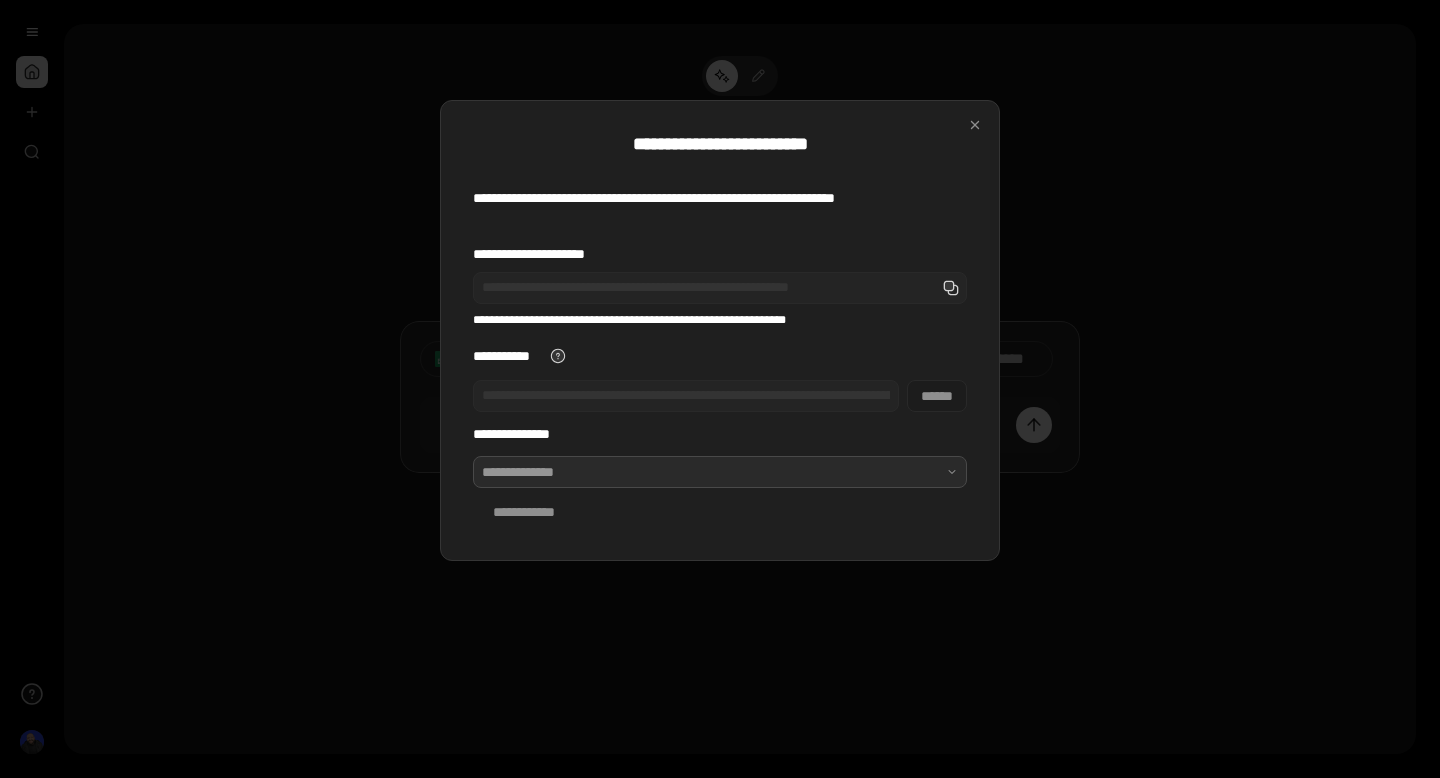 click at bounding box center (720, 472) 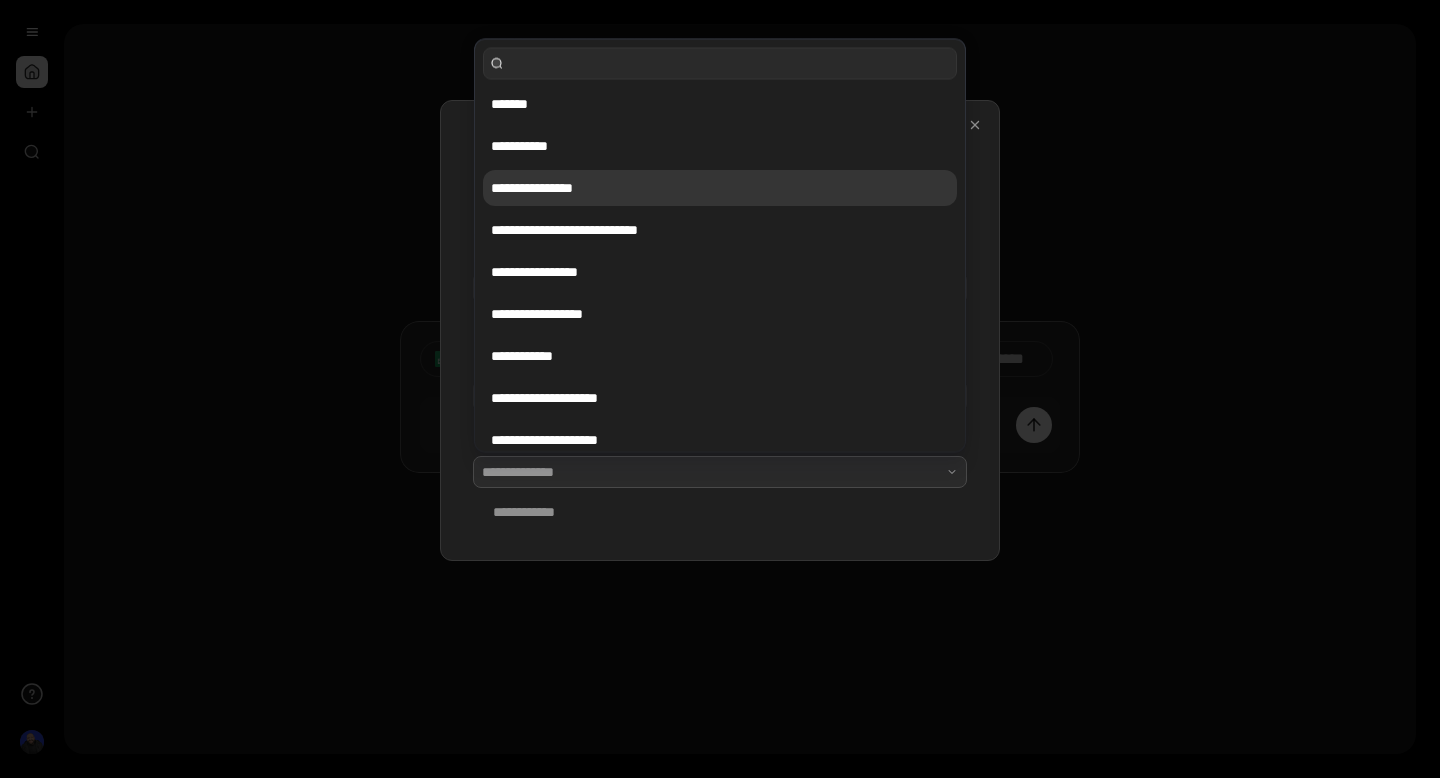 click on "**********" at bounding box center [720, 188] 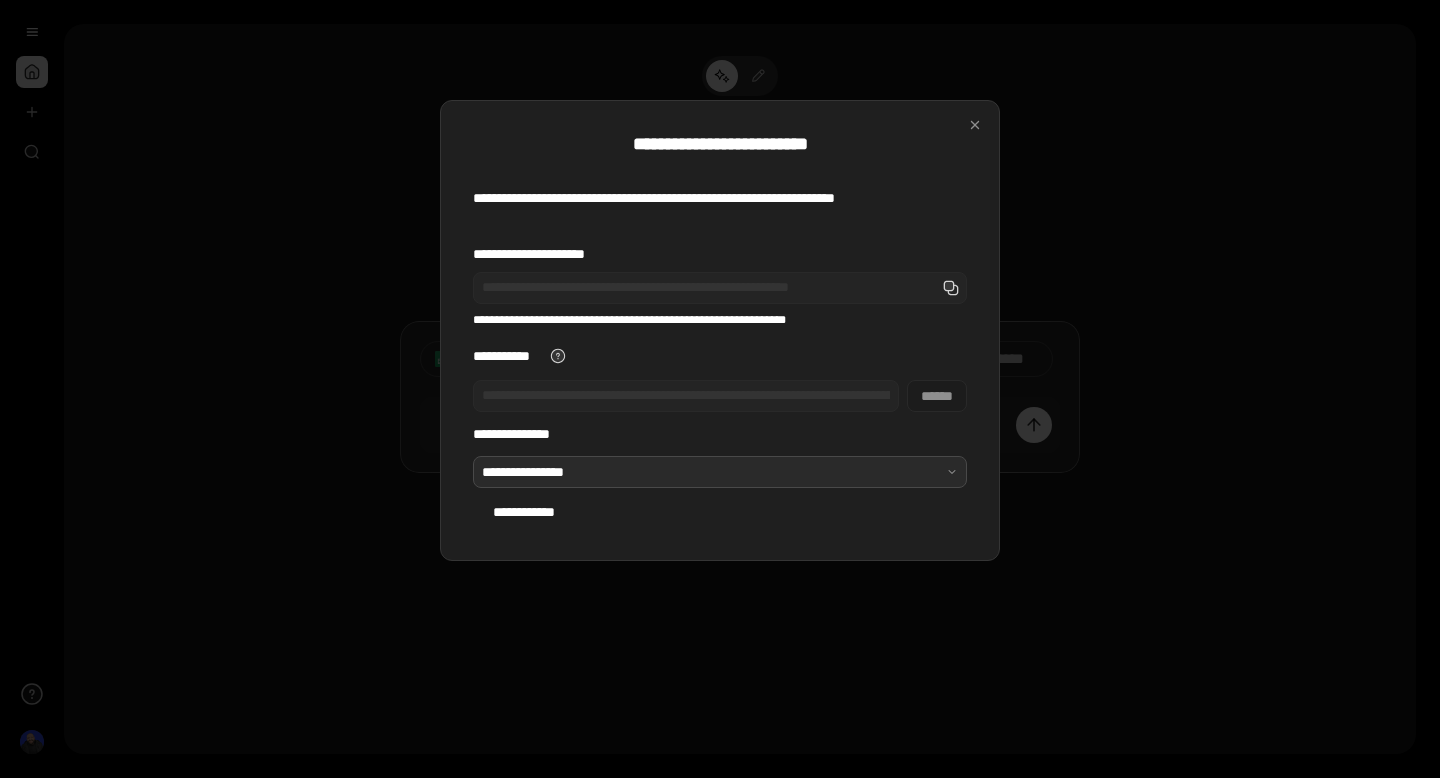 click on "**********" at bounding box center [720, 374] 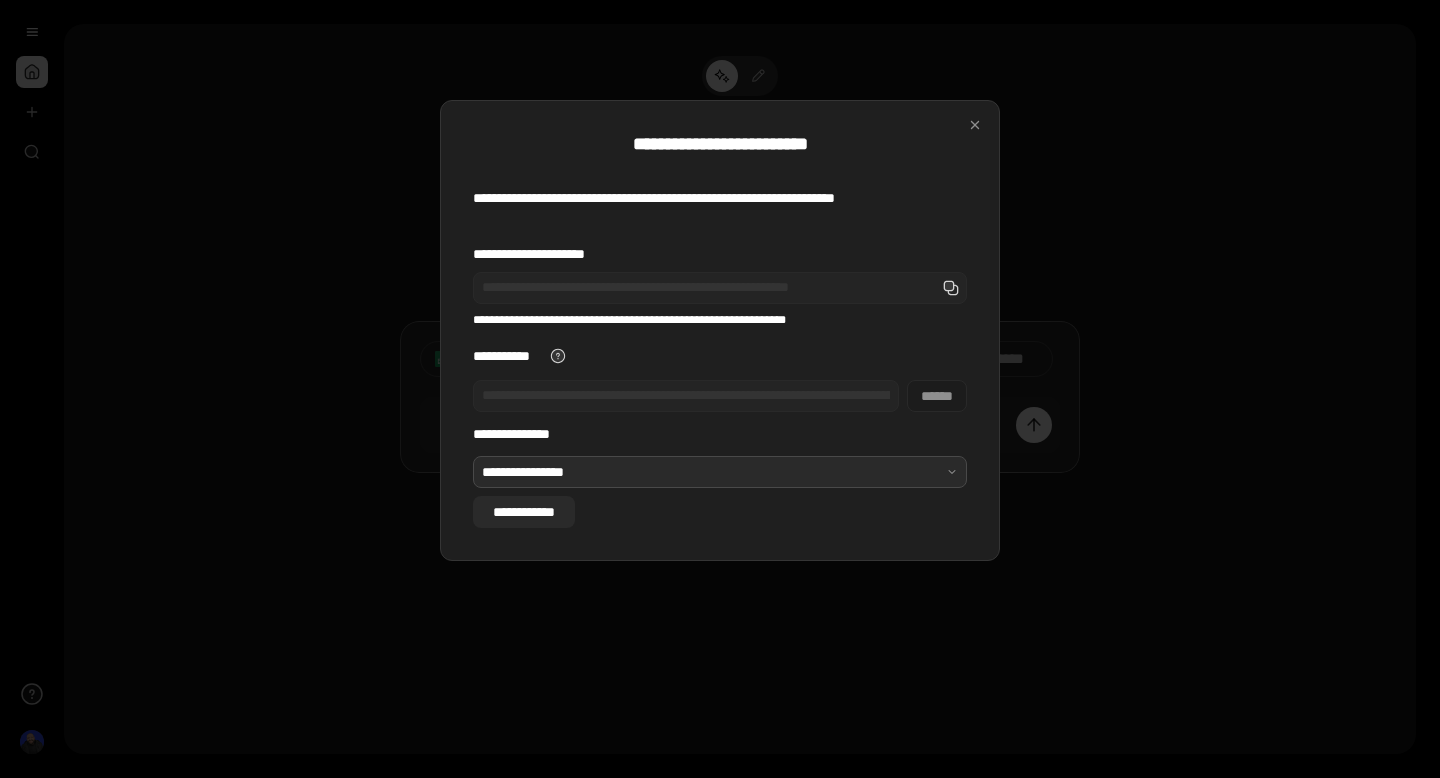 click on "**********" at bounding box center [524, 512] 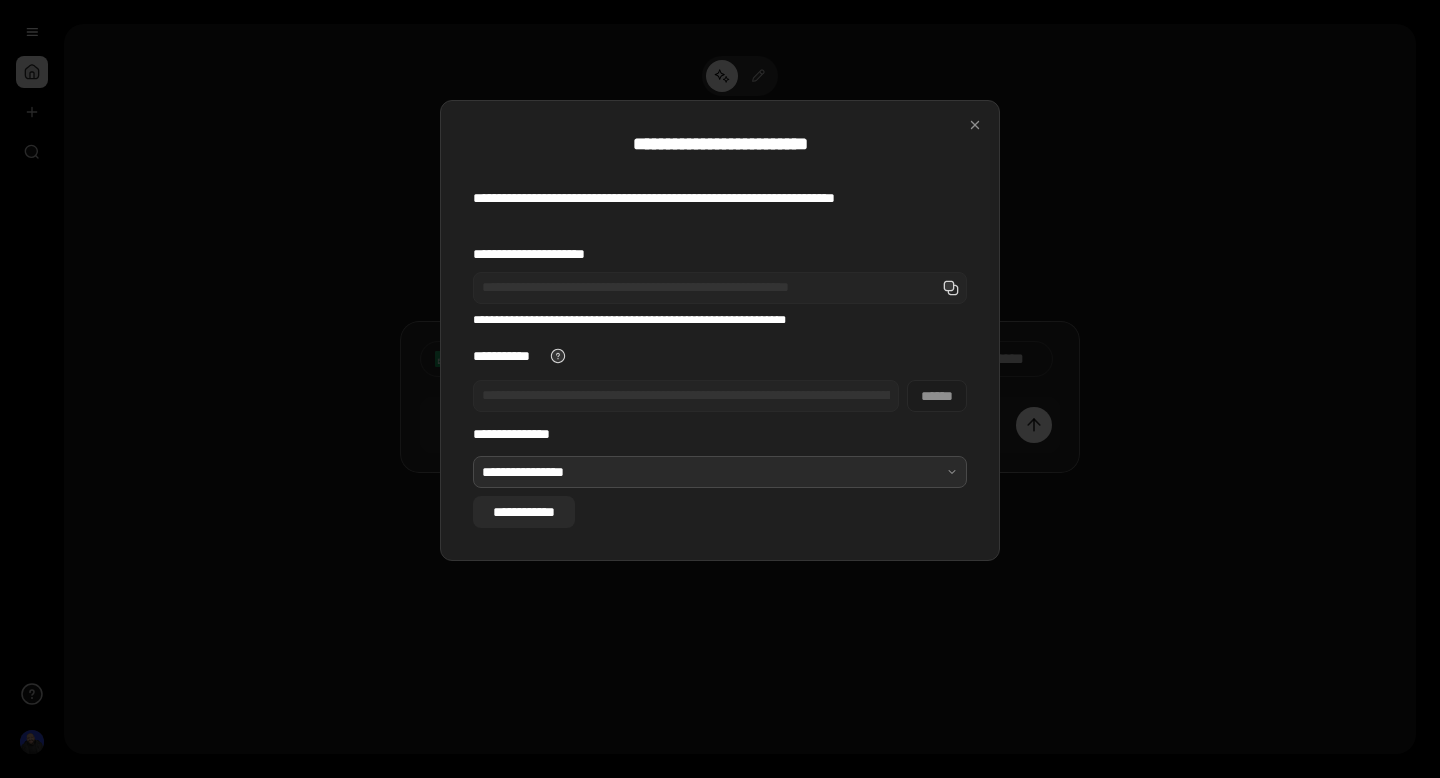 click on "**********" at bounding box center (524, 512) 